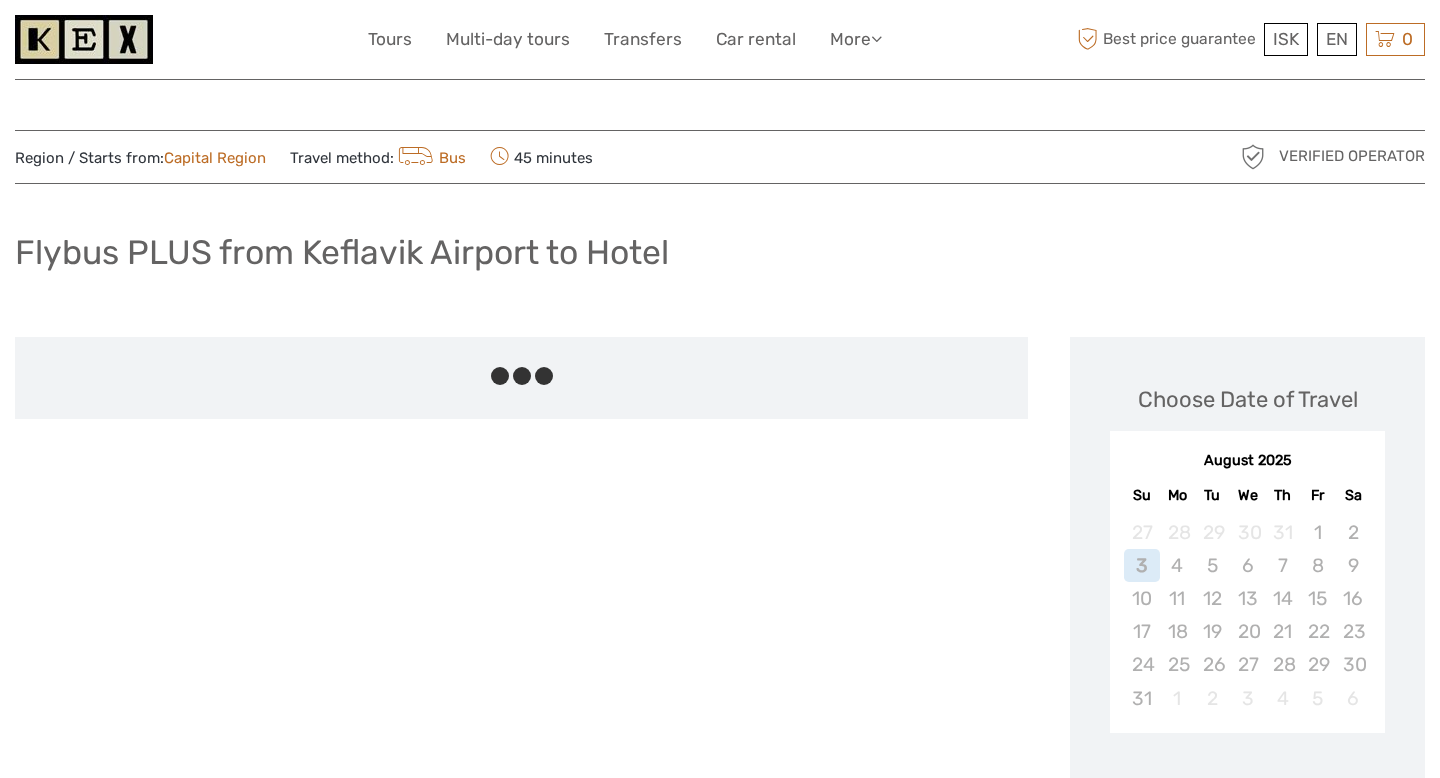 scroll, scrollTop: 0, scrollLeft: 0, axis: both 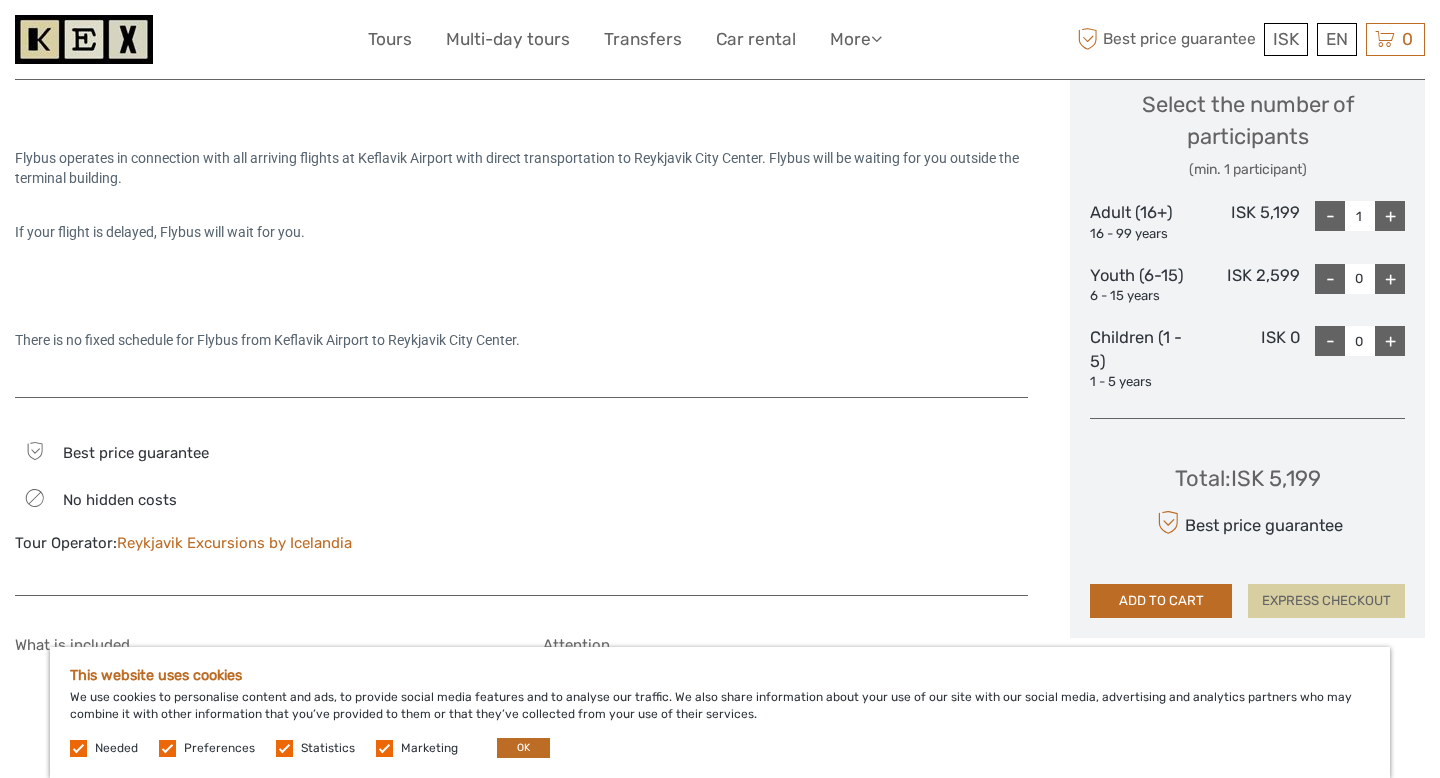 click on "EXPRESS CHECKOUT" at bounding box center (1326, 601) 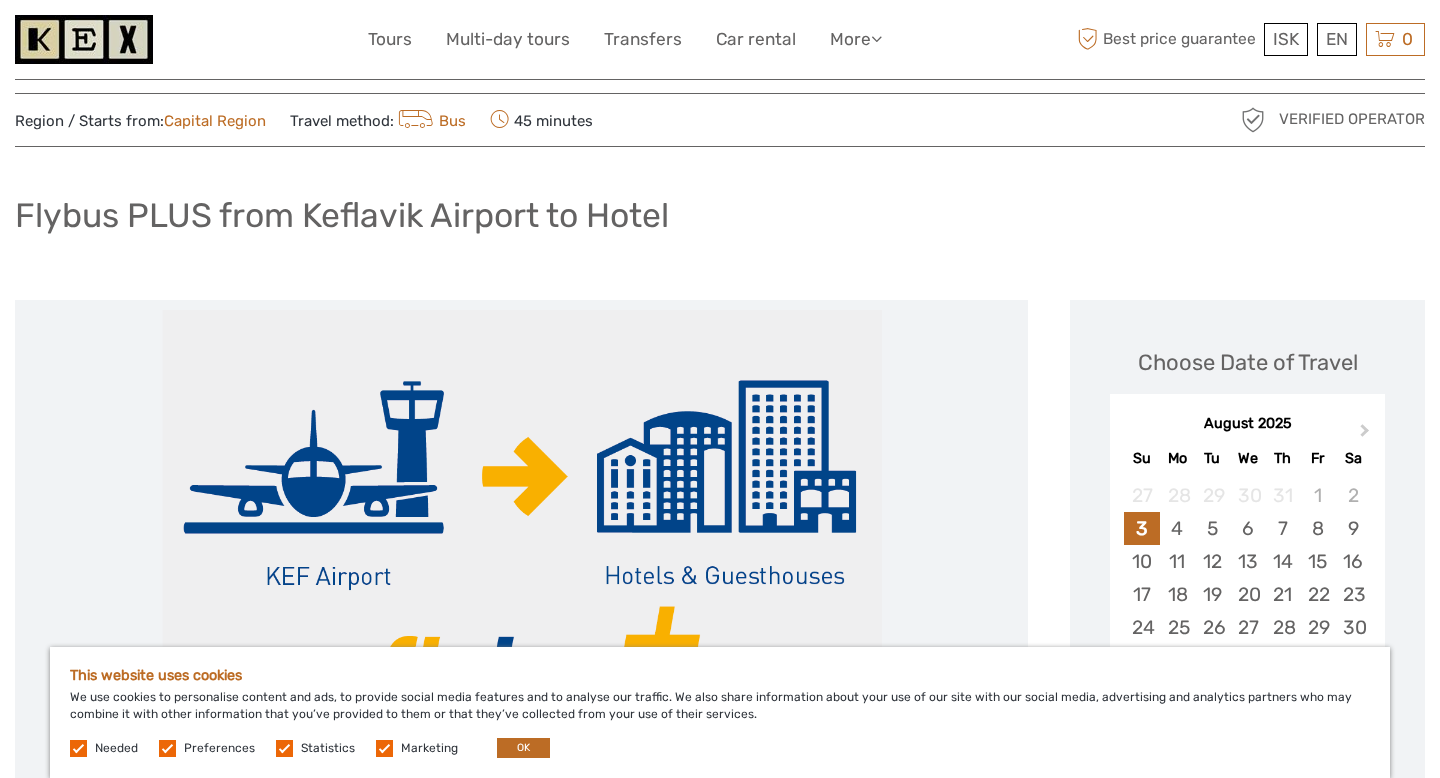 scroll, scrollTop: 0, scrollLeft: 0, axis: both 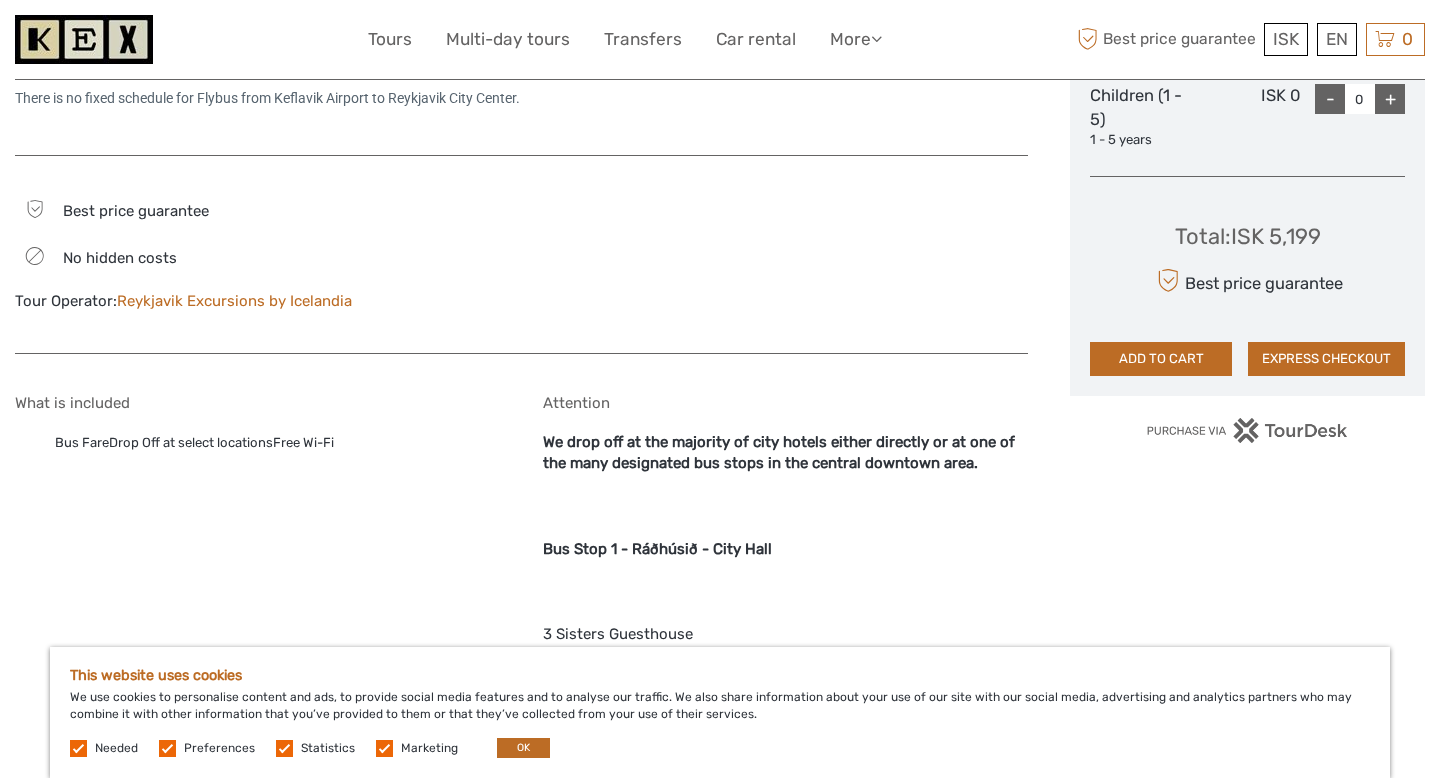 click on "Total :  ISK 5,199 Best price guarantee ADD TO CART EXPRESS CHECKOUT" at bounding box center [1247, 284] 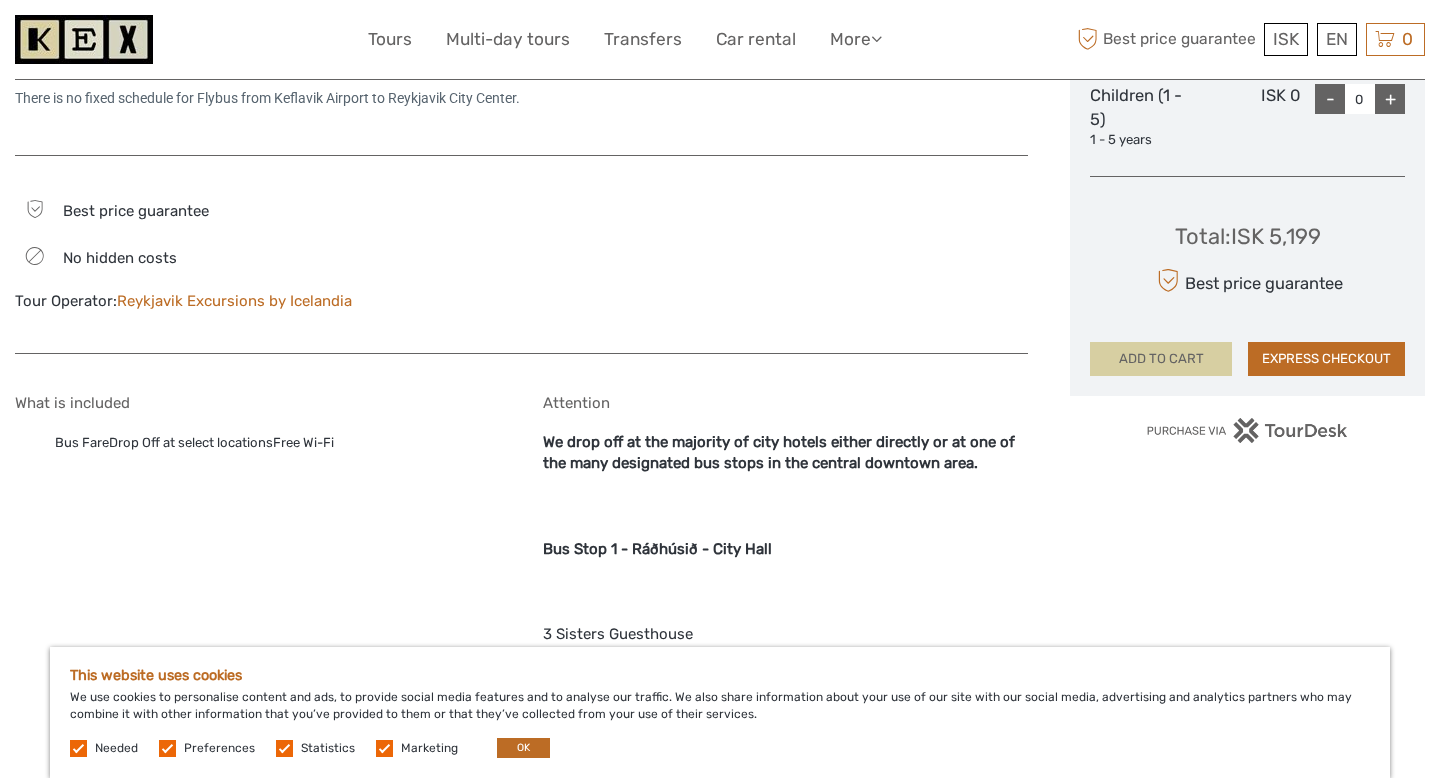 click on "ADD TO CART" at bounding box center [1161, 359] 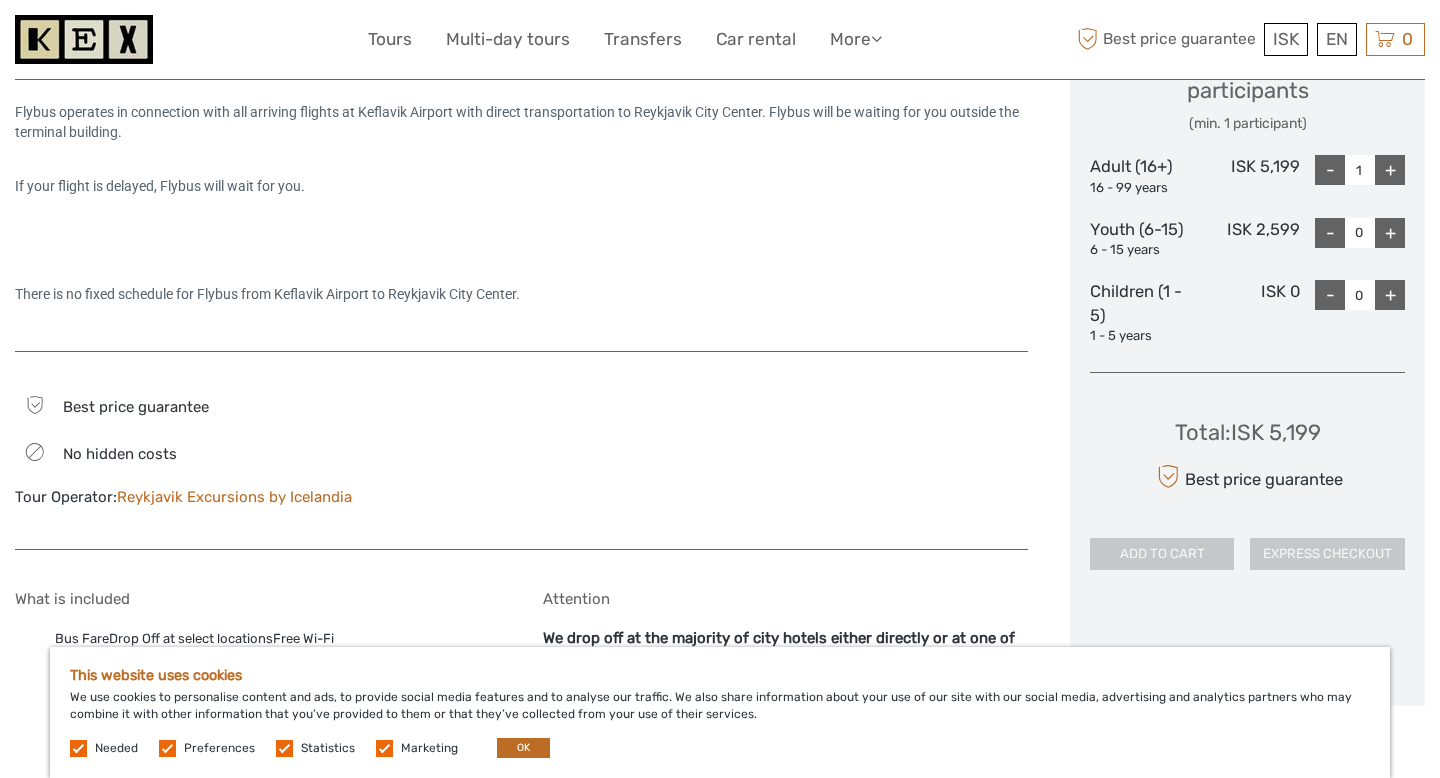 scroll, scrollTop: 888, scrollLeft: 0, axis: vertical 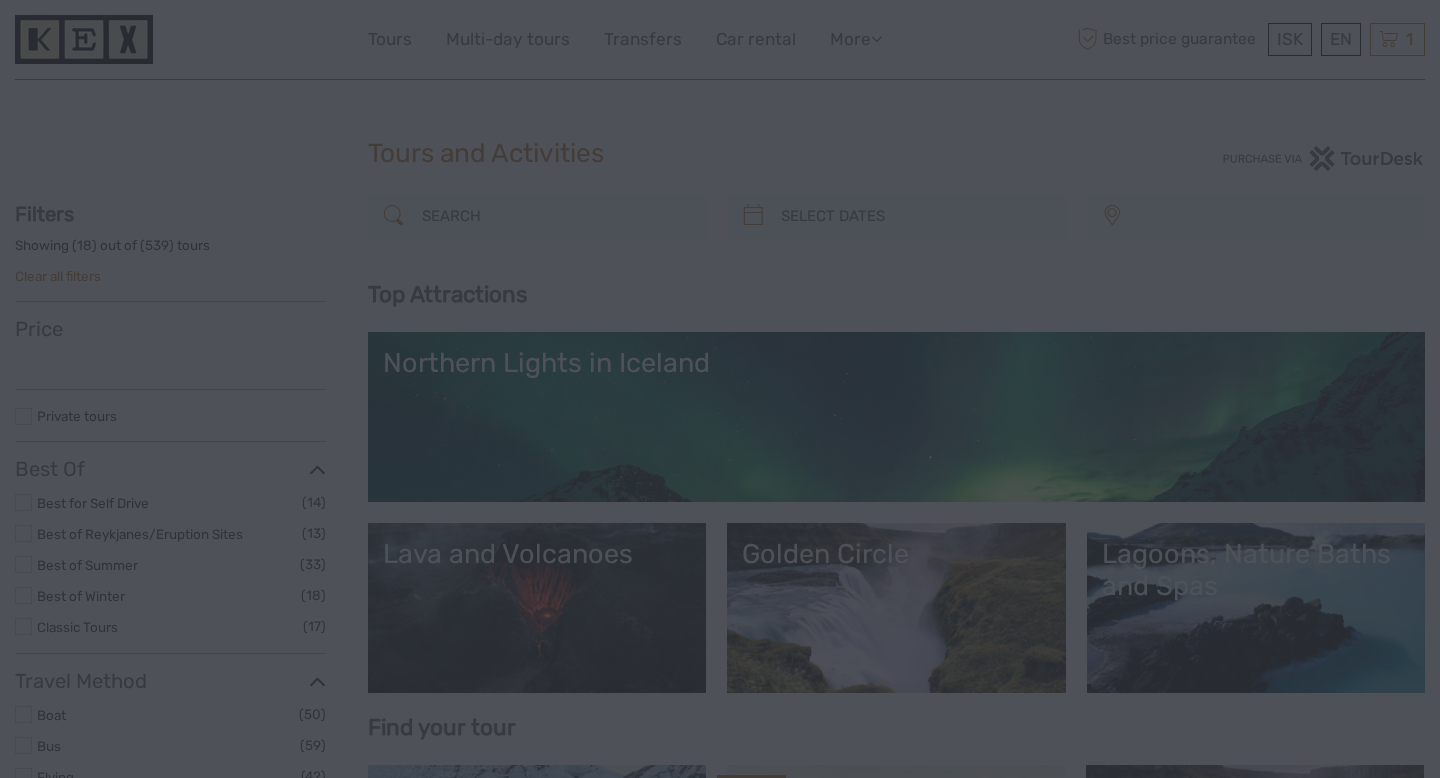 select 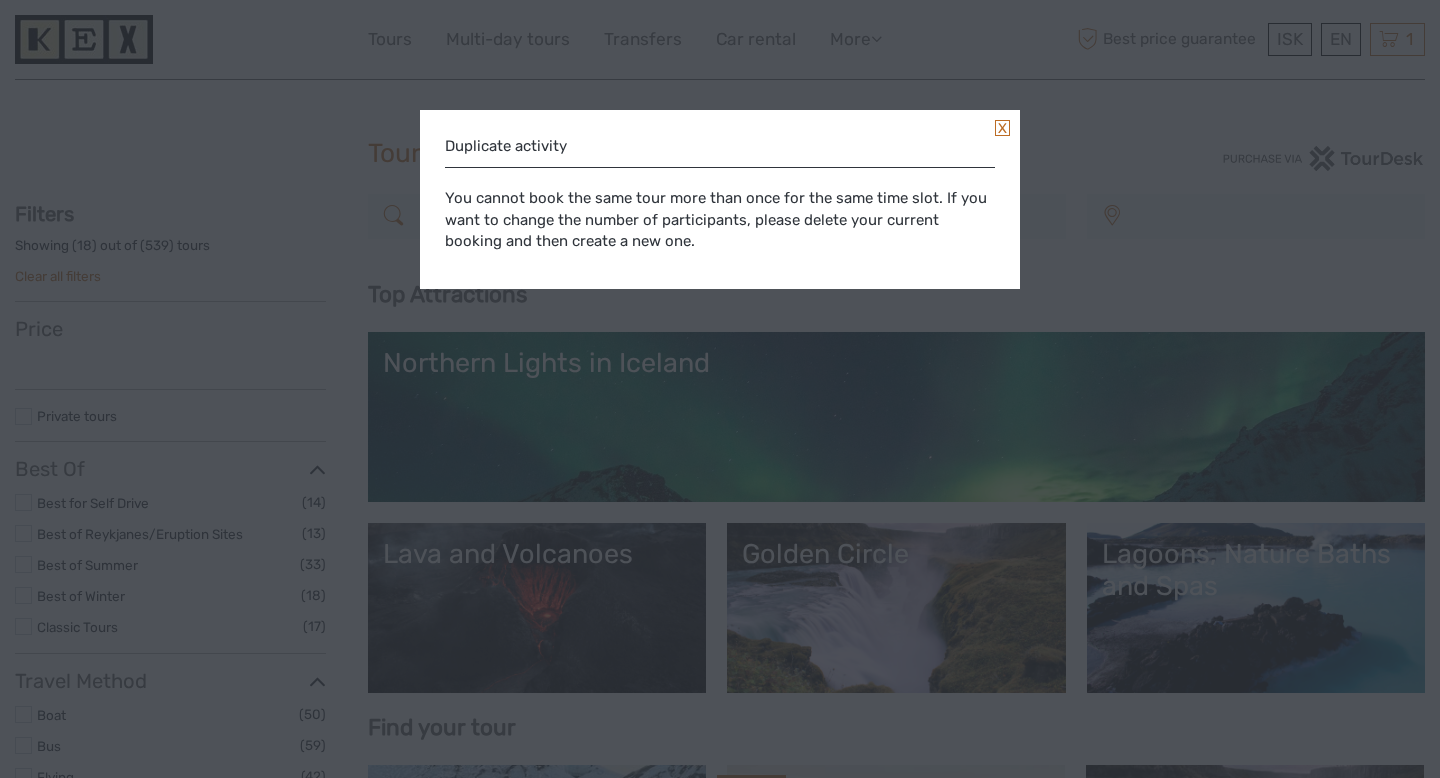 scroll, scrollTop: 0, scrollLeft: 0, axis: both 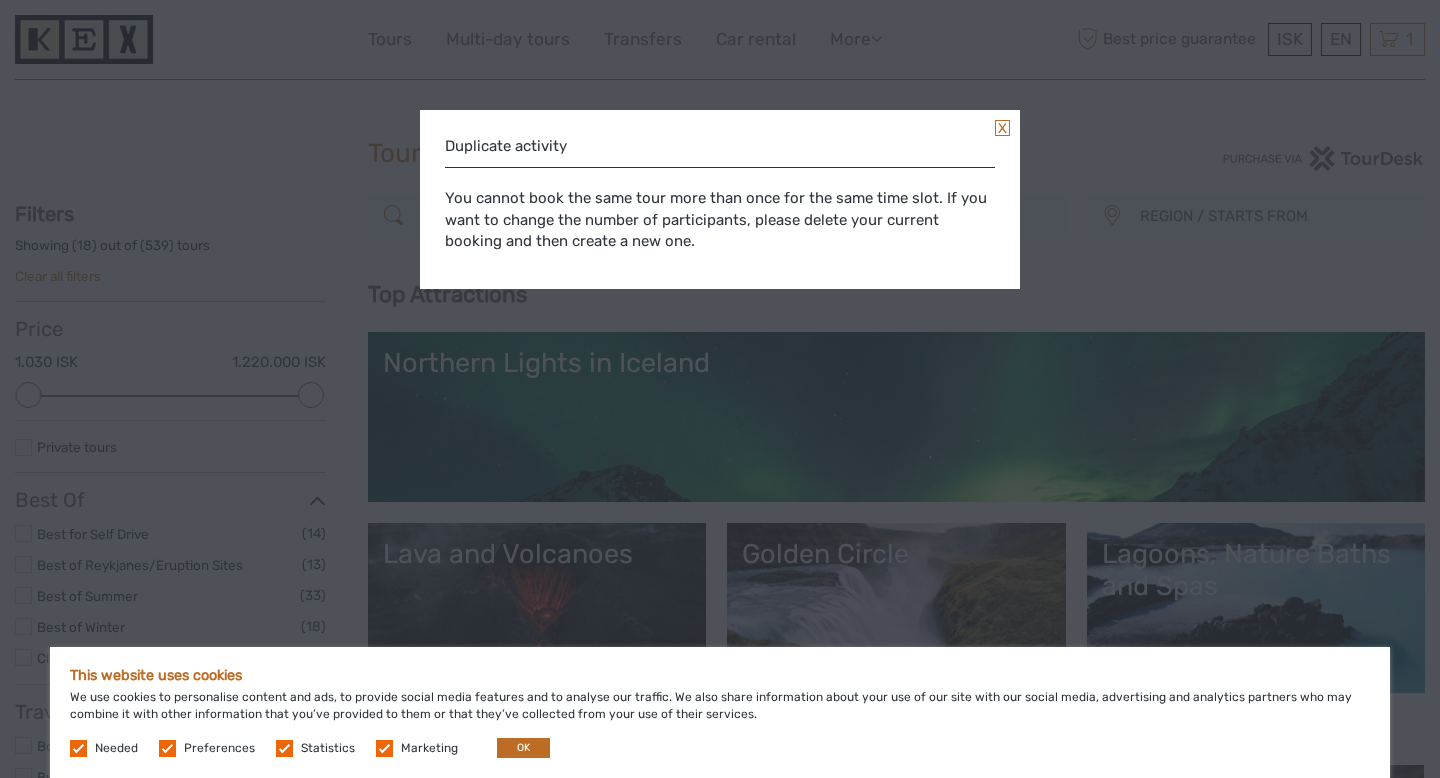 click at bounding box center [1002, 128] 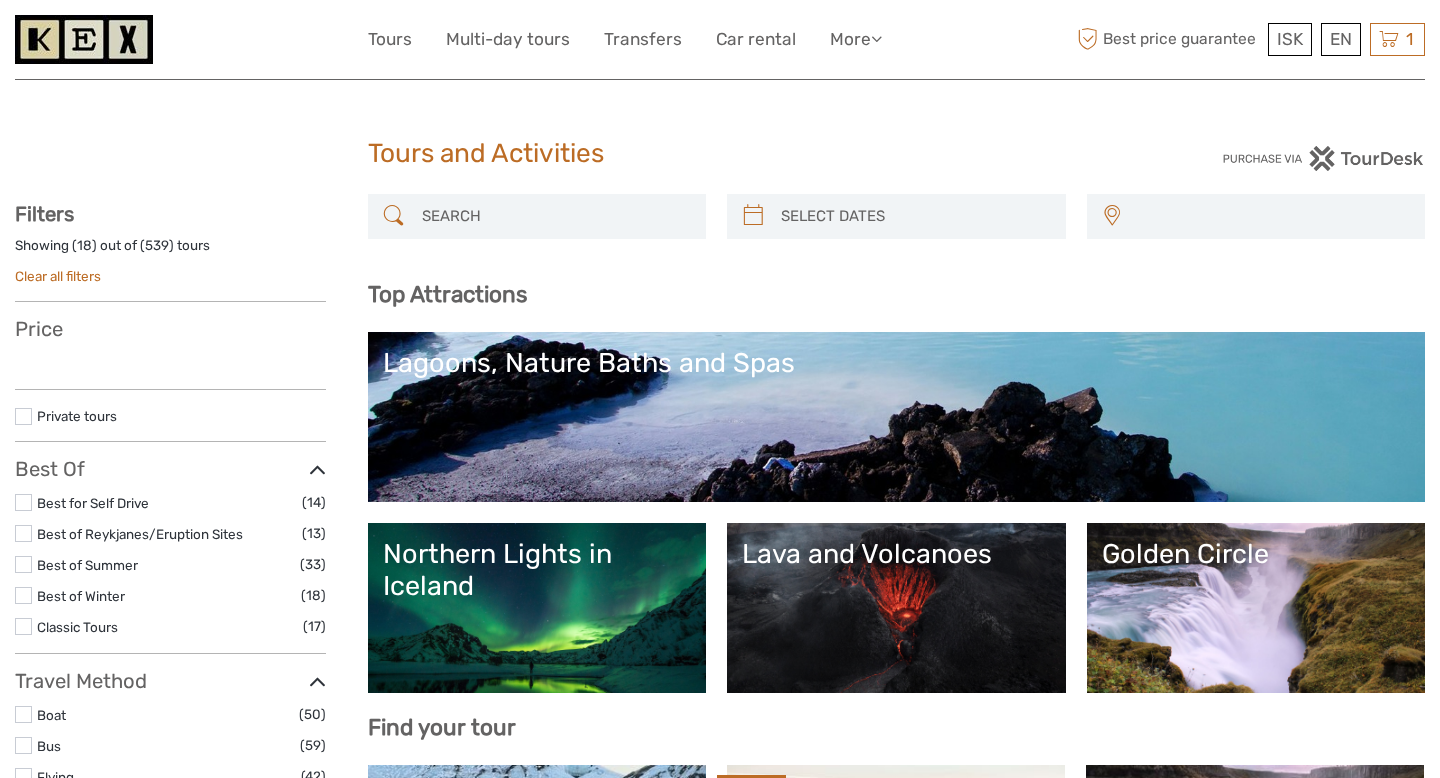 select 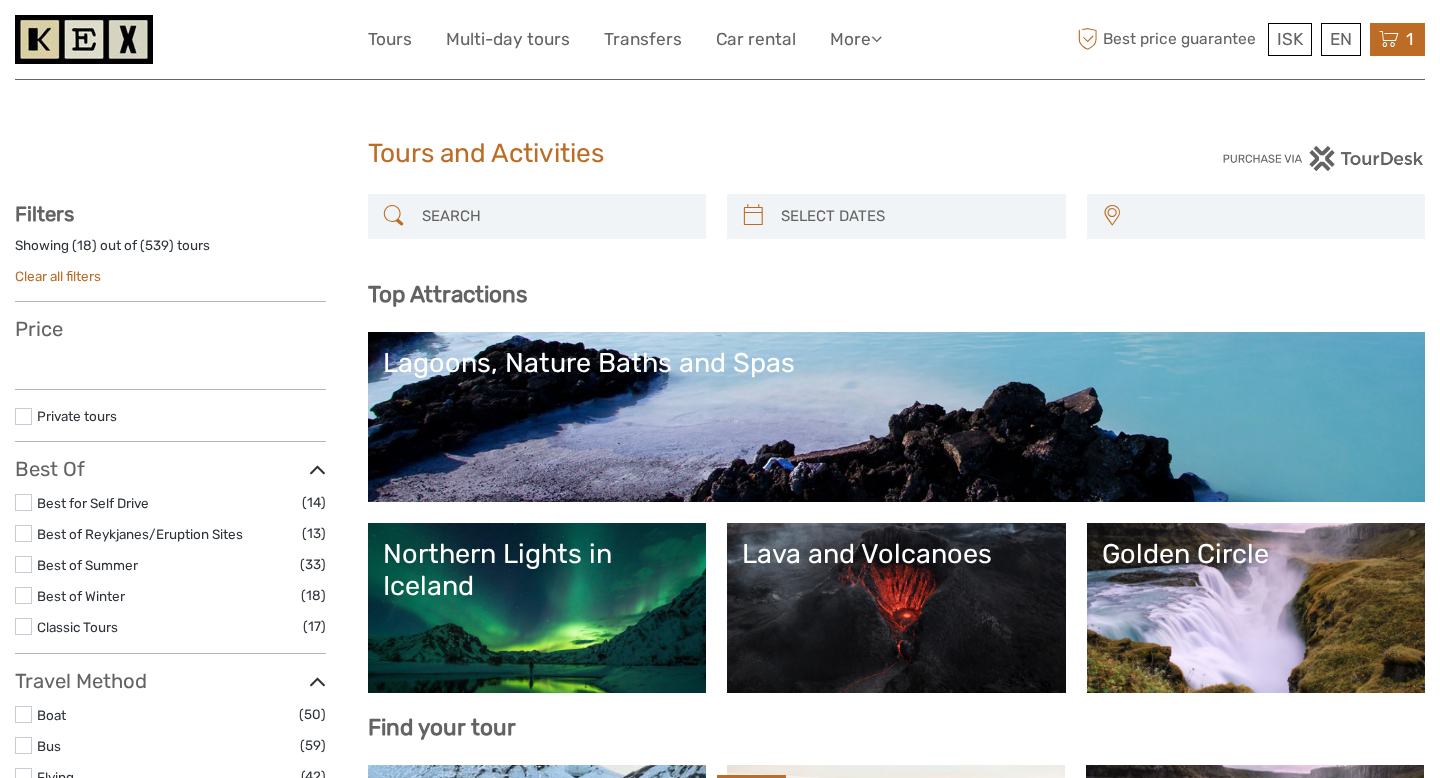 click on "1" at bounding box center (1409, 39) 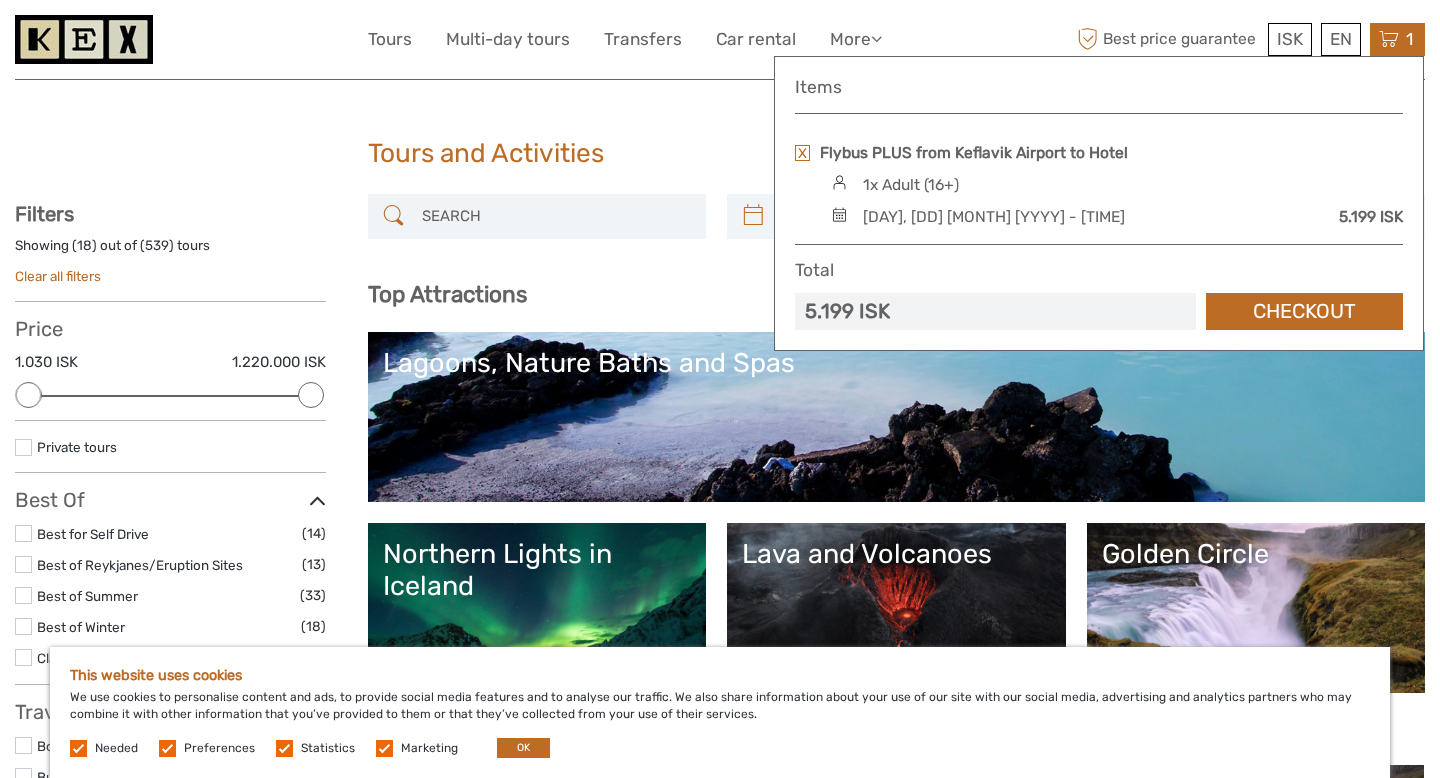 scroll, scrollTop: 0, scrollLeft: 0, axis: both 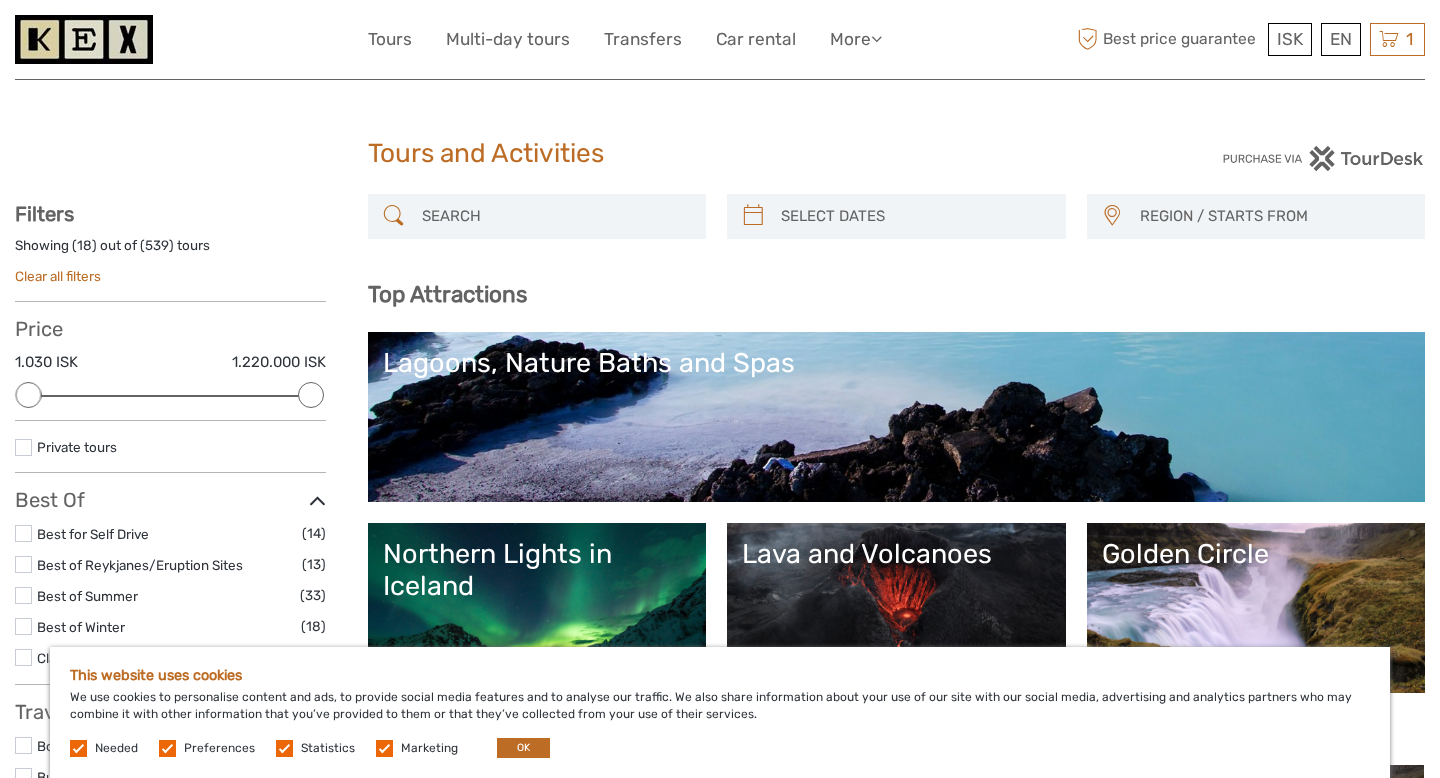 click on "This website uses cookies
We use cookies to personalise content and ads, to provide social media features and to analyse our traffic. We also share information about your use of our site with our social media, advertising and analytics partners who may combine it with other information that you’ve provided to them or that they’ve collected from your use of their services.
Needed
Preferences
Statistics
Marketing
OK" at bounding box center [720, 712] 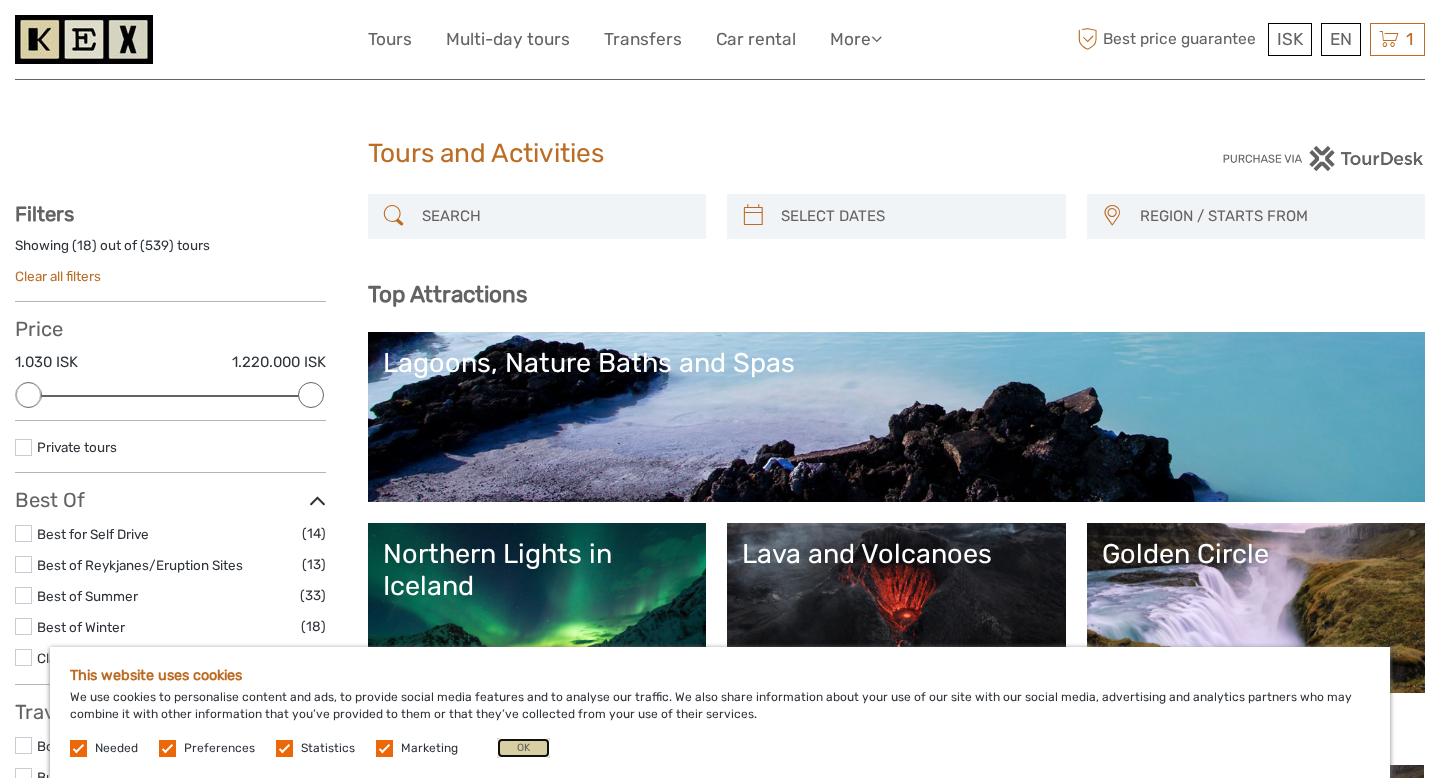 click on "OK" at bounding box center [523, 748] 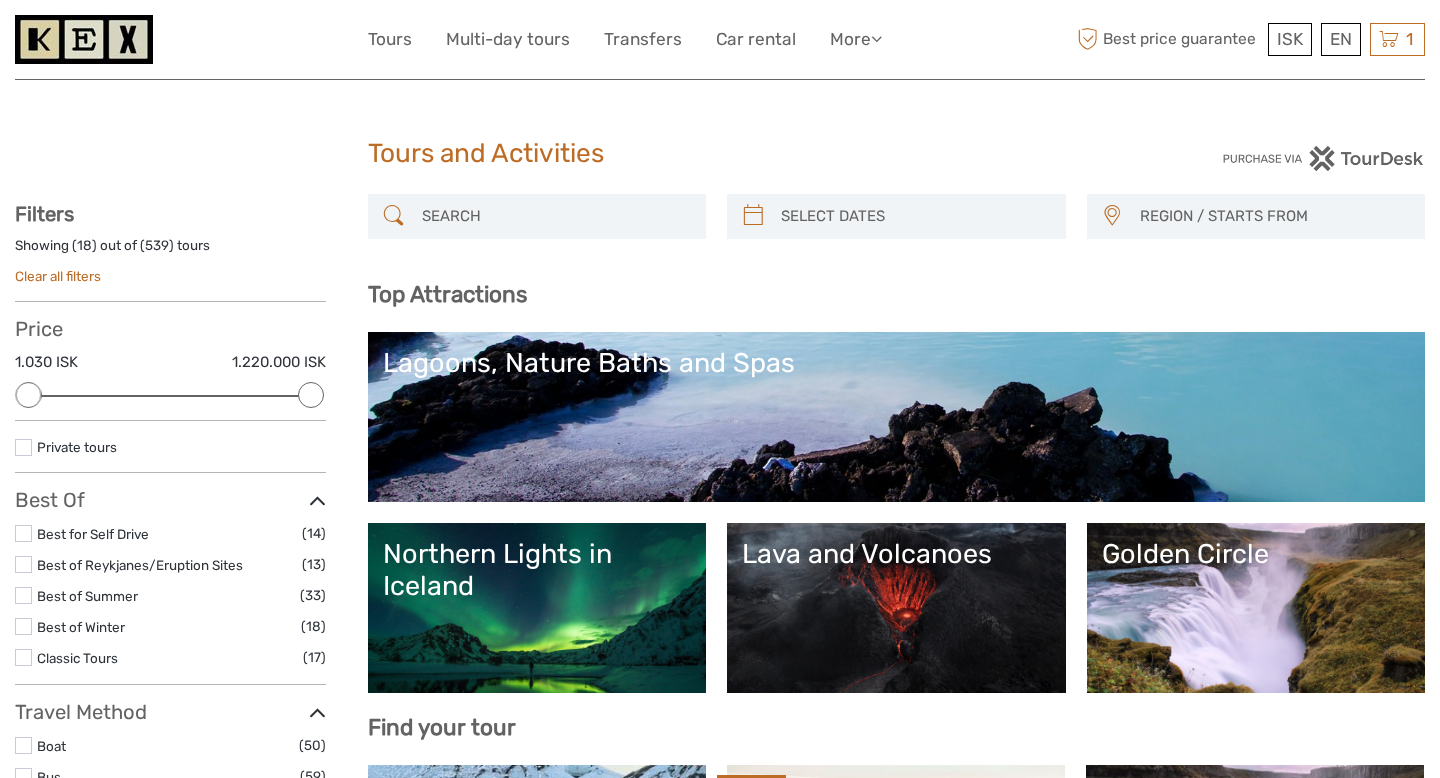 click on "Lagoons, Nature Baths and Spas" at bounding box center [897, 417] 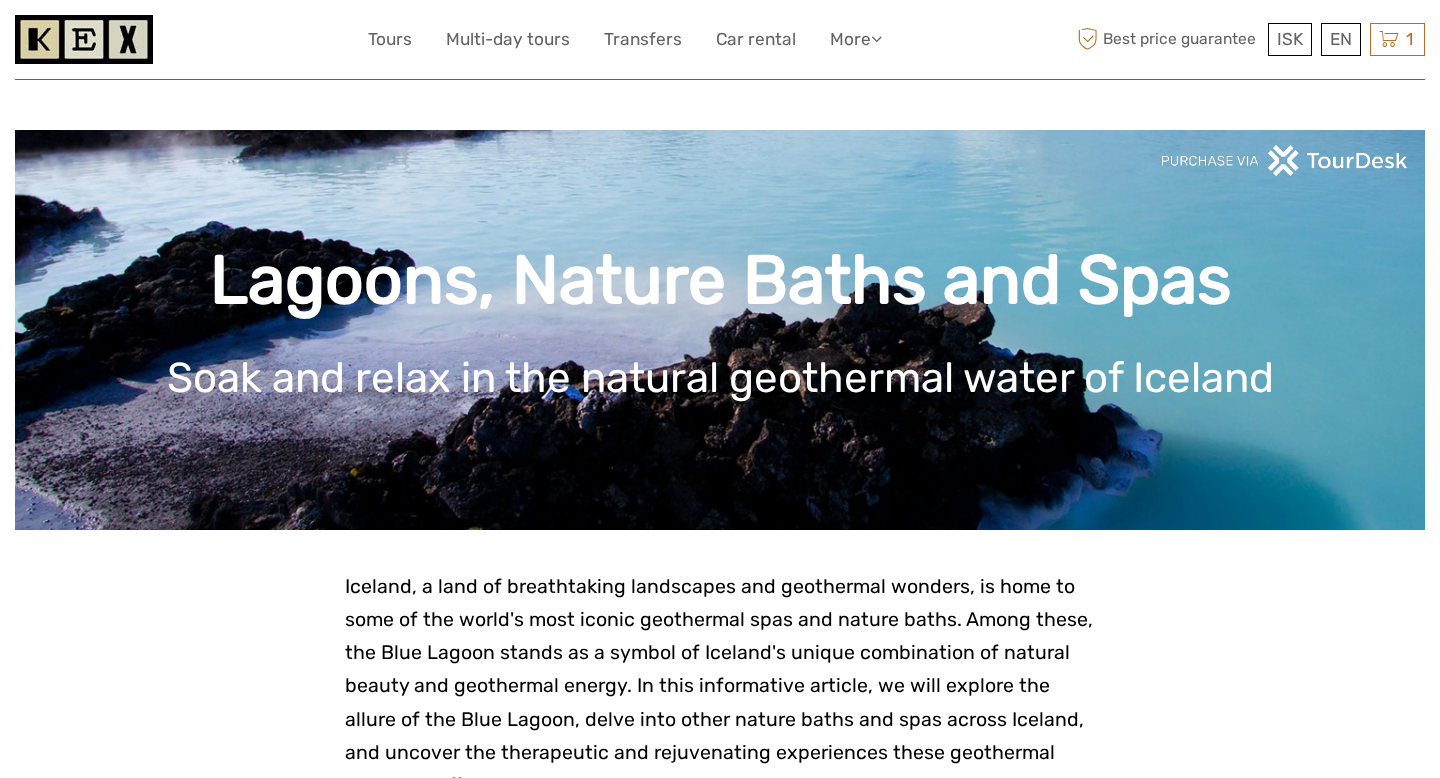 scroll, scrollTop: 0, scrollLeft: 0, axis: both 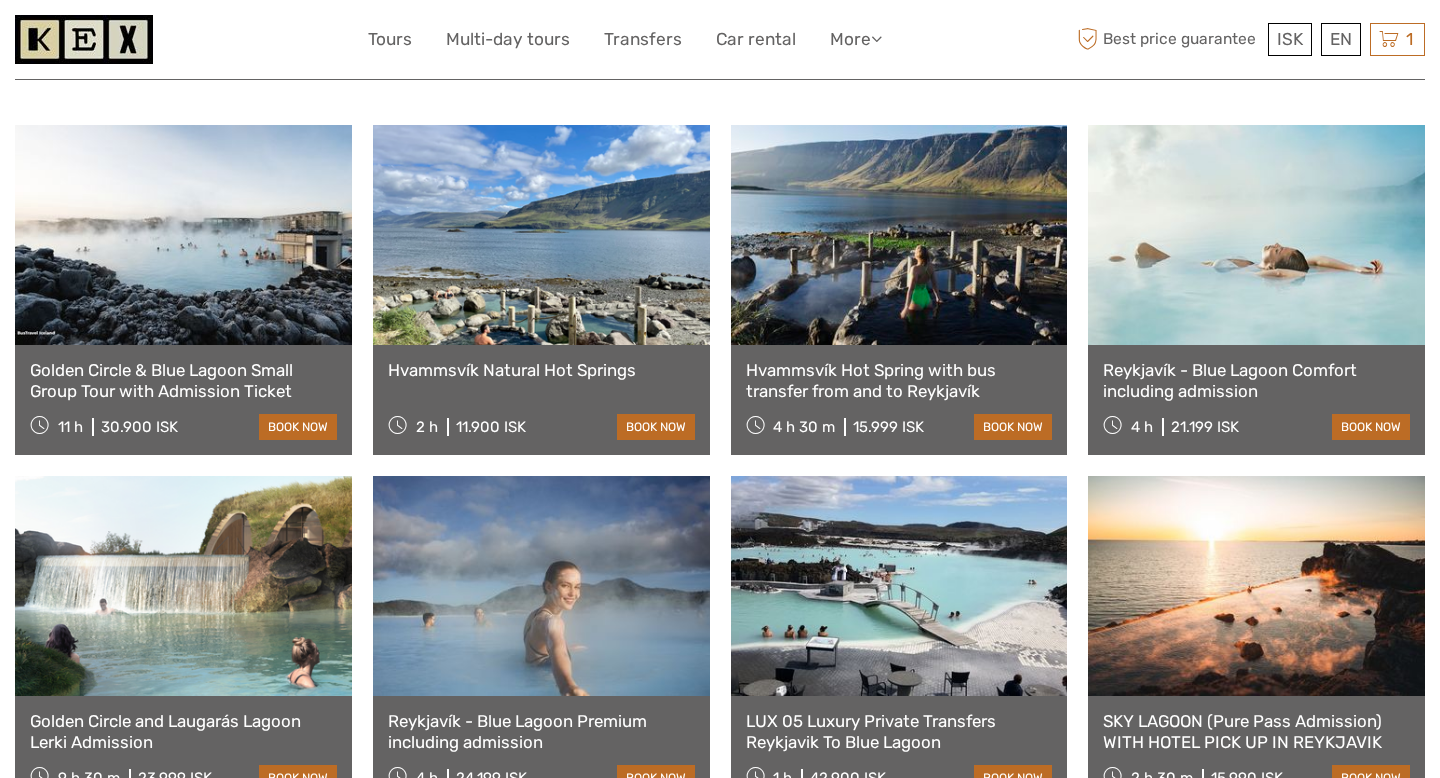 click on "Hvammsvík Natural Hot Springs" at bounding box center [541, 370] 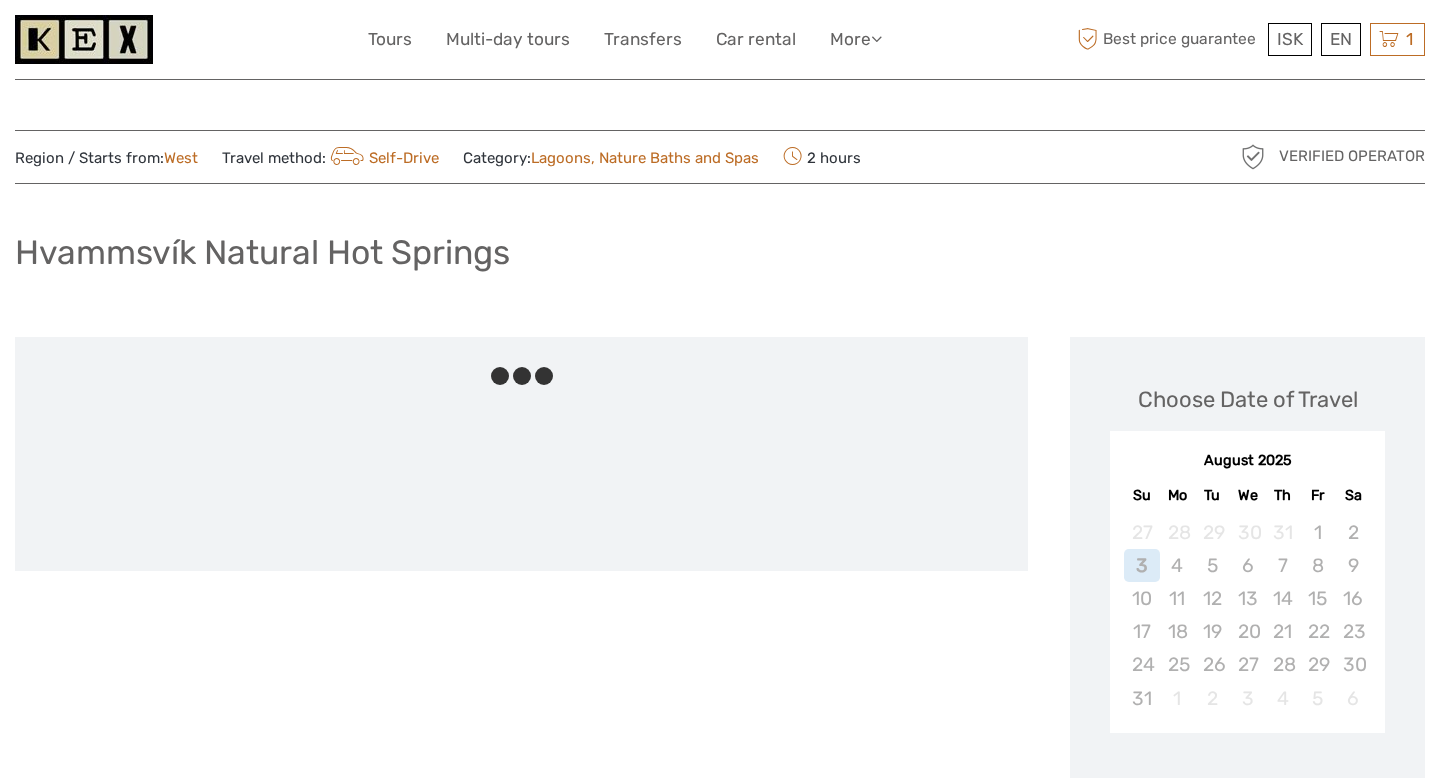 scroll, scrollTop: 0, scrollLeft: 0, axis: both 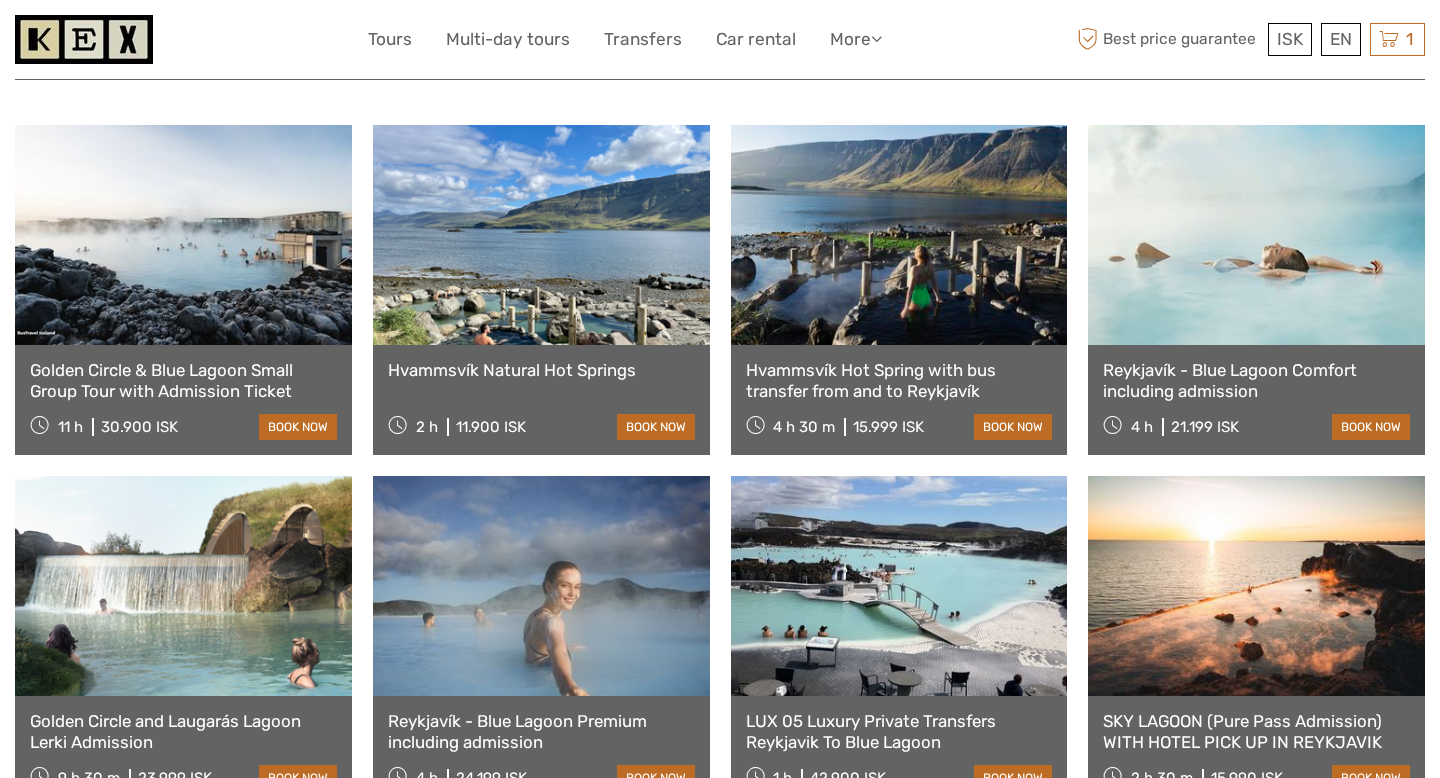 click on "Hvammsvík Hot Spring with bus transfer from and to Reykjavík" at bounding box center (899, 380) 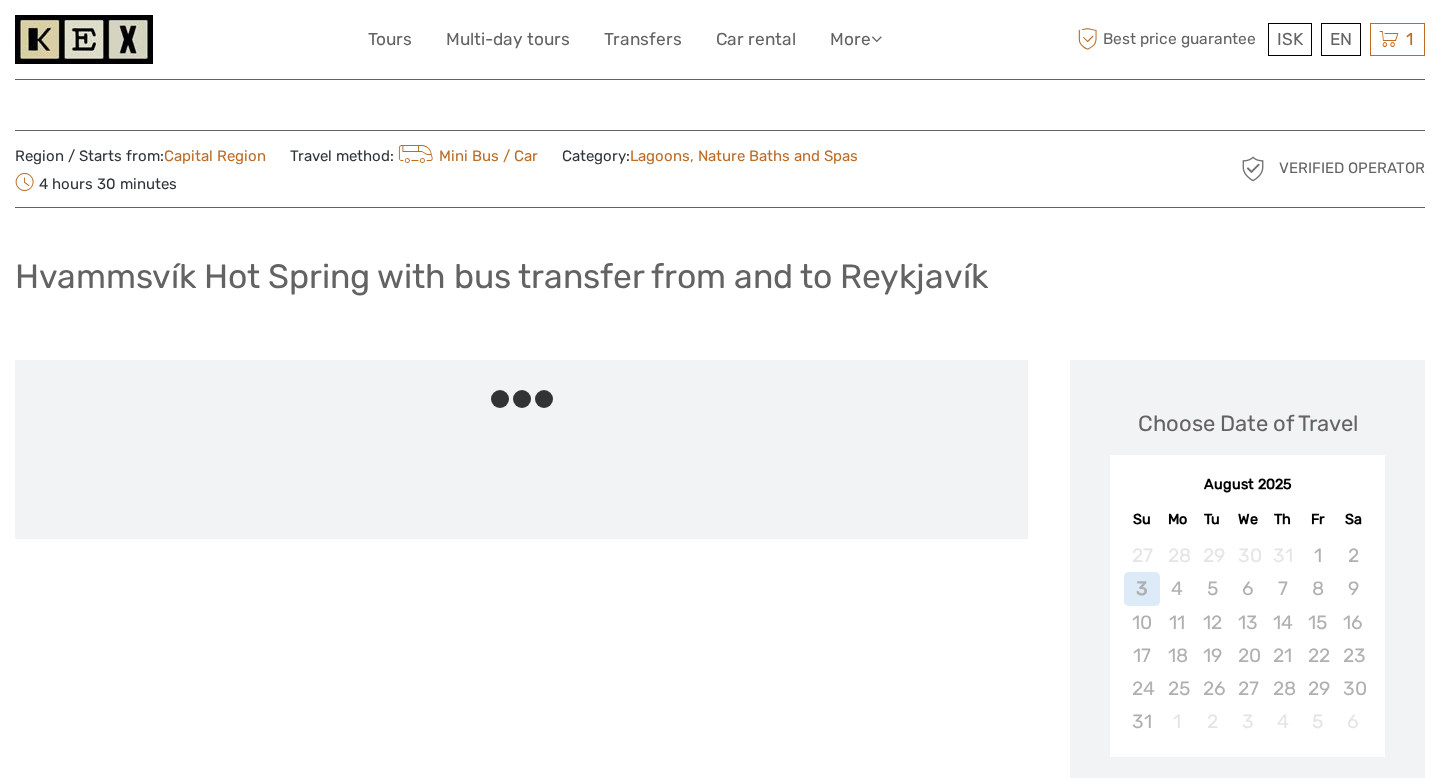 scroll, scrollTop: 0, scrollLeft: 0, axis: both 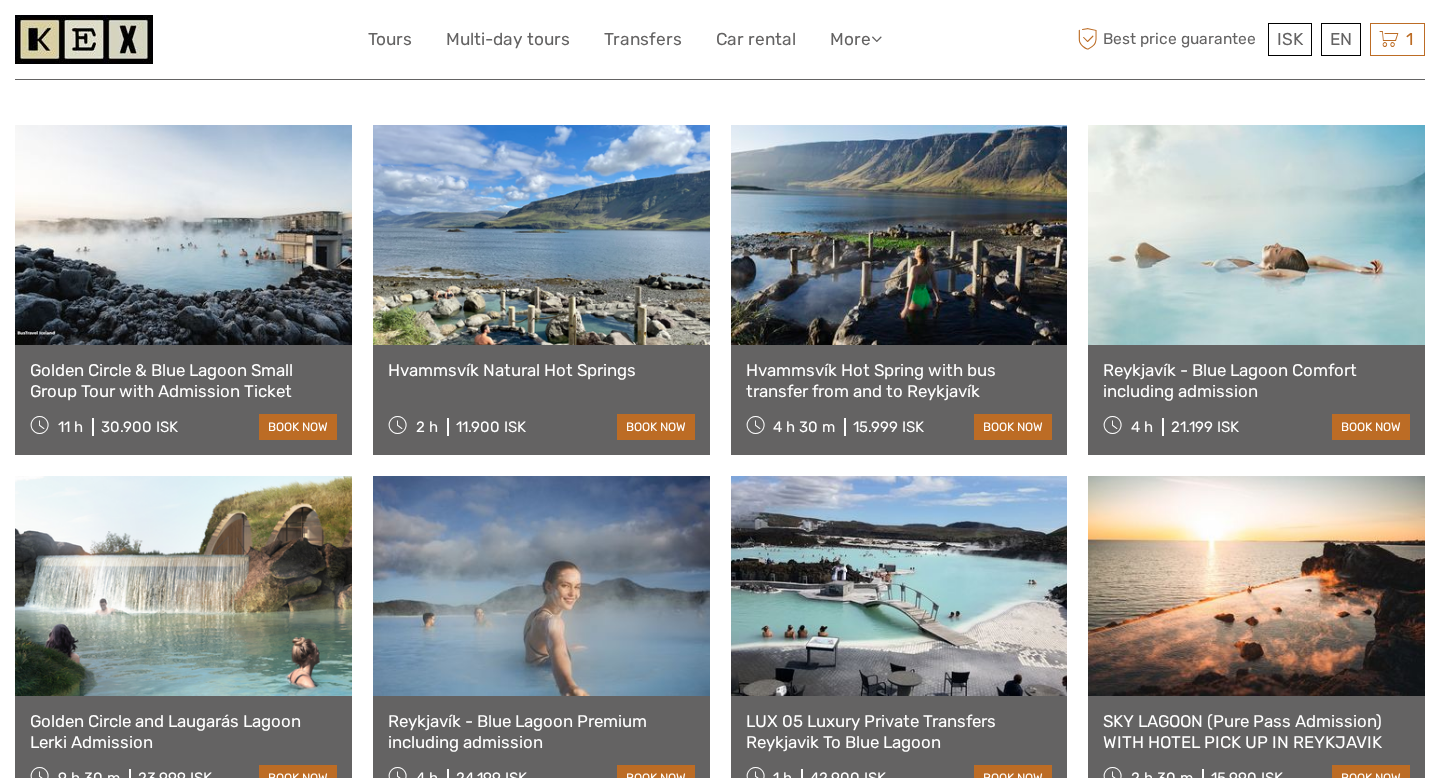 click on "Hvammsvík Hot Spring with bus transfer from and to Reykjavík" at bounding box center [899, 380] 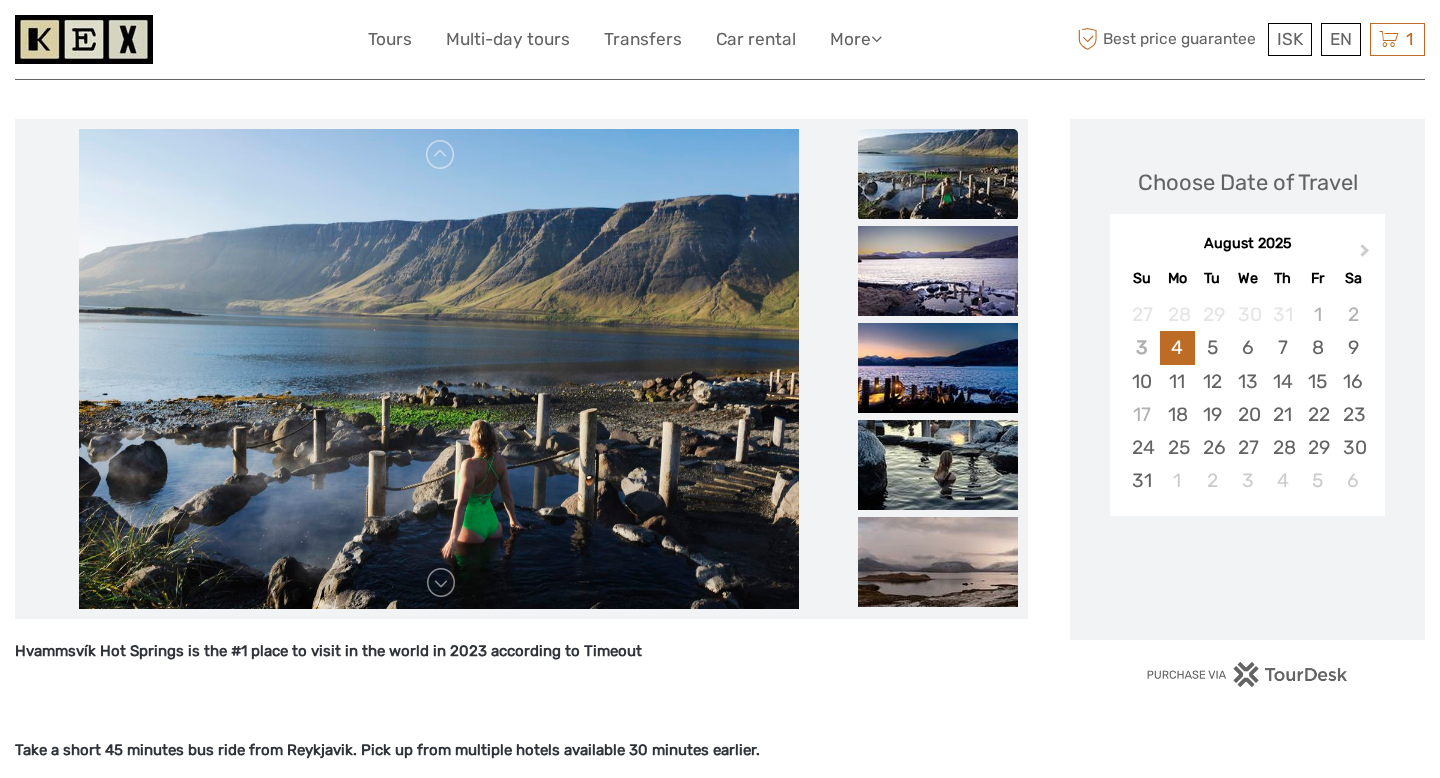 scroll, scrollTop: 470, scrollLeft: 0, axis: vertical 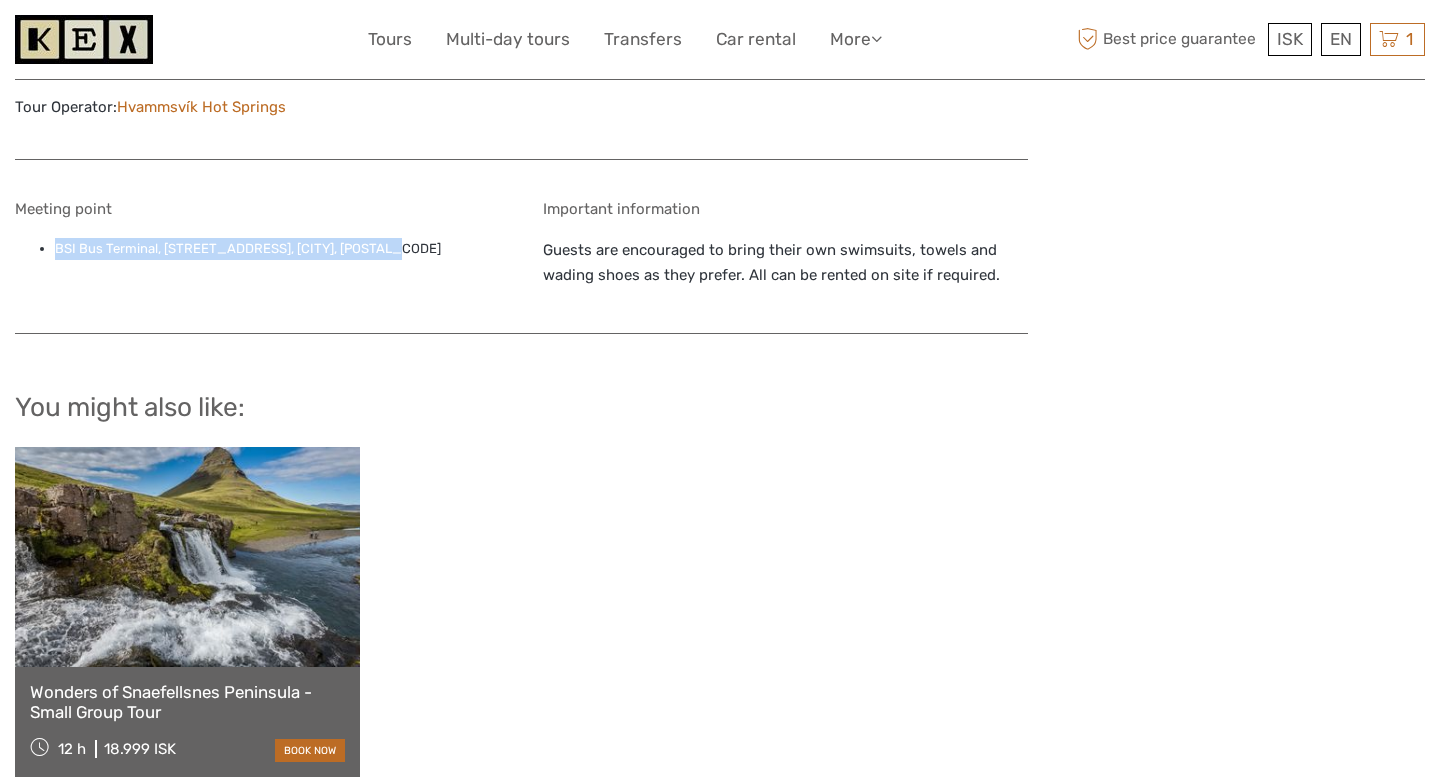 drag, startPoint x: 57, startPoint y: 248, endPoint x: 434, endPoint y: 248, distance: 377 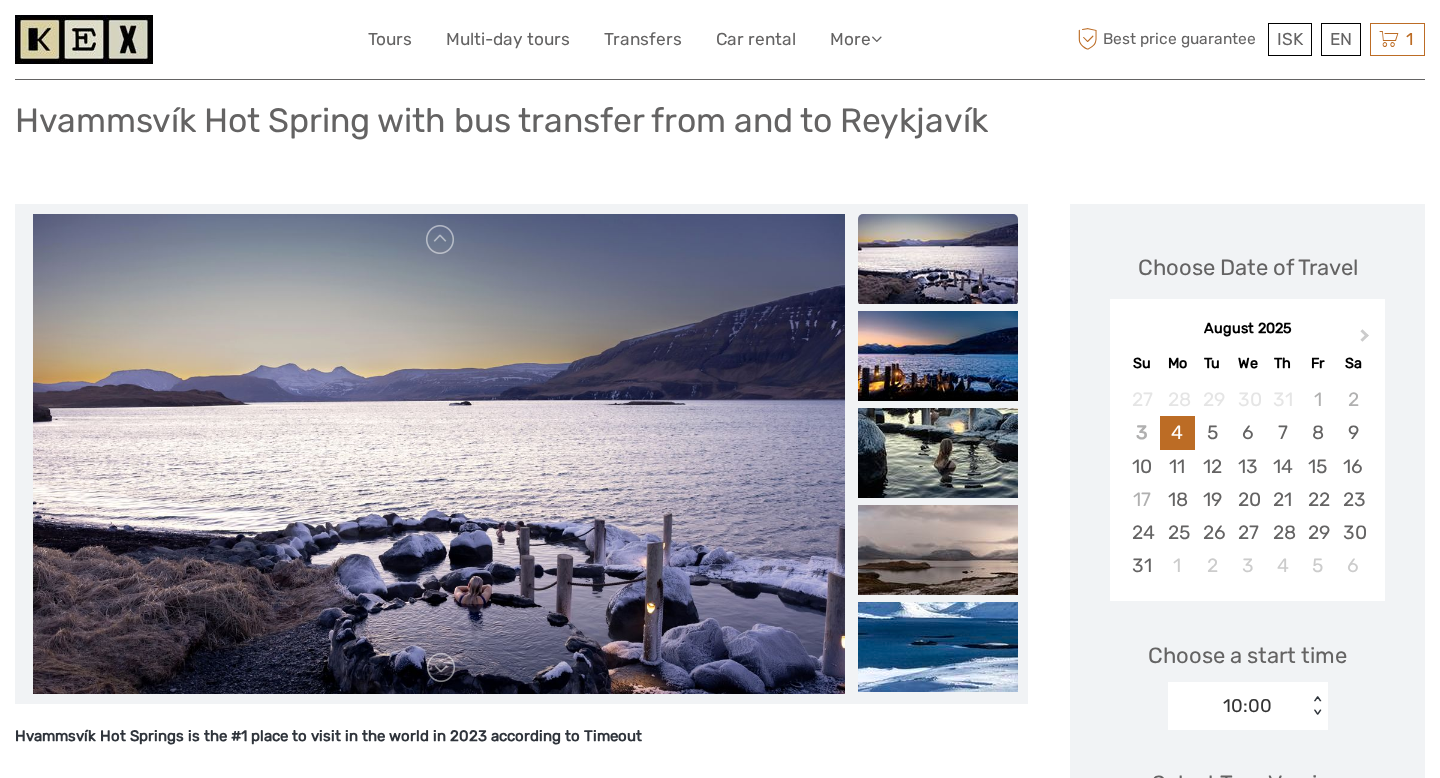 scroll, scrollTop: 153, scrollLeft: 0, axis: vertical 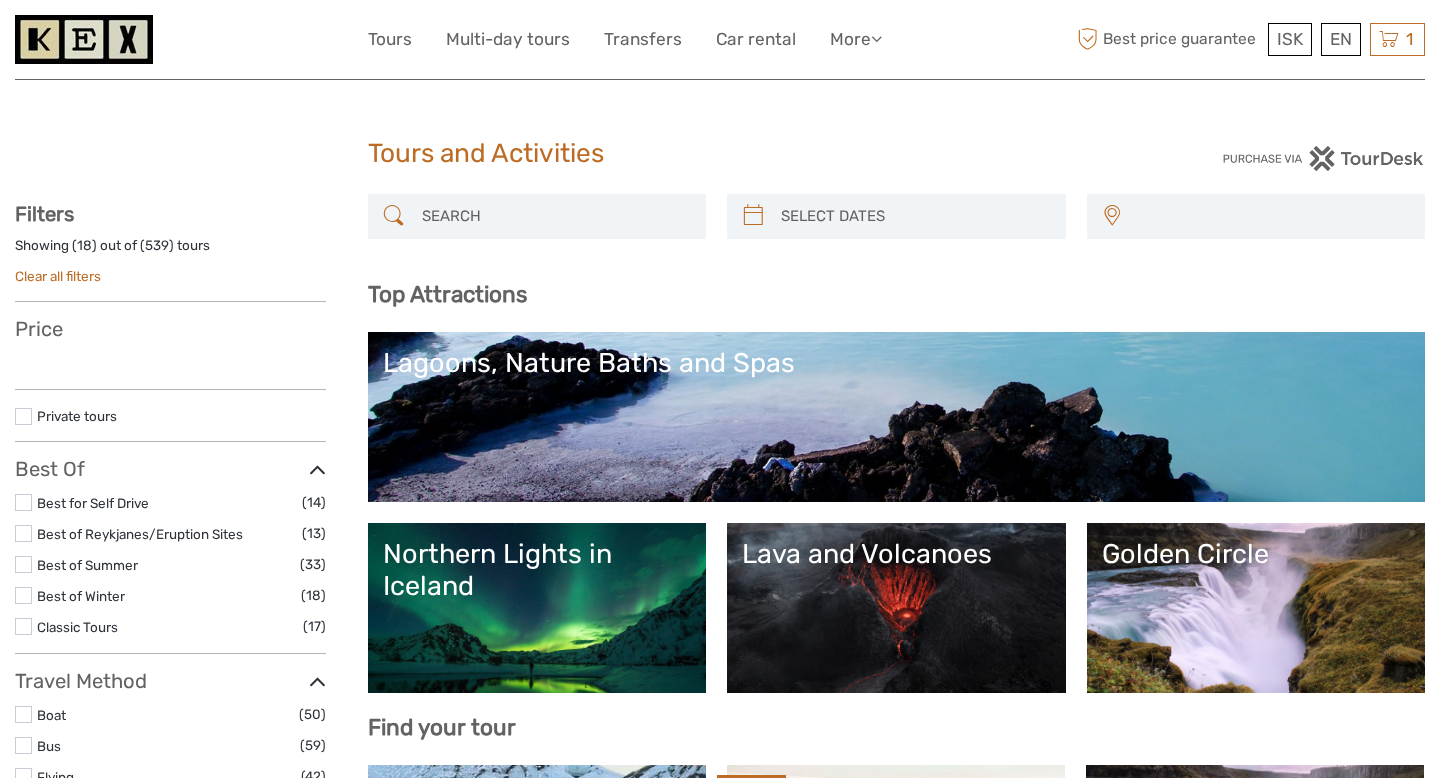 select 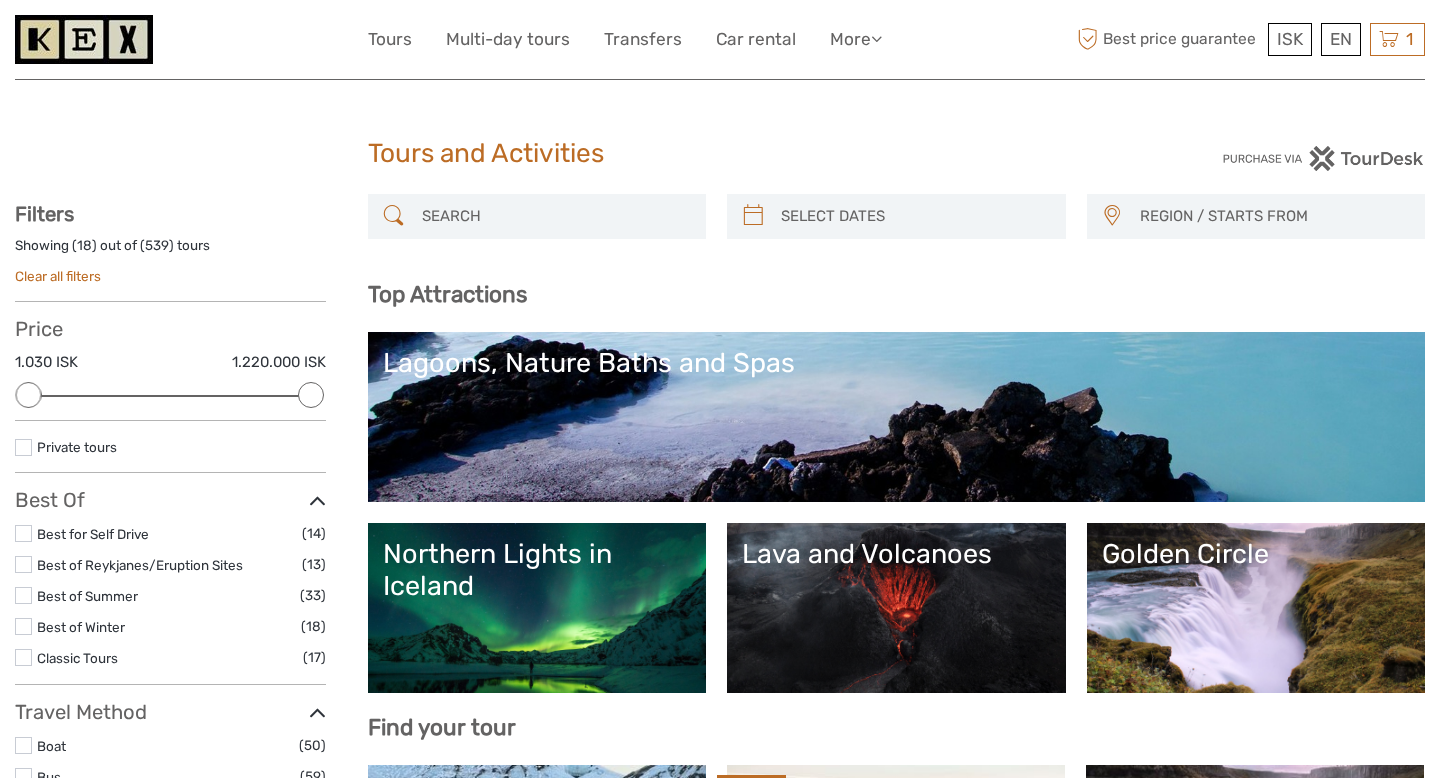 scroll, scrollTop: 272, scrollLeft: 0, axis: vertical 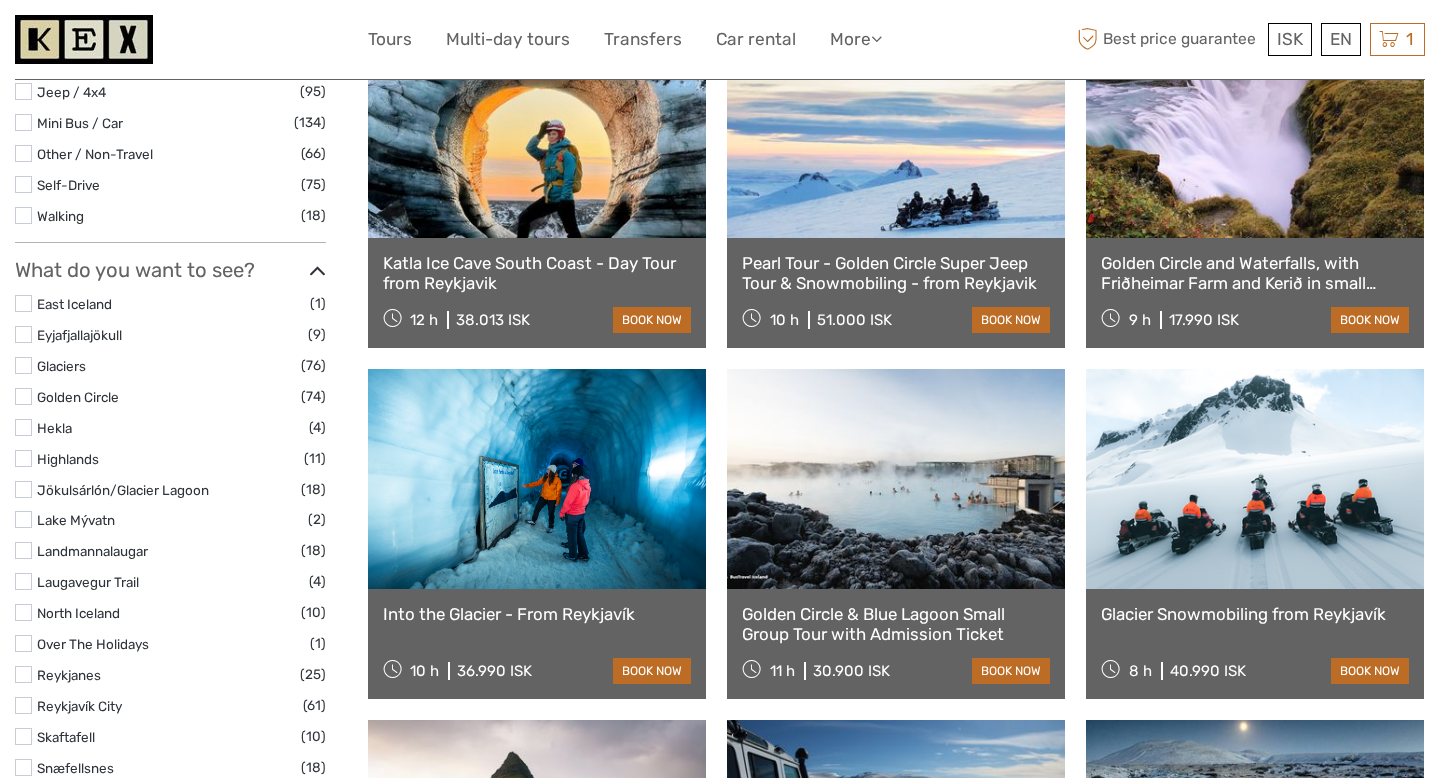 click on "Golden Circle and Waterfalls, with Friðheimar Farm and Kerið in small group" at bounding box center (1255, 273) 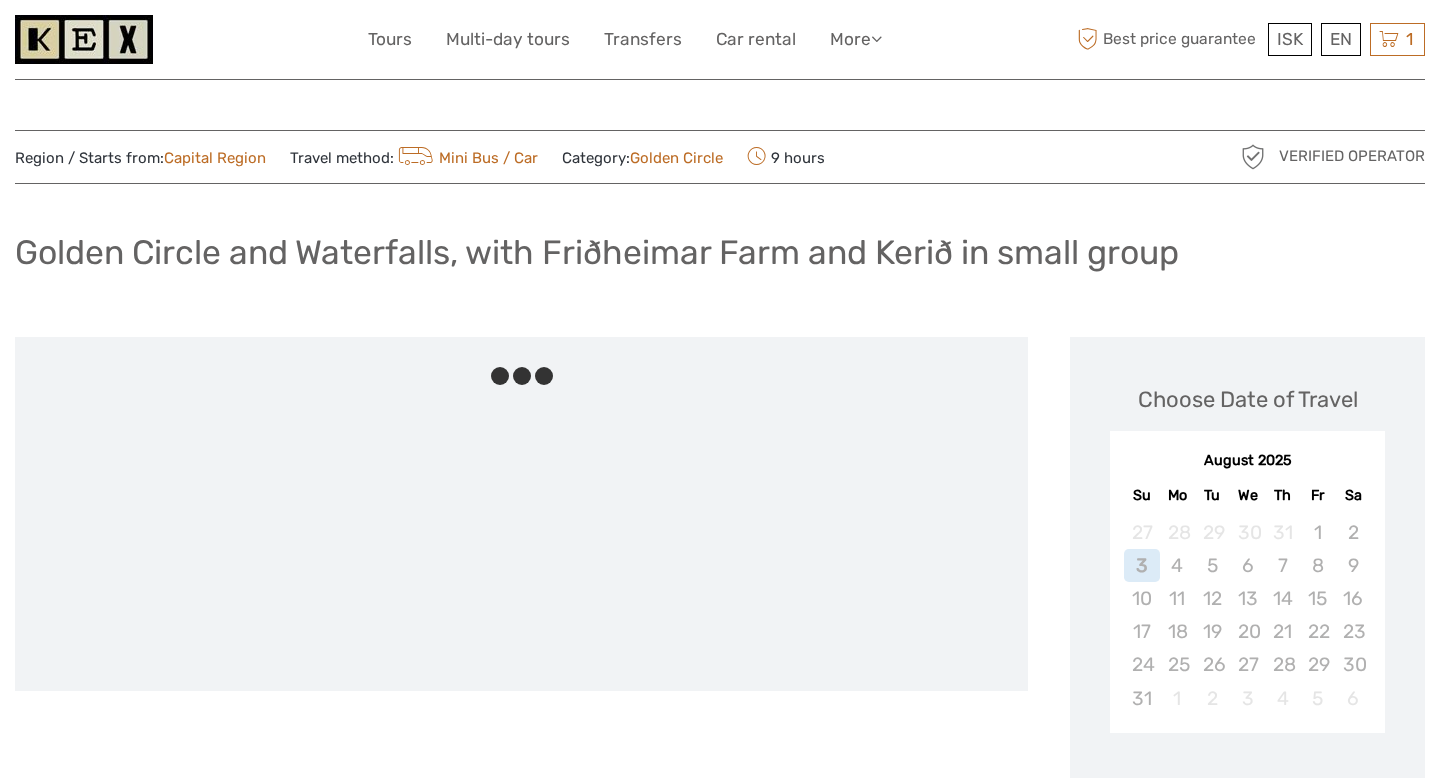 scroll, scrollTop: 0, scrollLeft: 0, axis: both 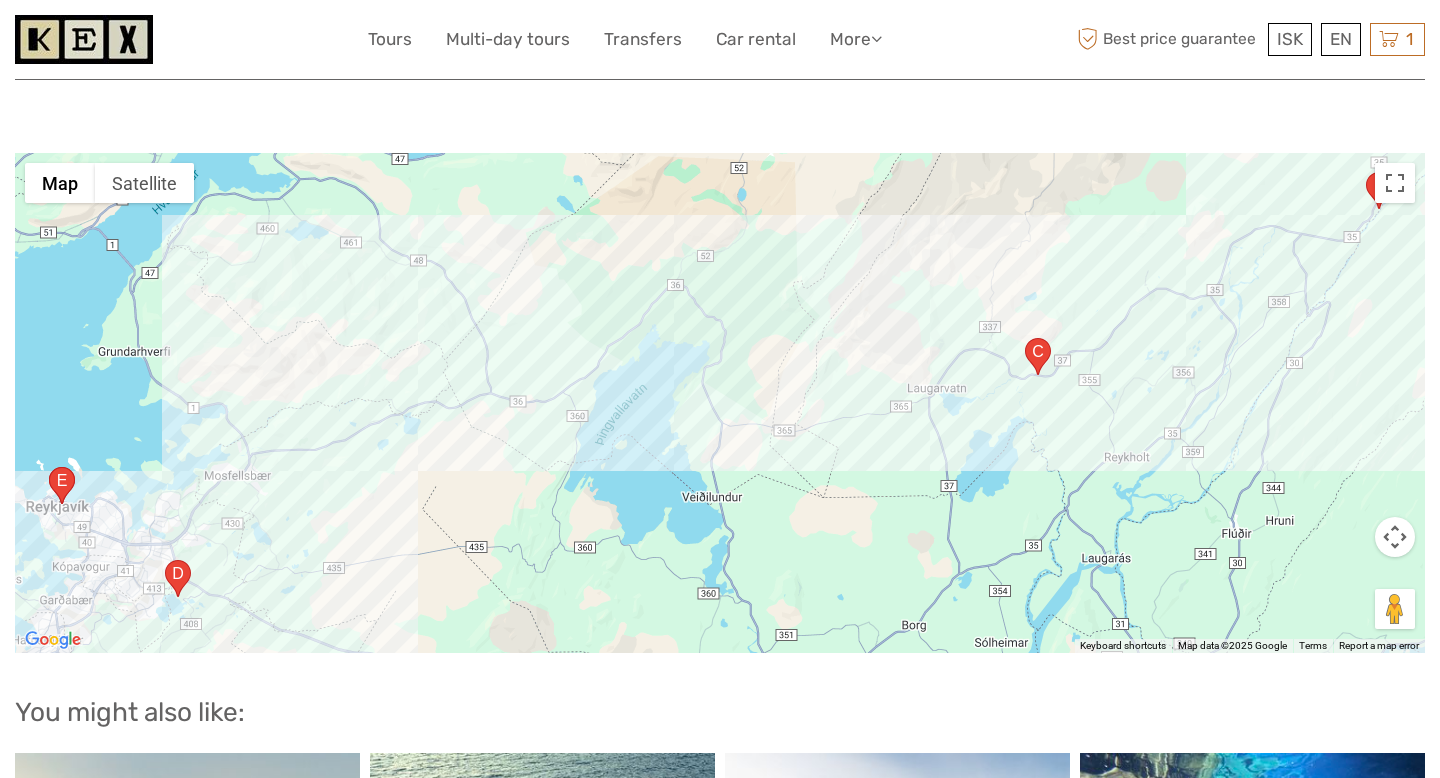 click at bounding box center (1395, 537) 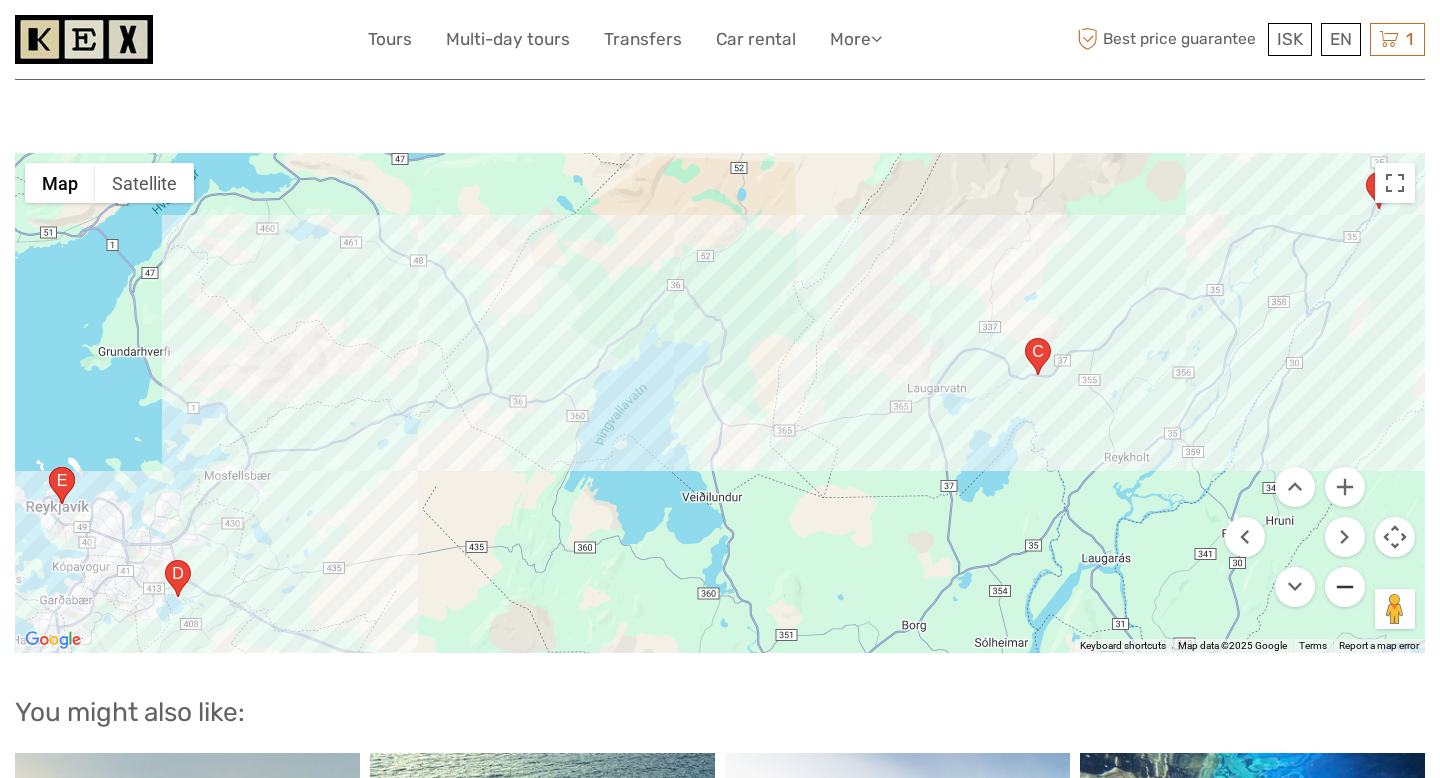 click at bounding box center [1345, 587] 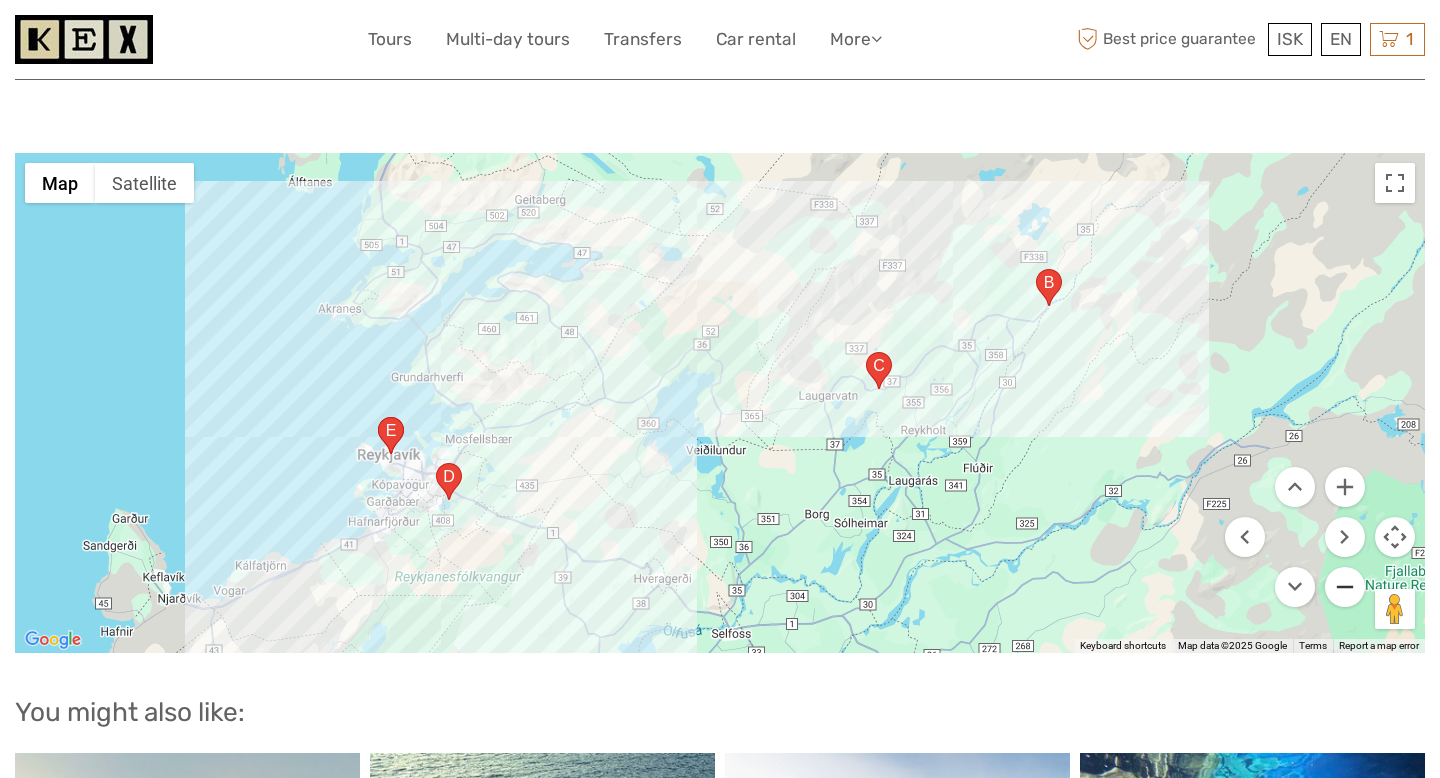 click at bounding box center [1345, 587] 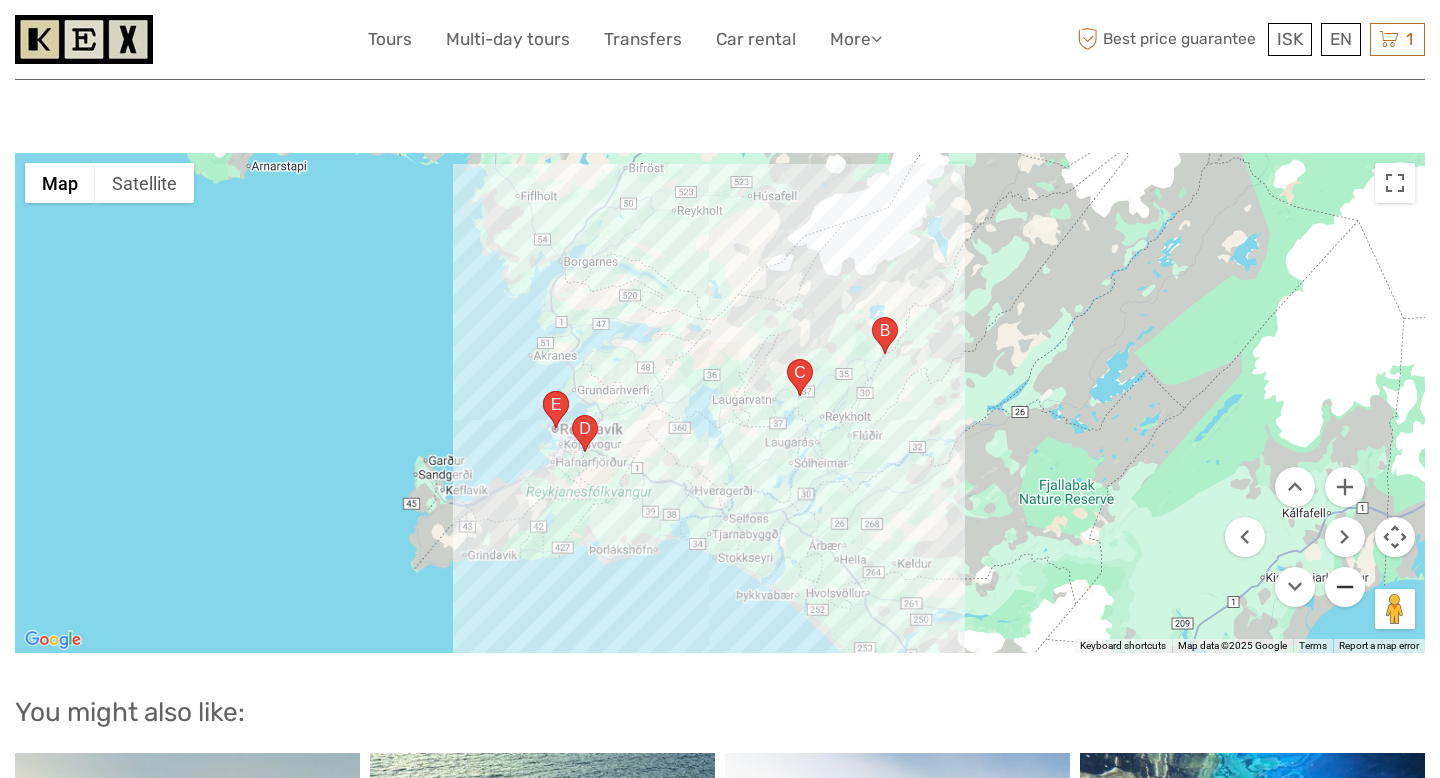 click at bounding box center (1345, 587) 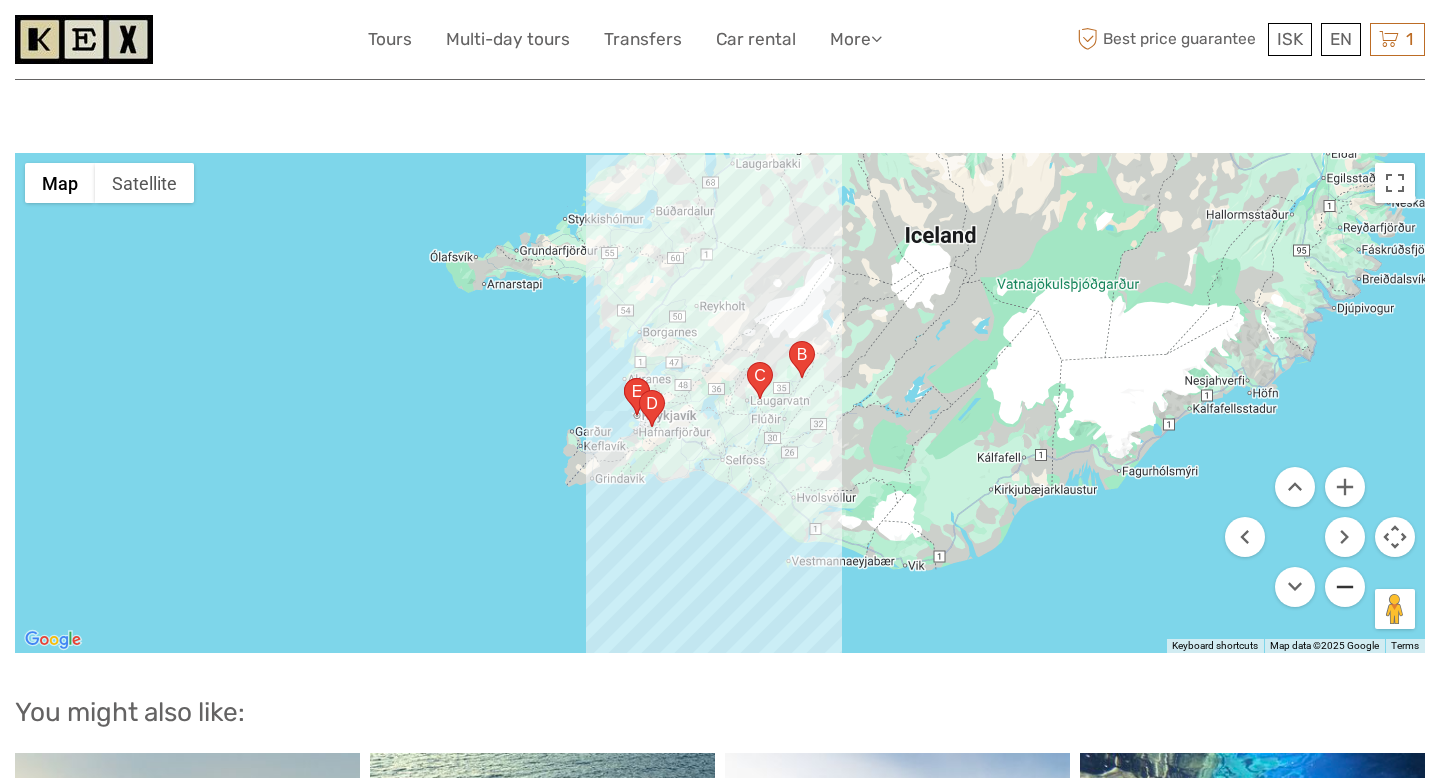 click at bounding box center [1345, 587] 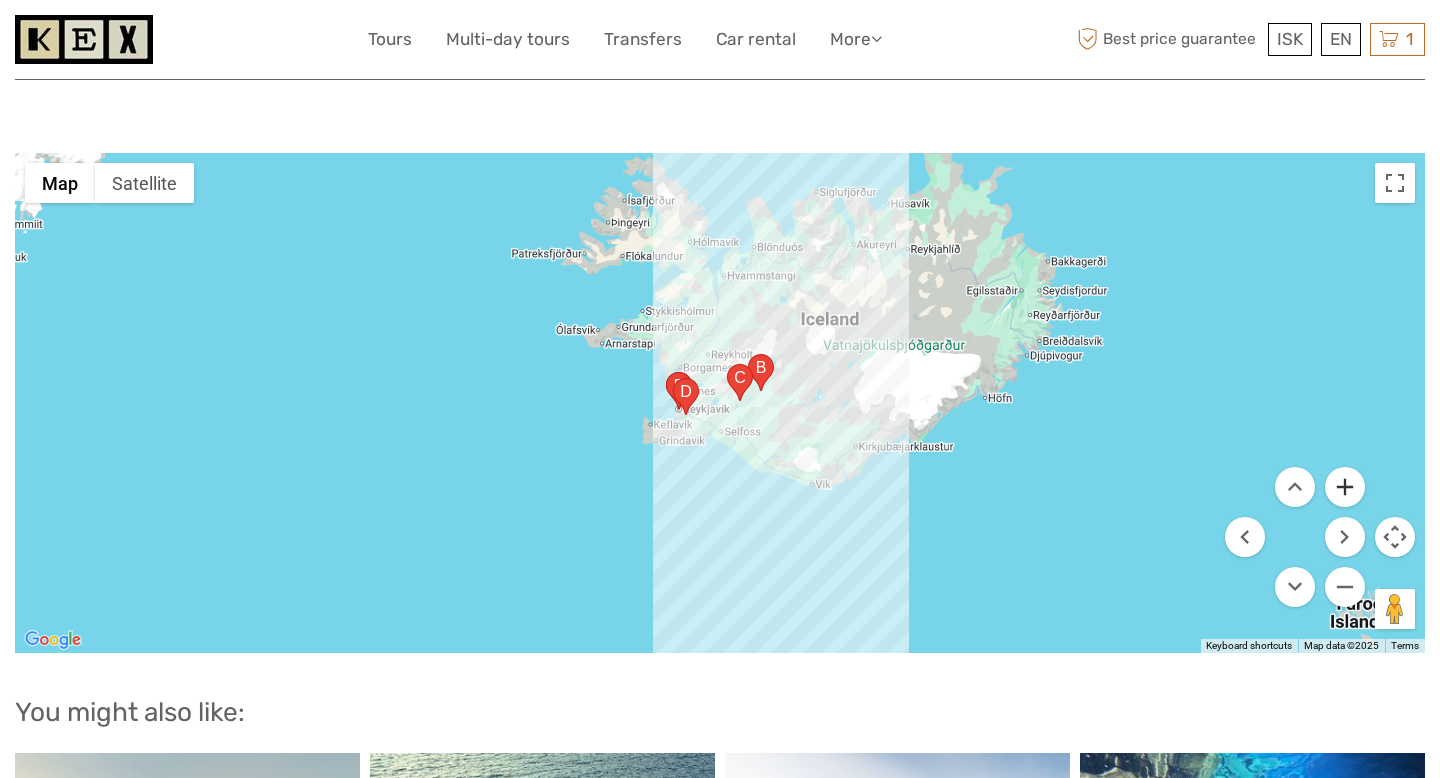 click at bounding box center [1345, 487] 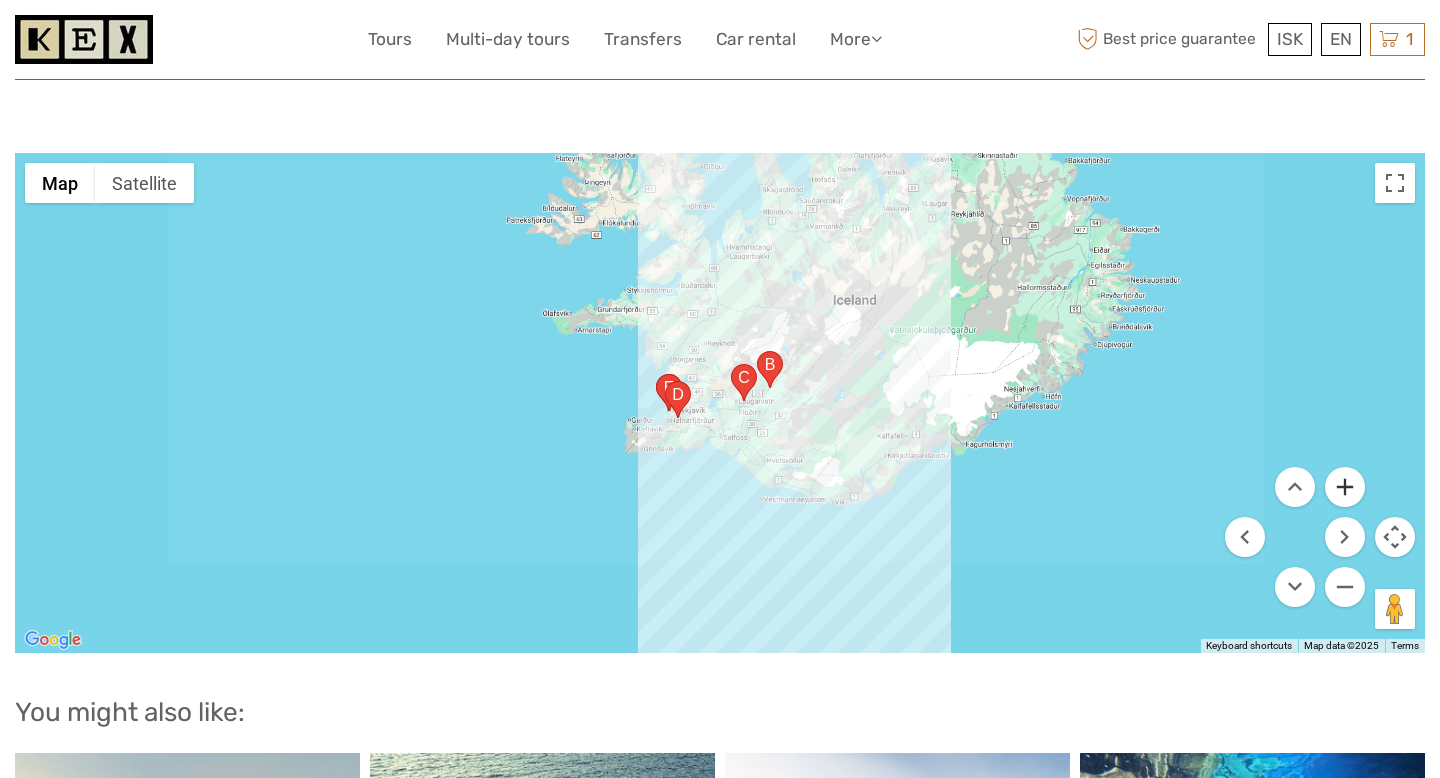 click at bounding box center [1345, 487] 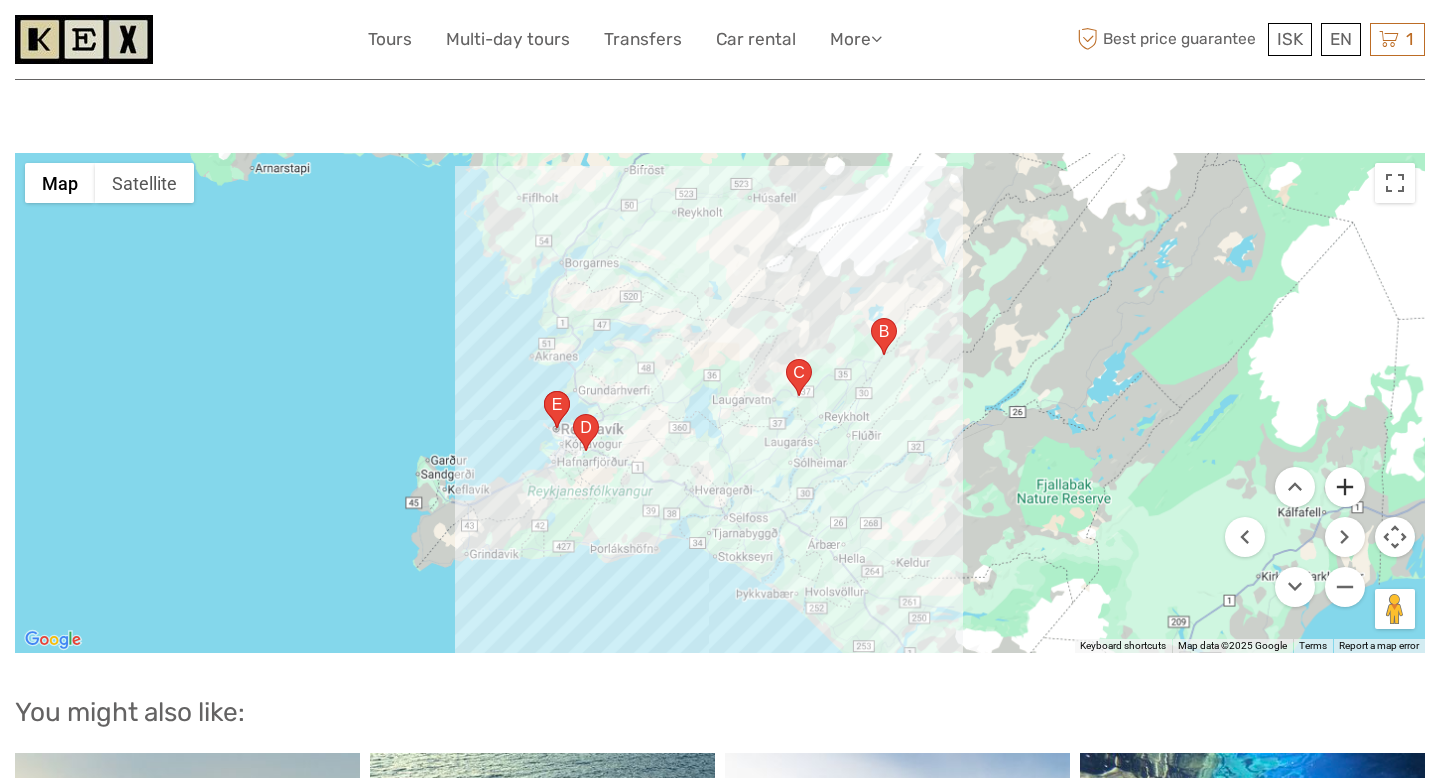 click at bounding box center [1345, 487] 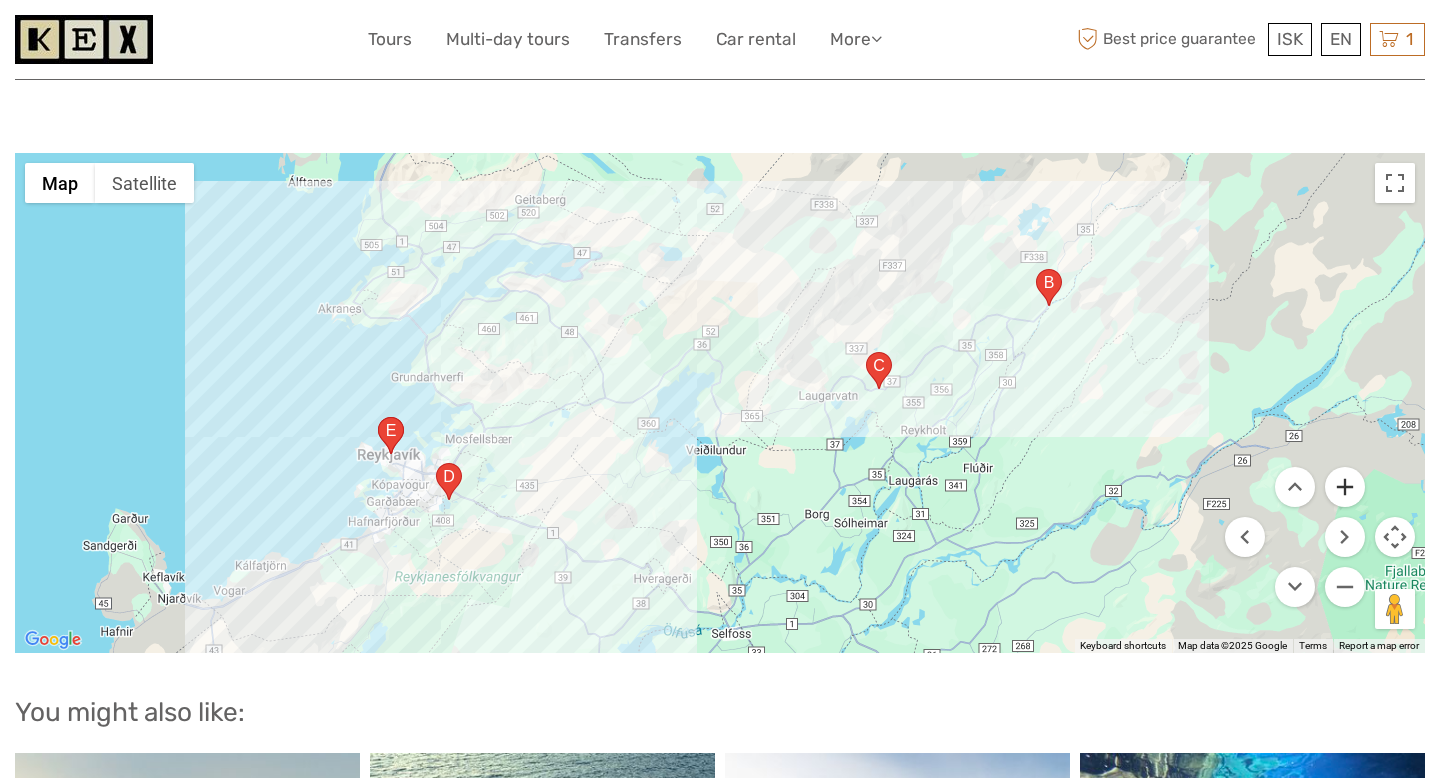 click at bounding box center [1345, 487] 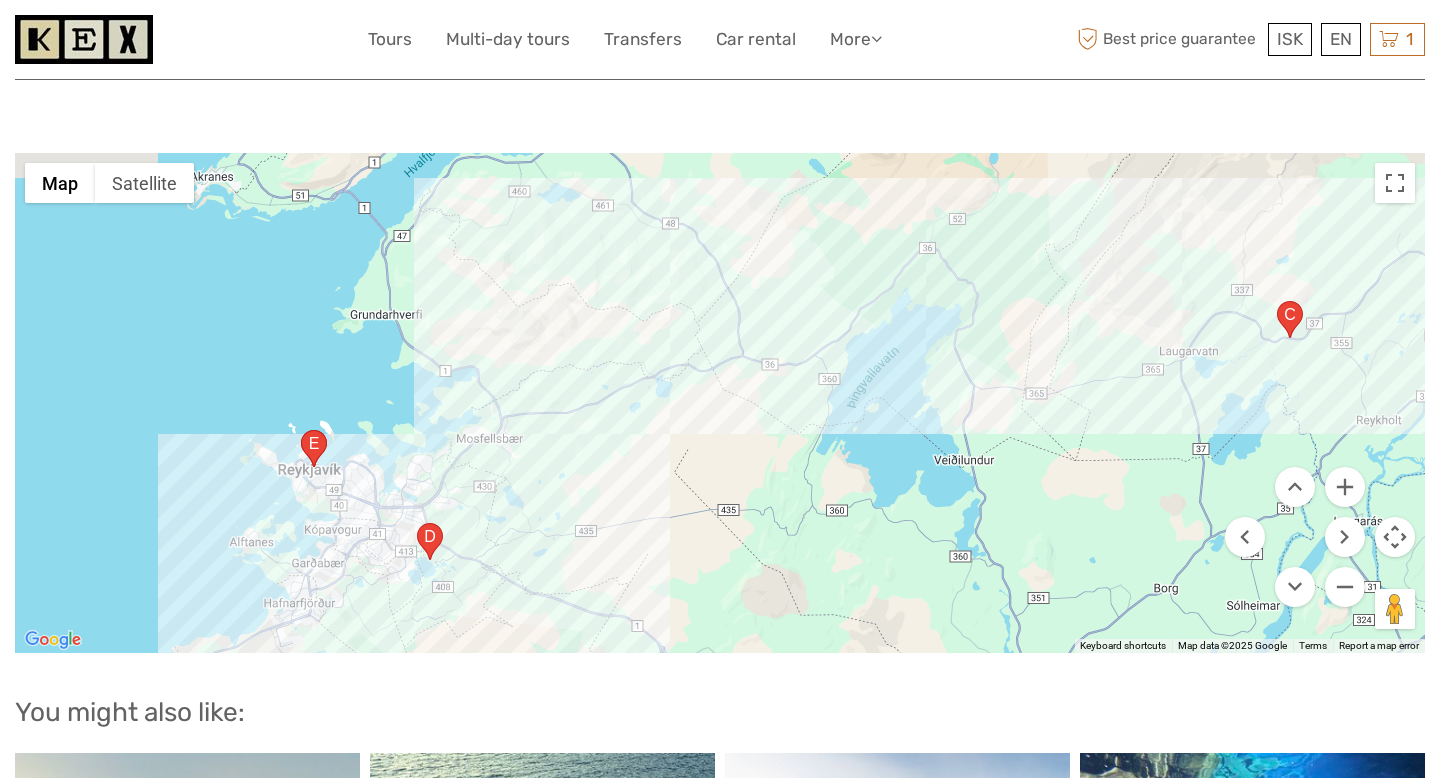 drag, startPoint x: 1096, startPoint y: 174, endPoint x: 1349, endPoint y: 135, distance: 255.98828 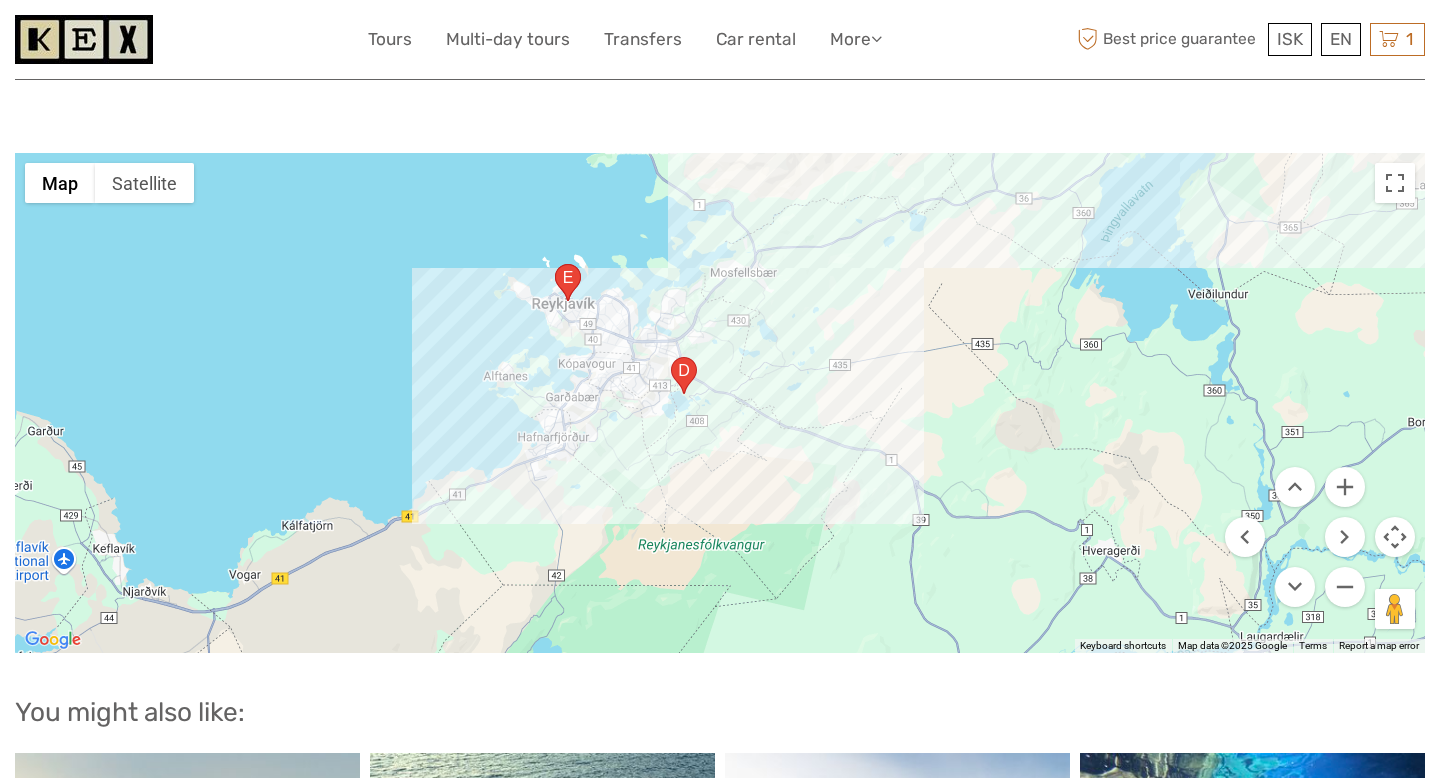 drag, startPoint x: 507, startPoint y: 364, endPoint x: 749, endPoint y: 201, distance: 291.7756 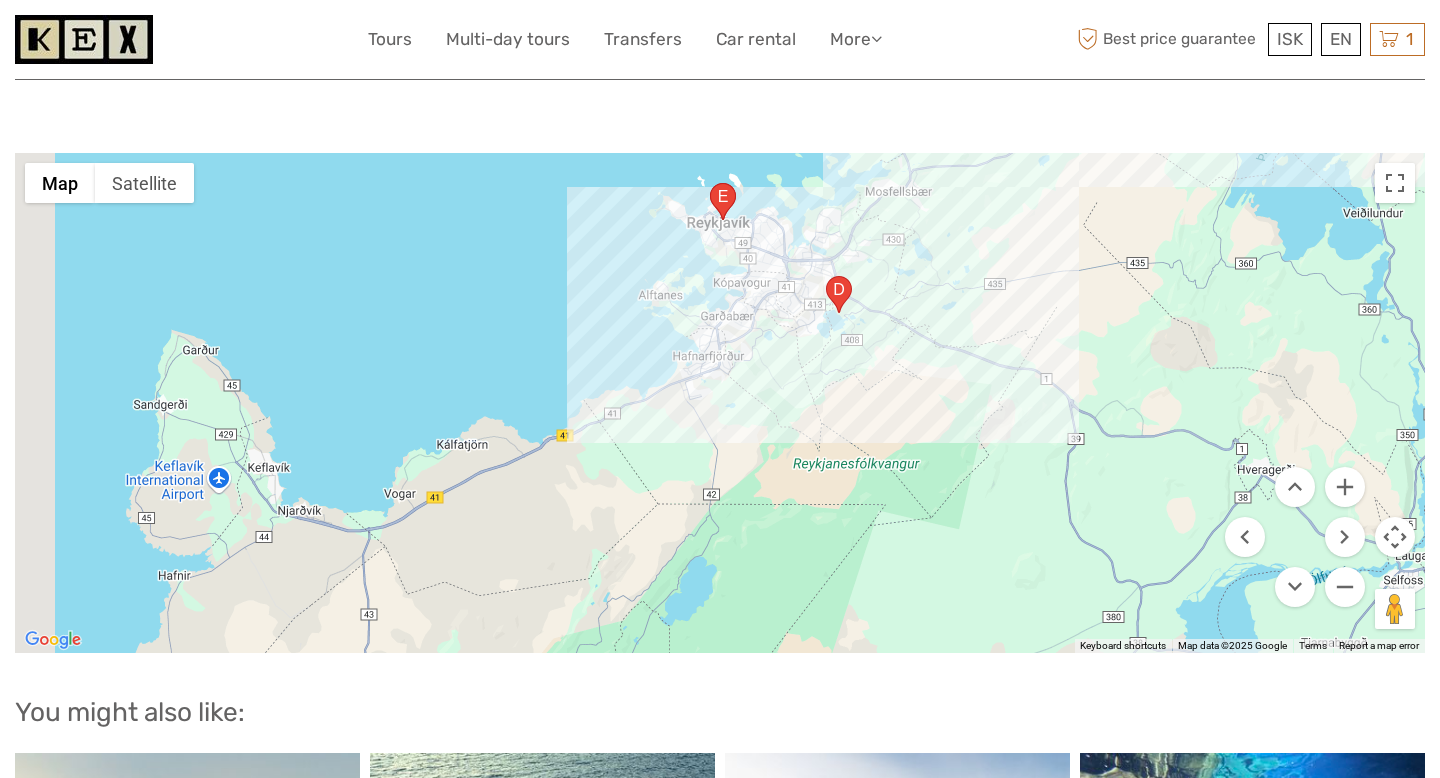 drag, startPoint x: 739, startPoint y: 432, endPoint x: 911, endPoint y: 348, distance: 191.41577 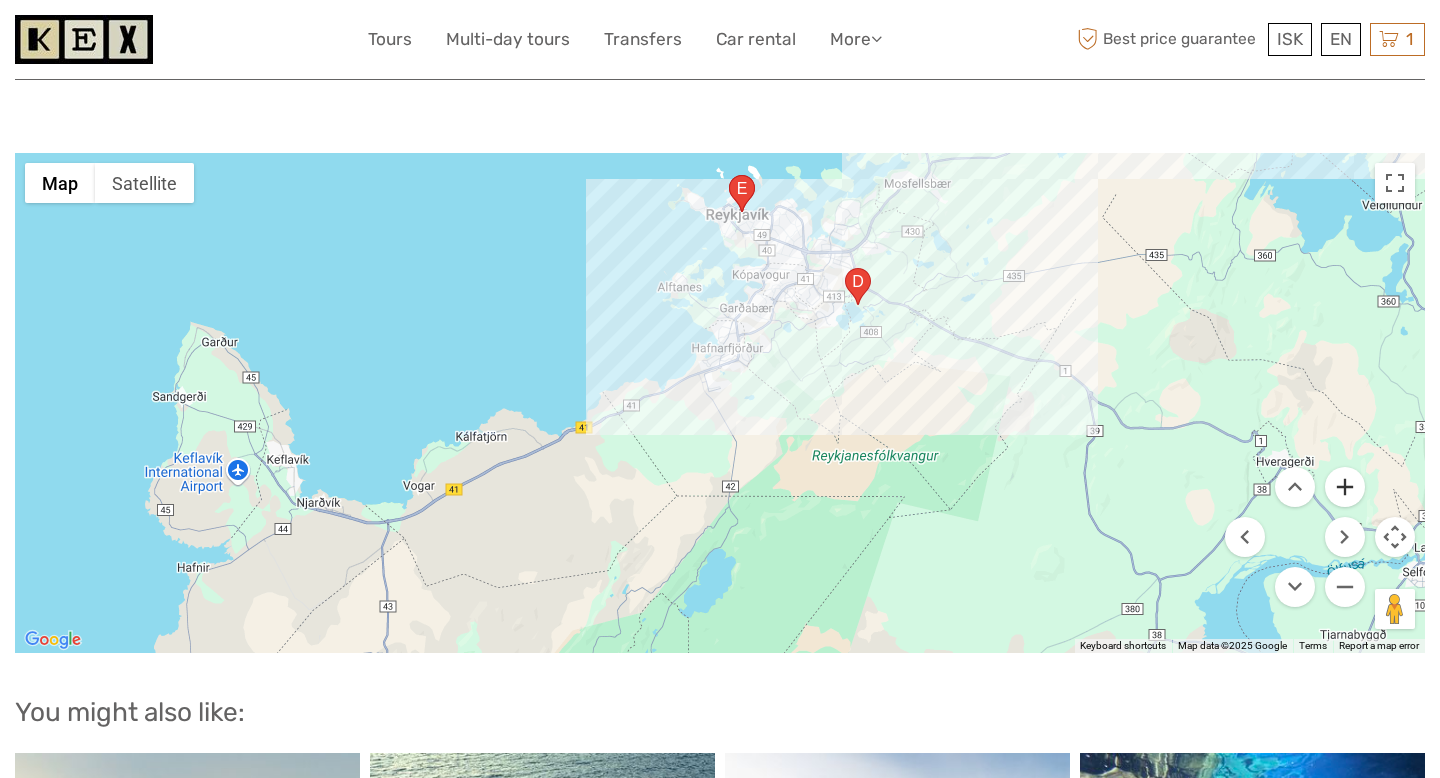 click at bounding box center [1345, 487] 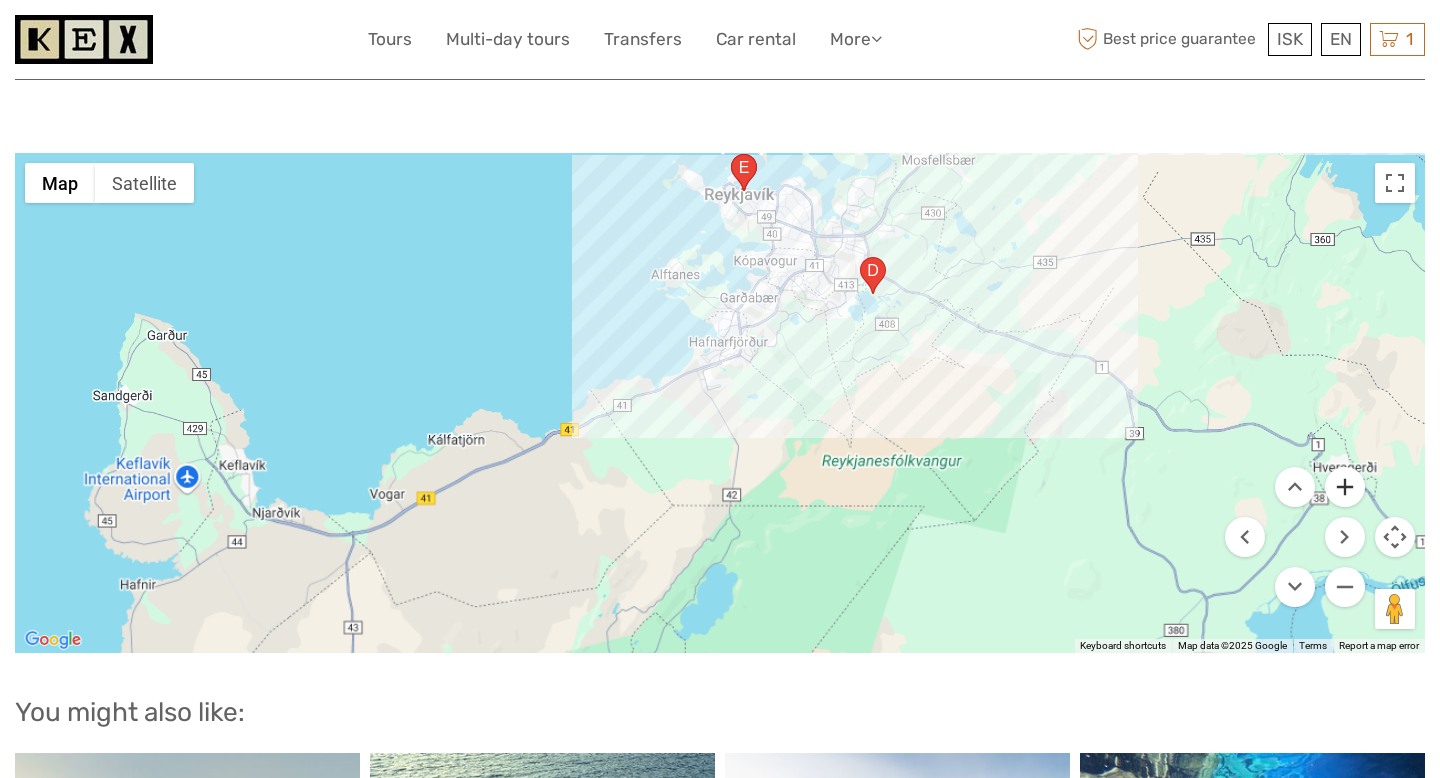 click at bounding box center (1345, 487) 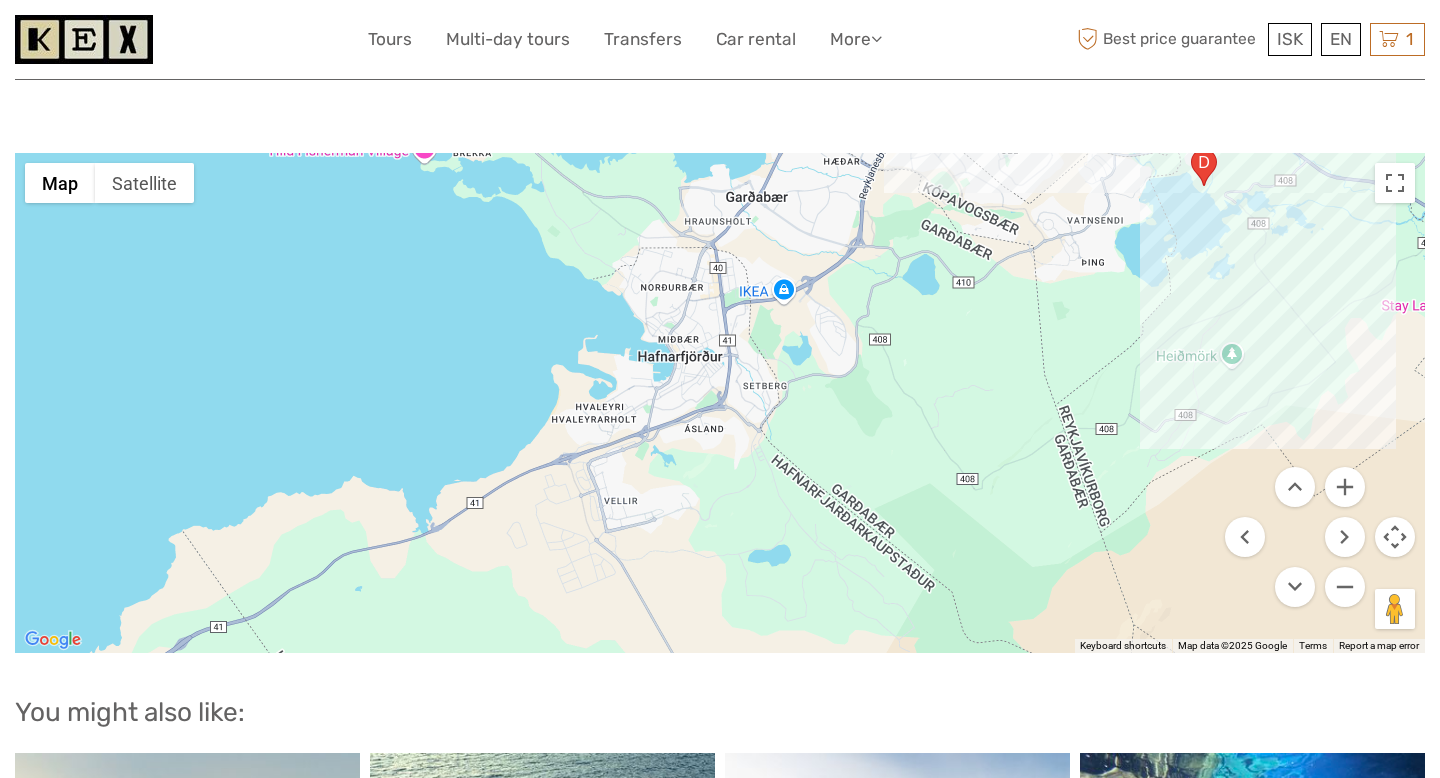 drag, startPoint x: 1013, startPoint y: 345, endPoint x: 946, endPoint y: 523, distance: 190.192 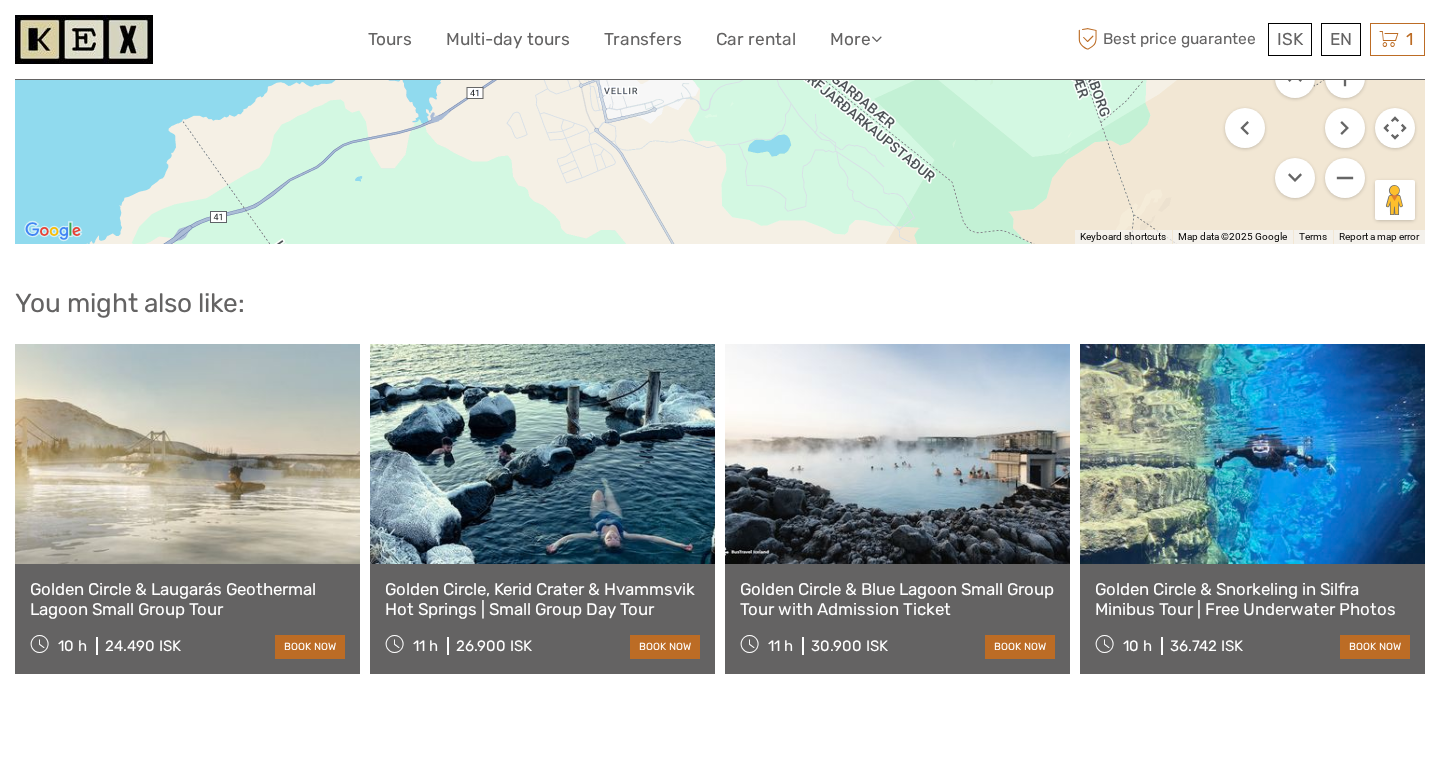 scroll, scrollTop: 3682, scrollLeft: 0, axis: vertical 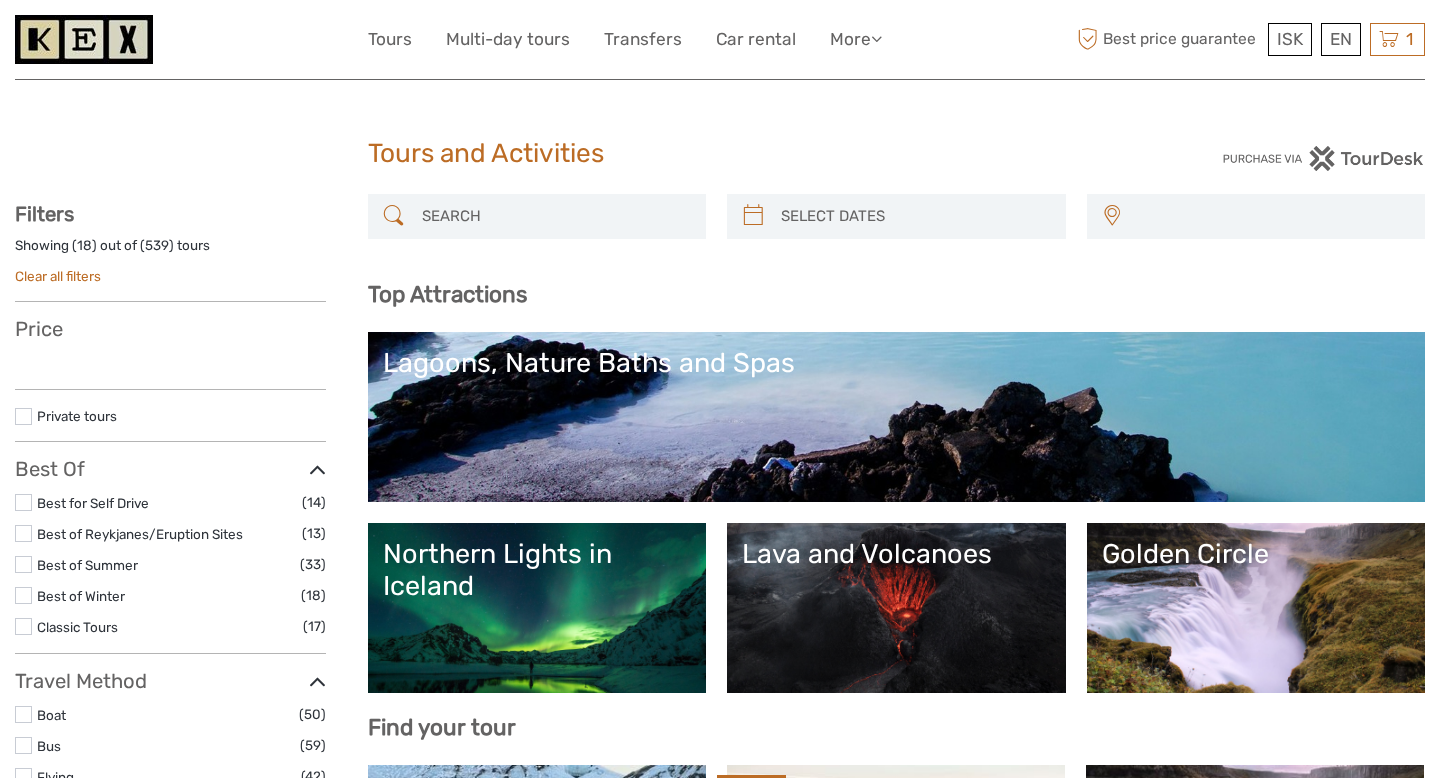 select 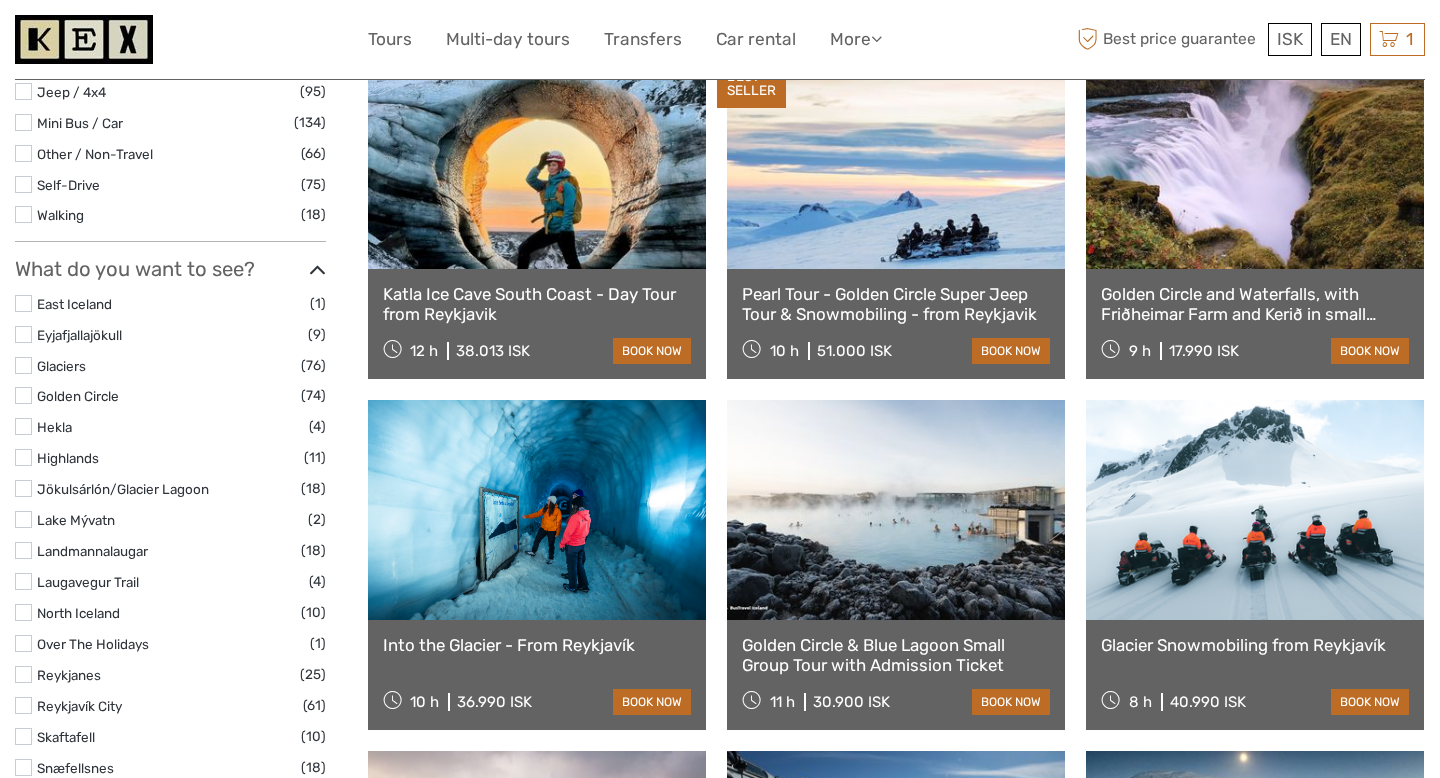 scroll, scrollTop: 0, scrollLeft: 0, axis: both 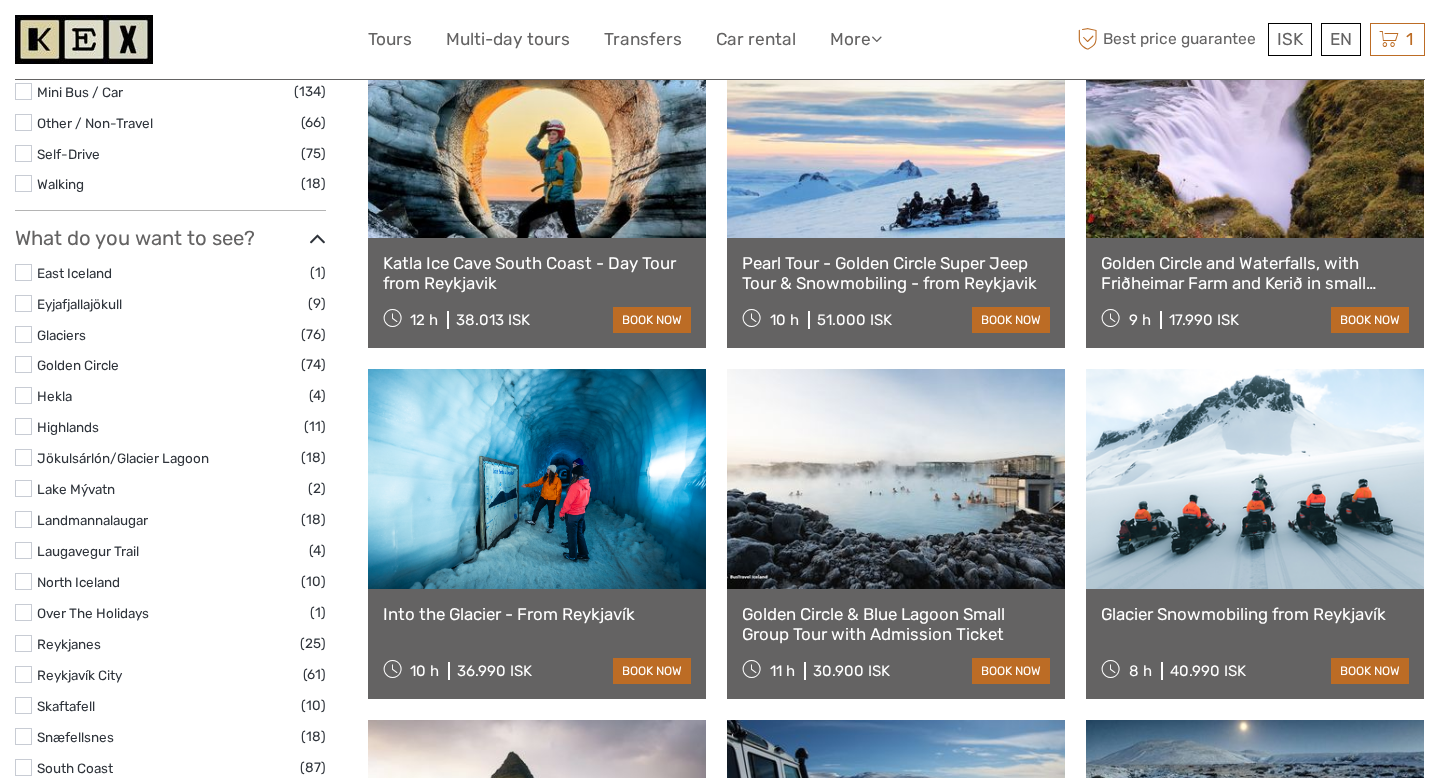 select 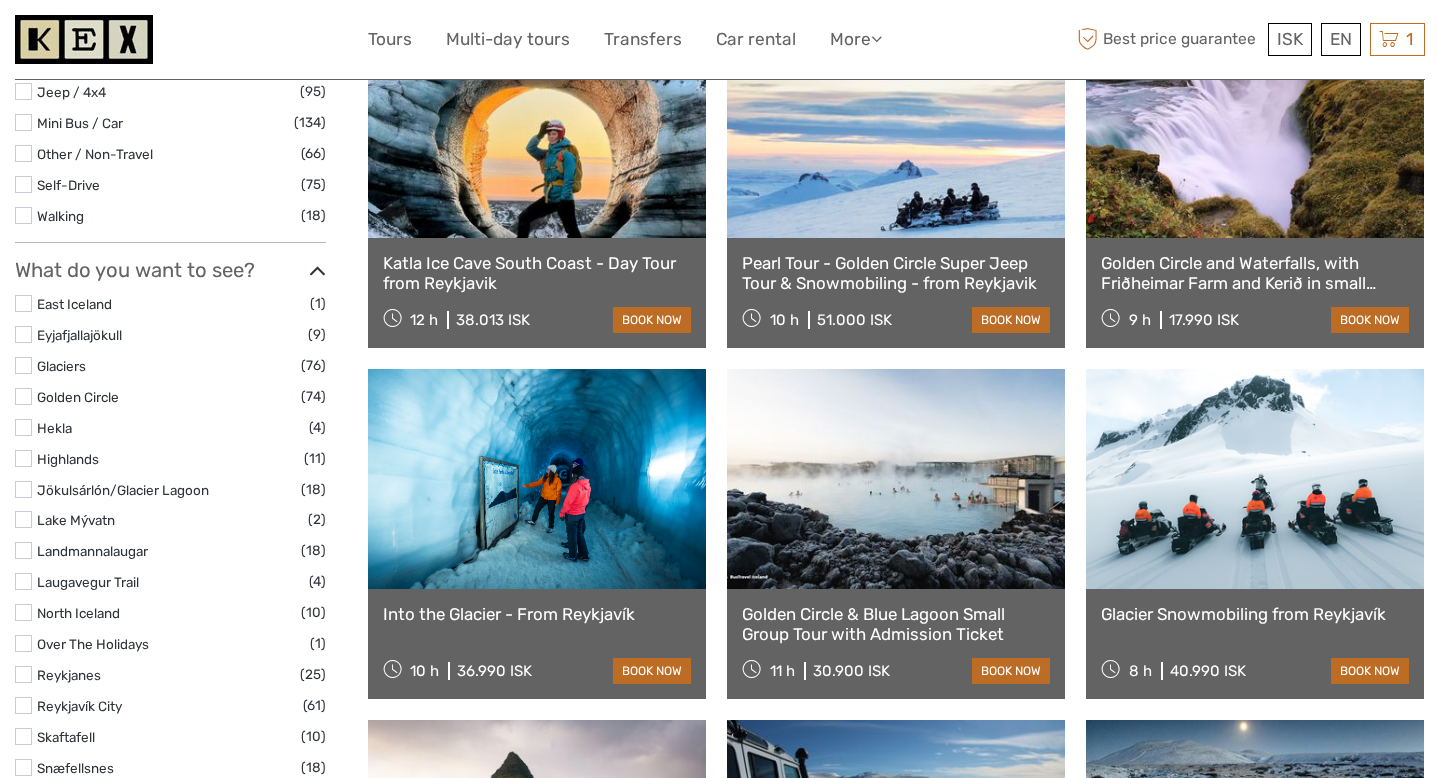 scroll, scrollTop: 0, scrollLeft: 0, axis: both 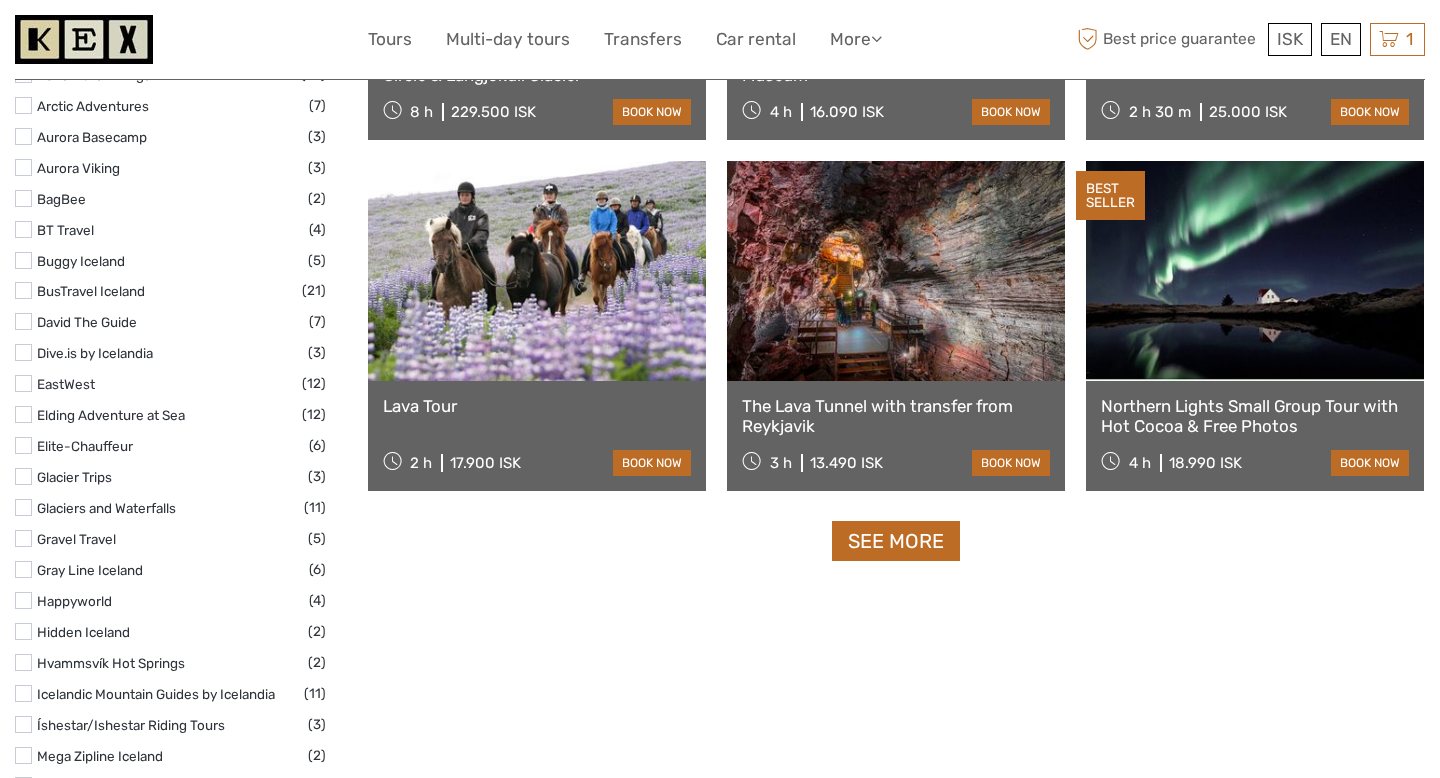 click on "Northern Lights Small Group Tour with Hot Cocoa & Free Photos" at bounding box center (1255, 416) 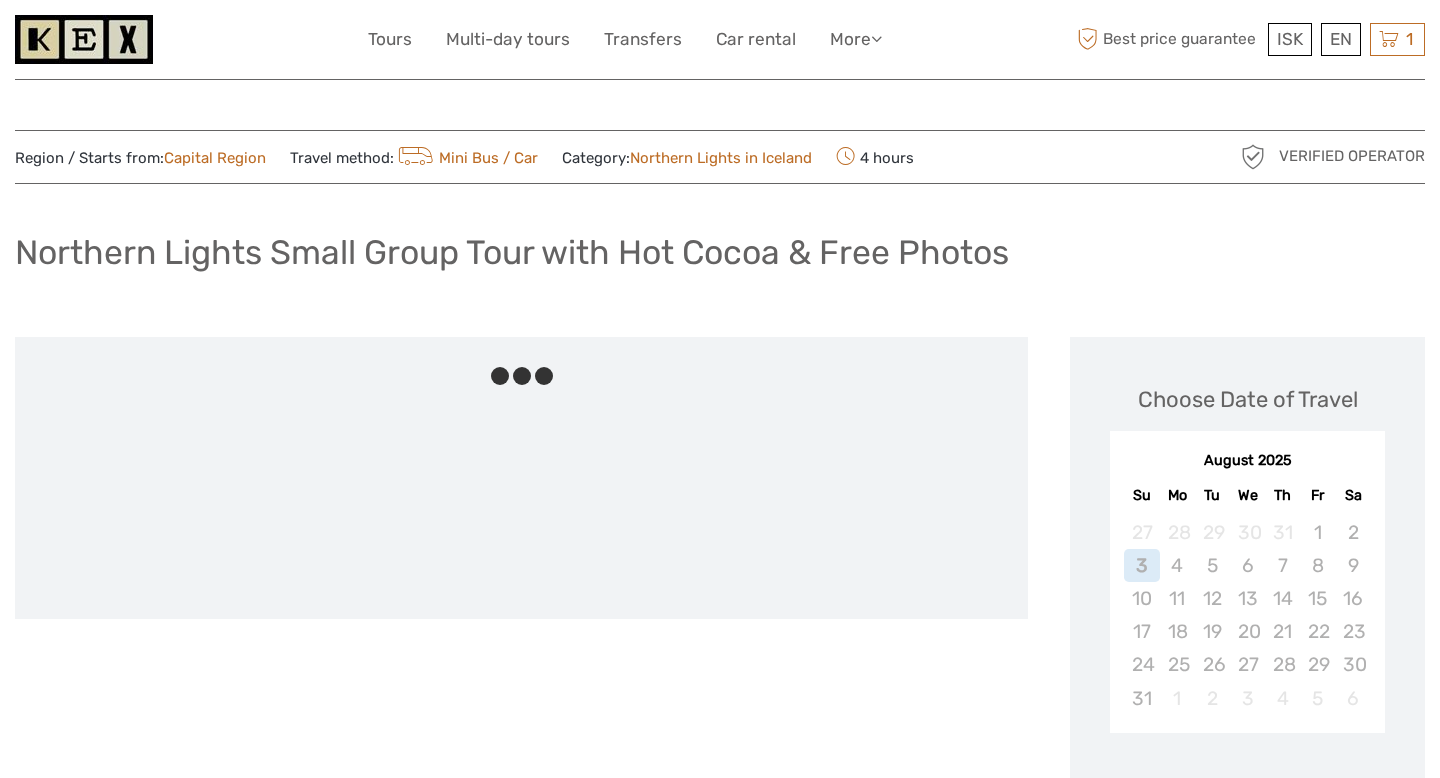 scroll, scrollTop: 0, scrollLeft: 0, axis: both 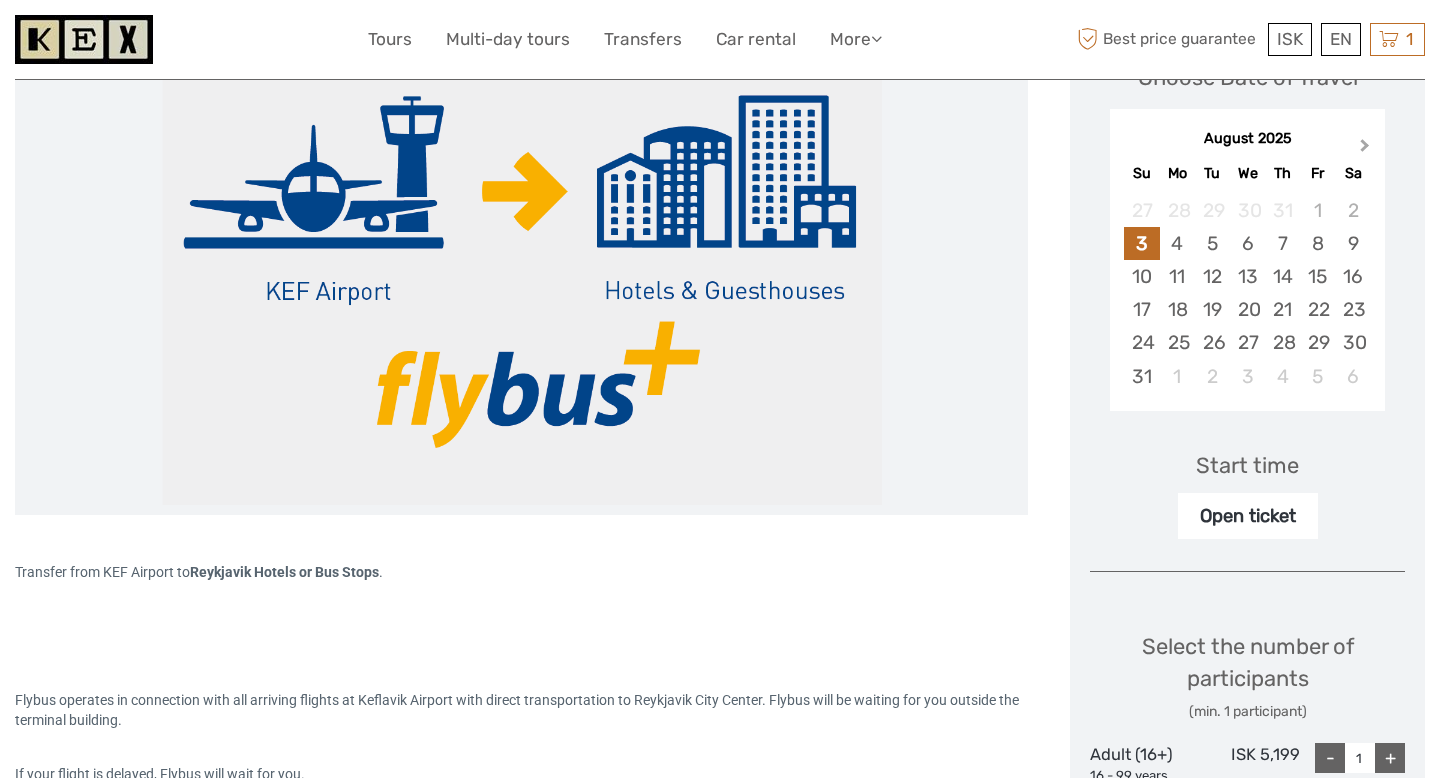 click on "Next Month" at bounding box center (1365, 149) 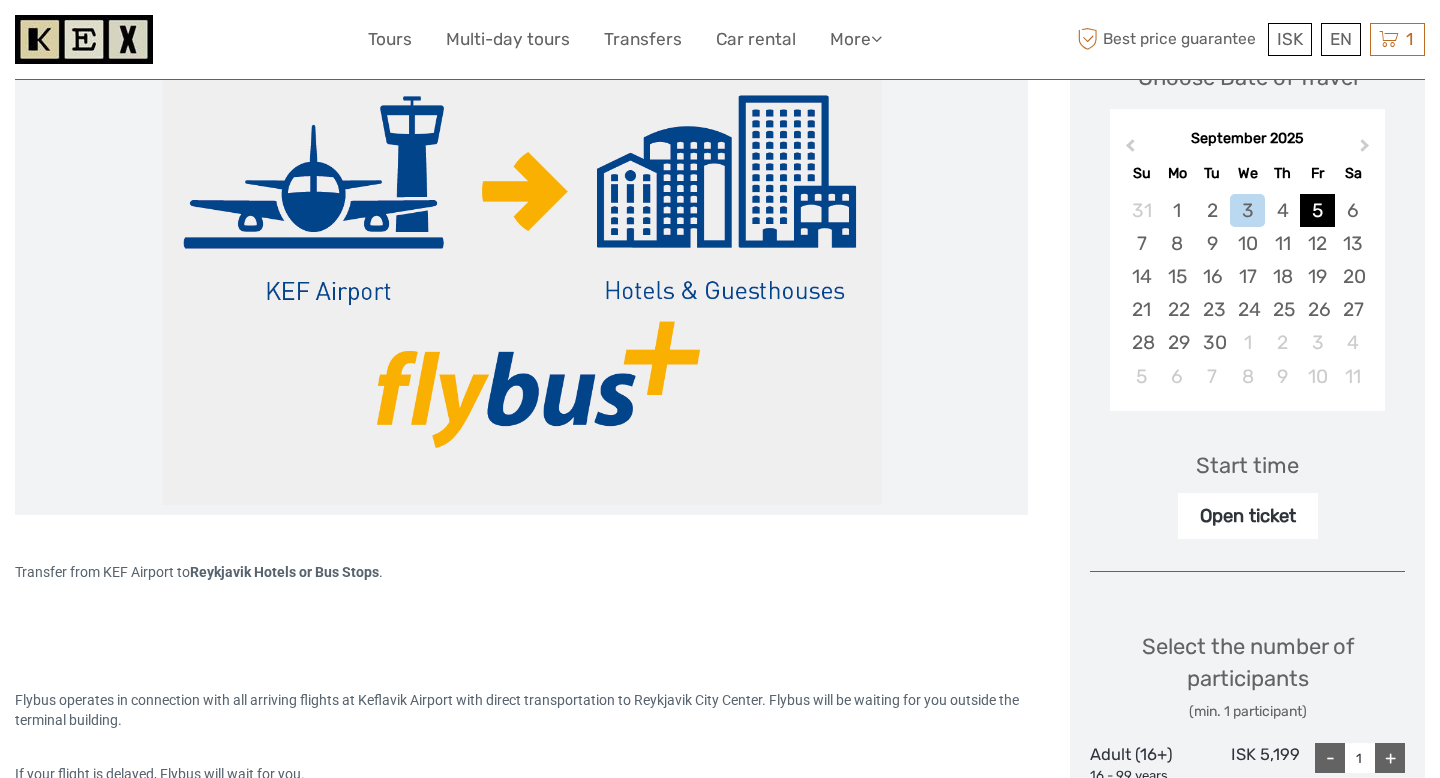 click on "5" at bounding box center (1317, 210) 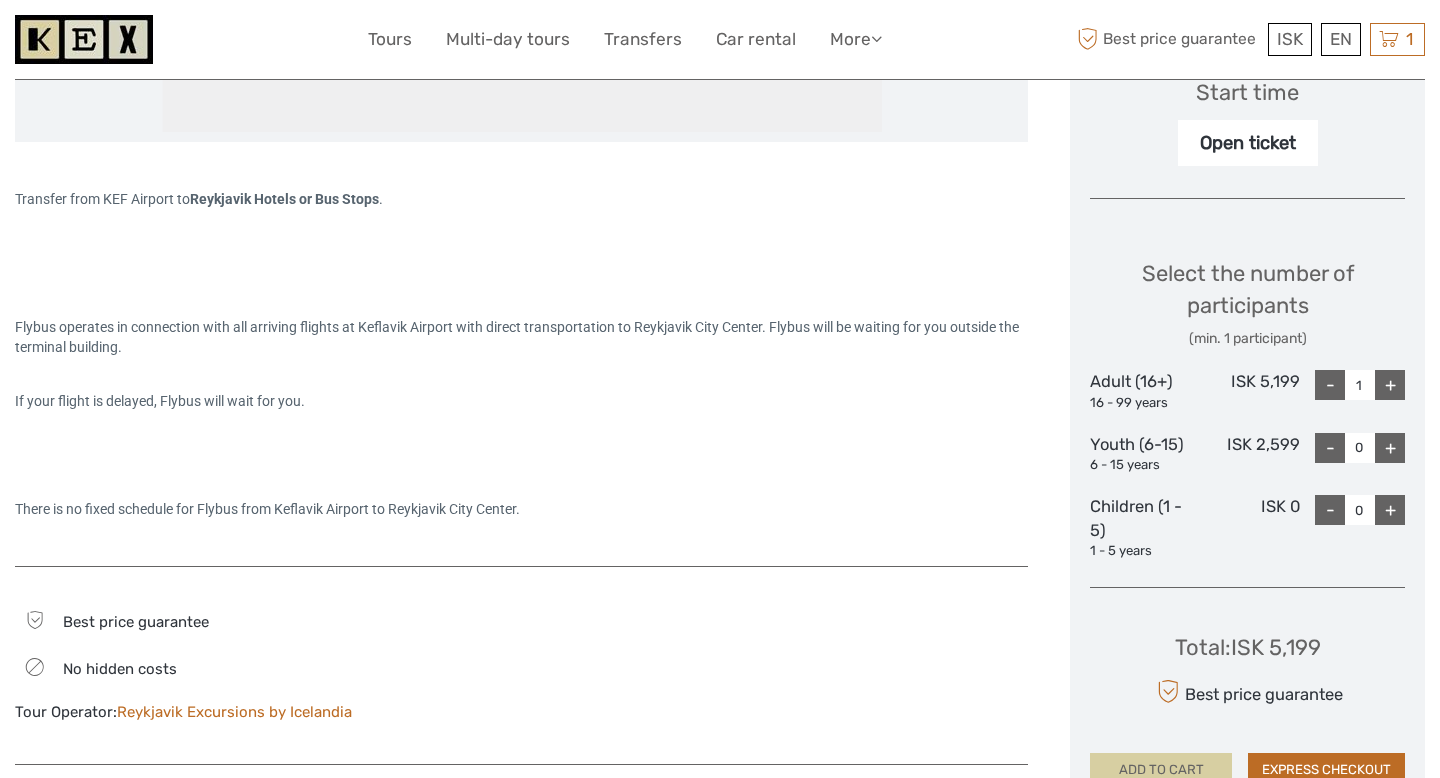scroll, scrollTop: 890, scrollLeft: 0, axis: vertical 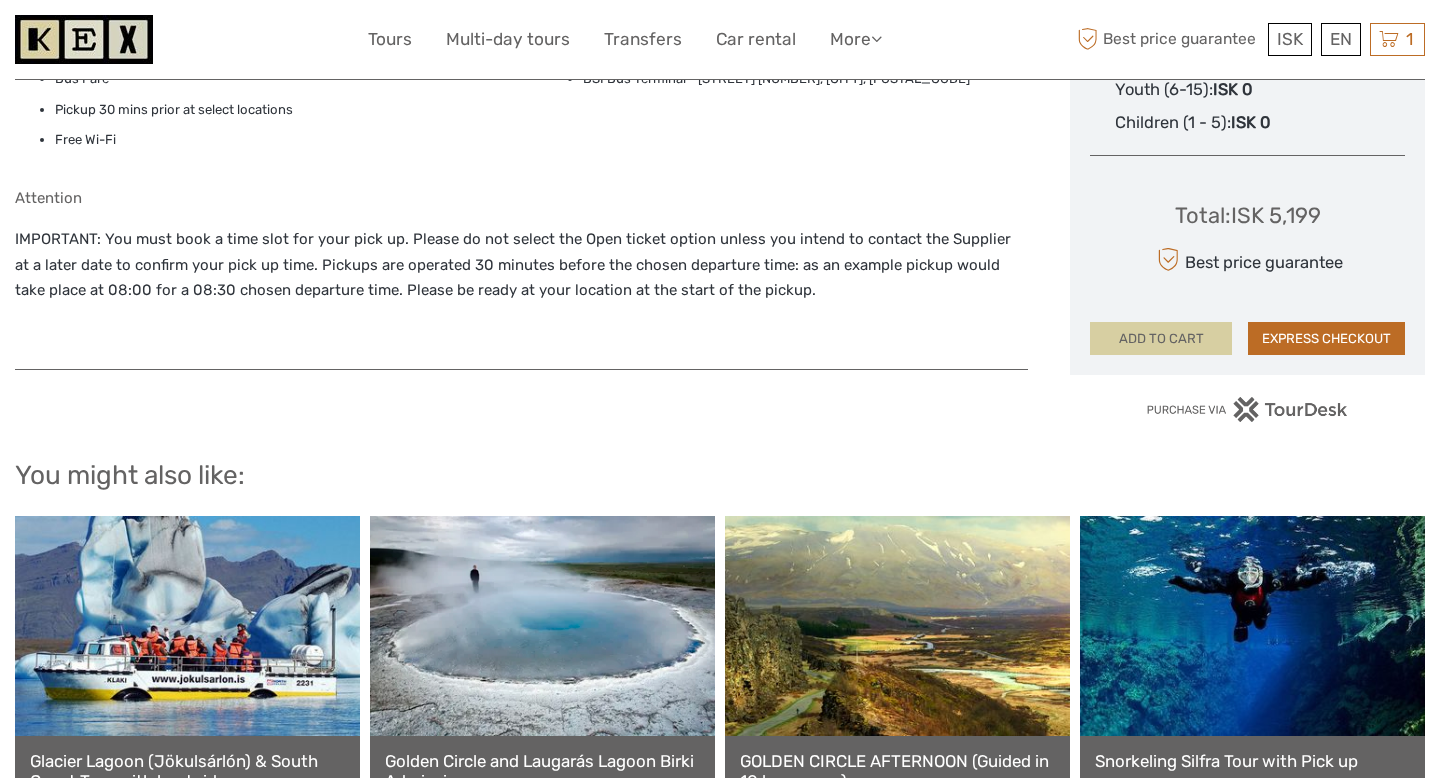 click on "ADD TO CART" at bounding box center [1161, 339] 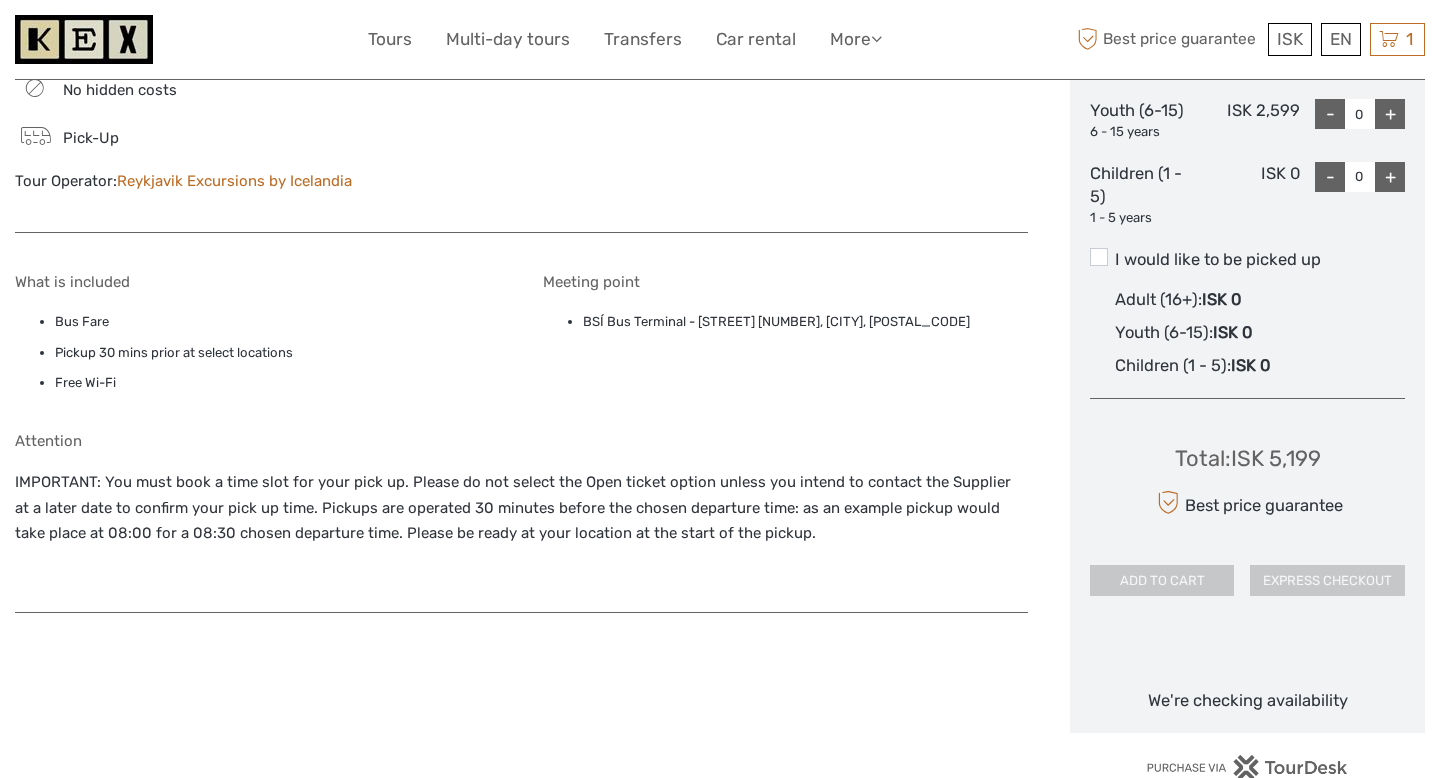 scroll, scrollTop: 1026, scrollLeft: 0, axis: vertical 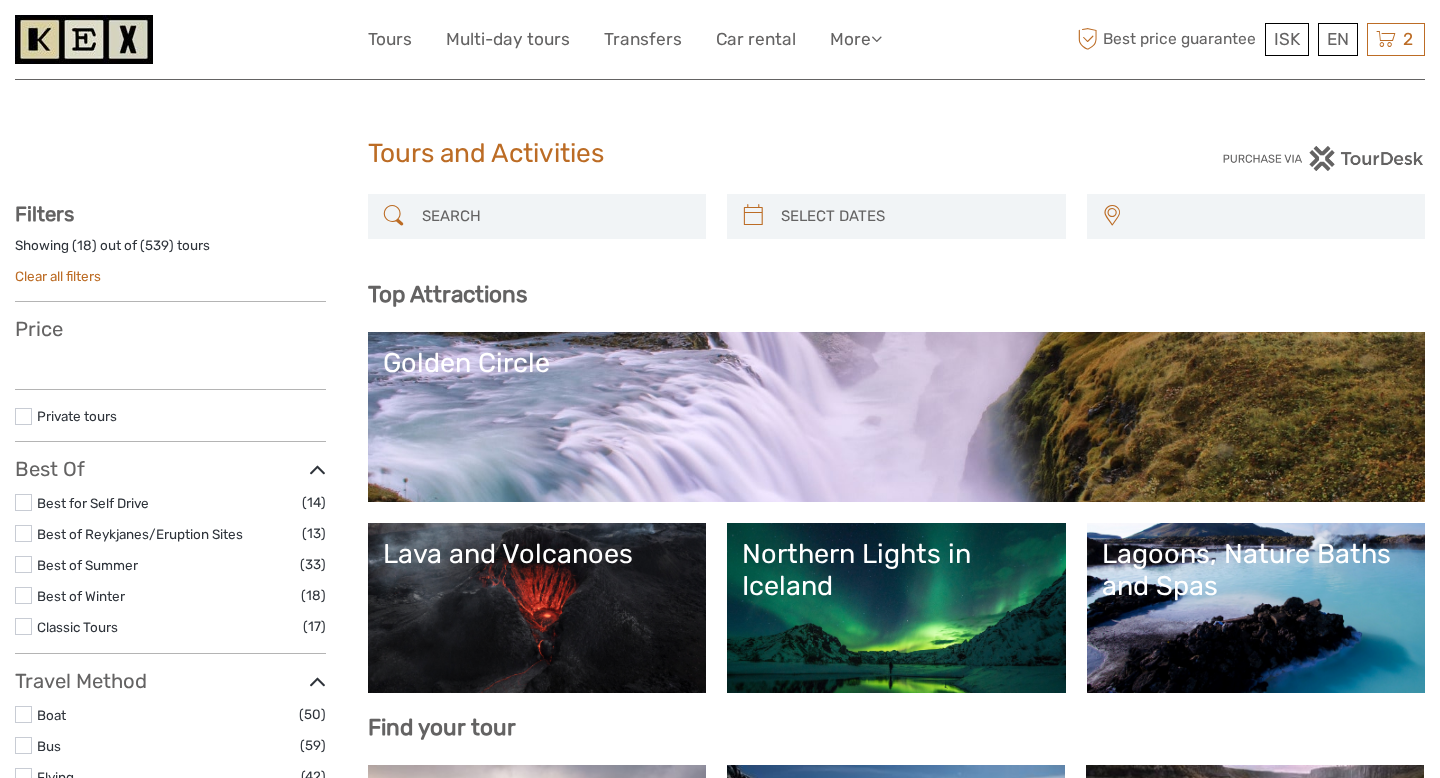 select 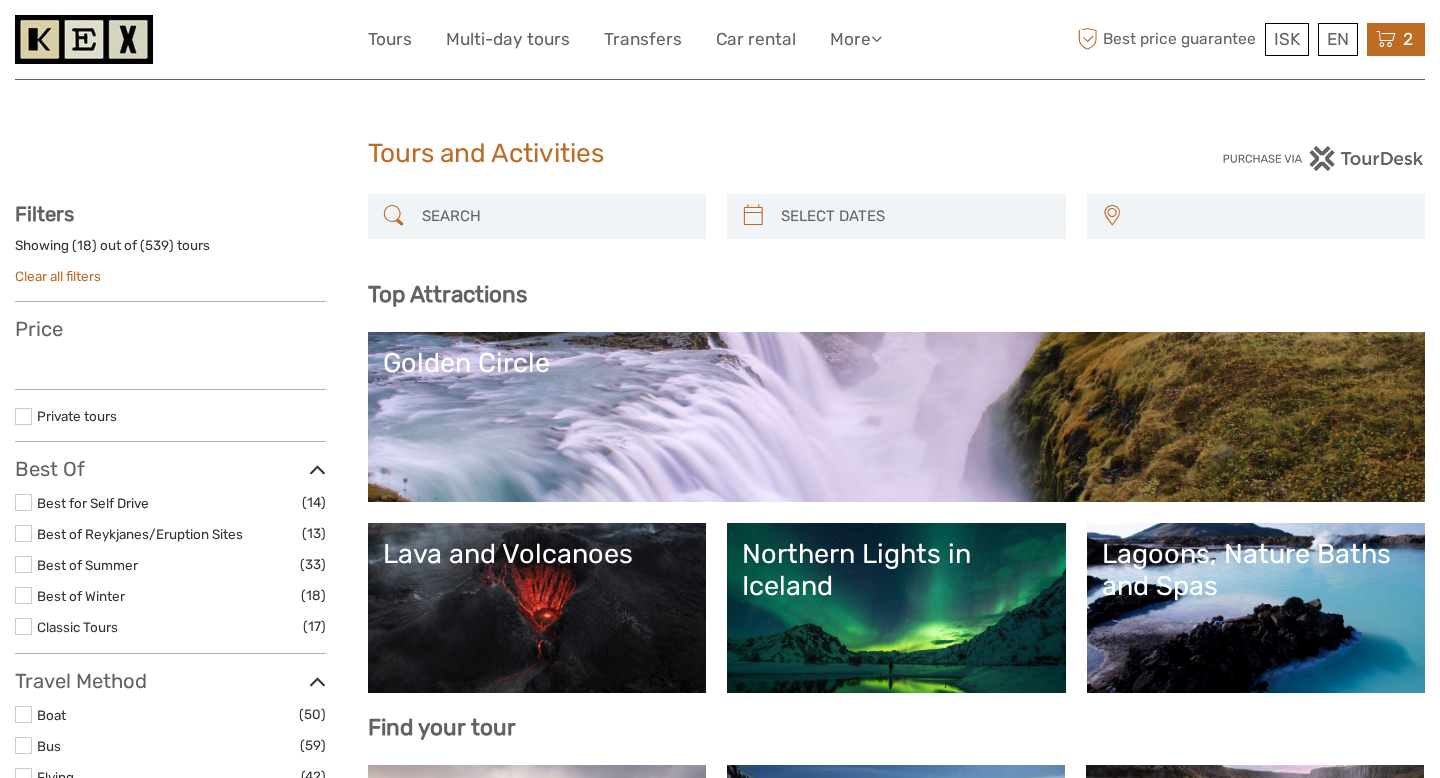 scroll, scrollTop: 0, scrollLeft: 0, axis: both 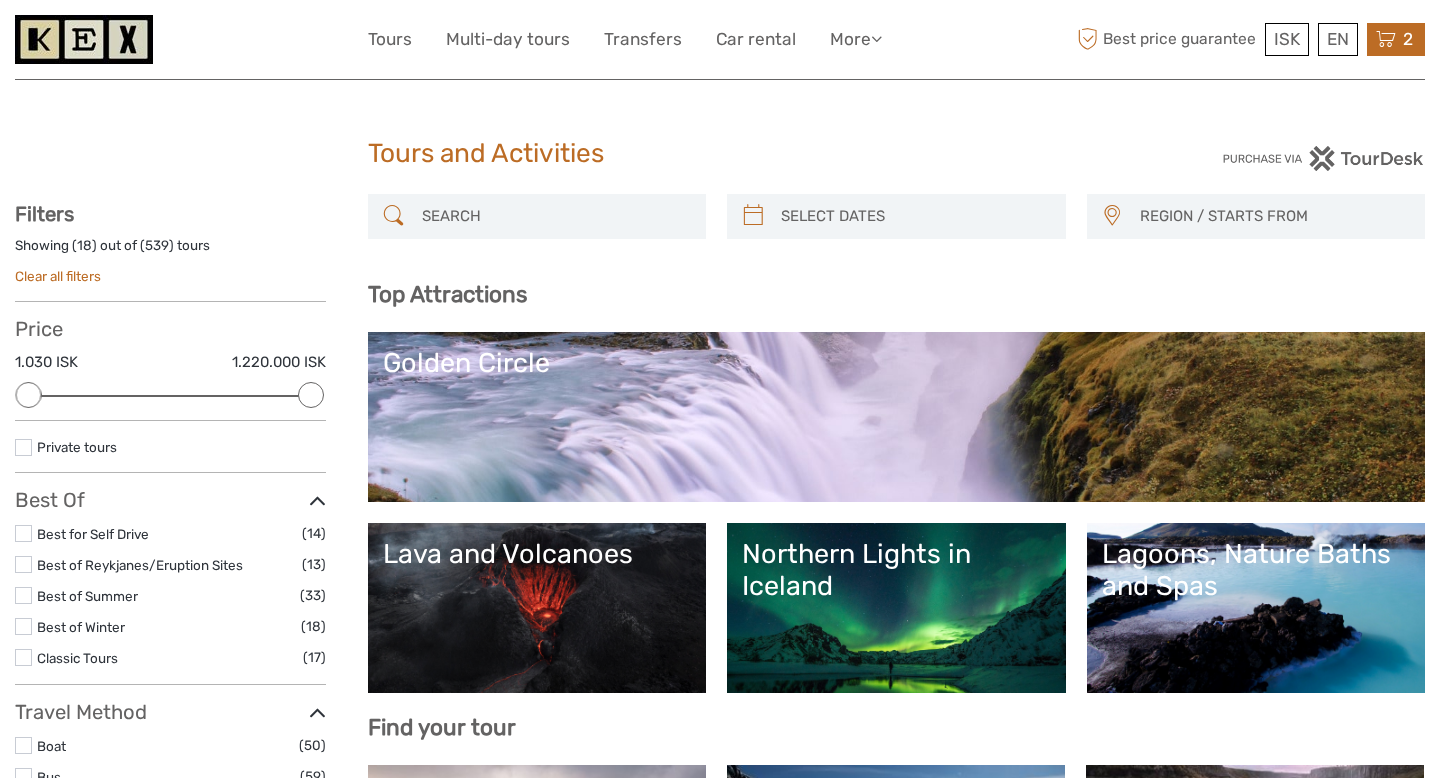 click at bounding box center (1386, 39) 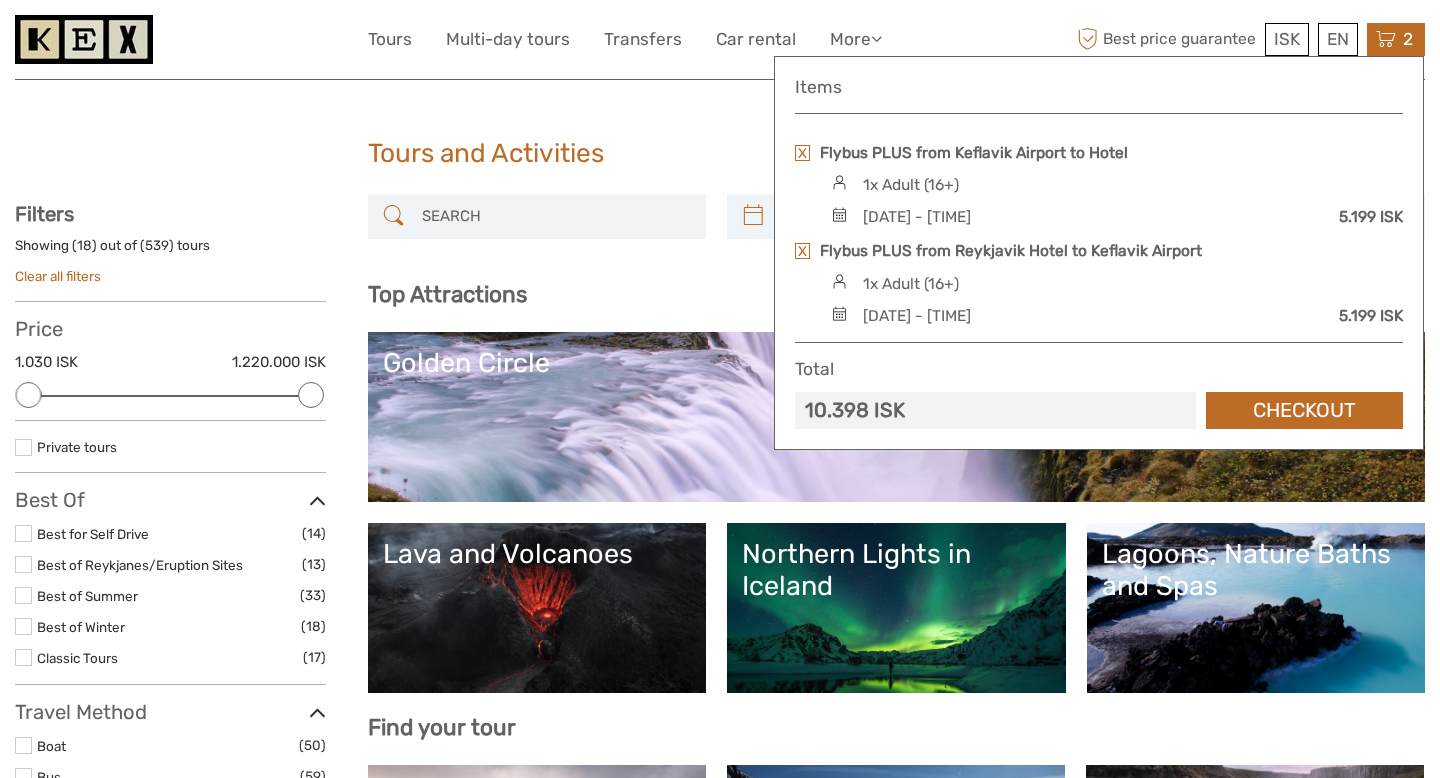 scroll, scrollTop: 0, scrollLeft: 0, axis: both 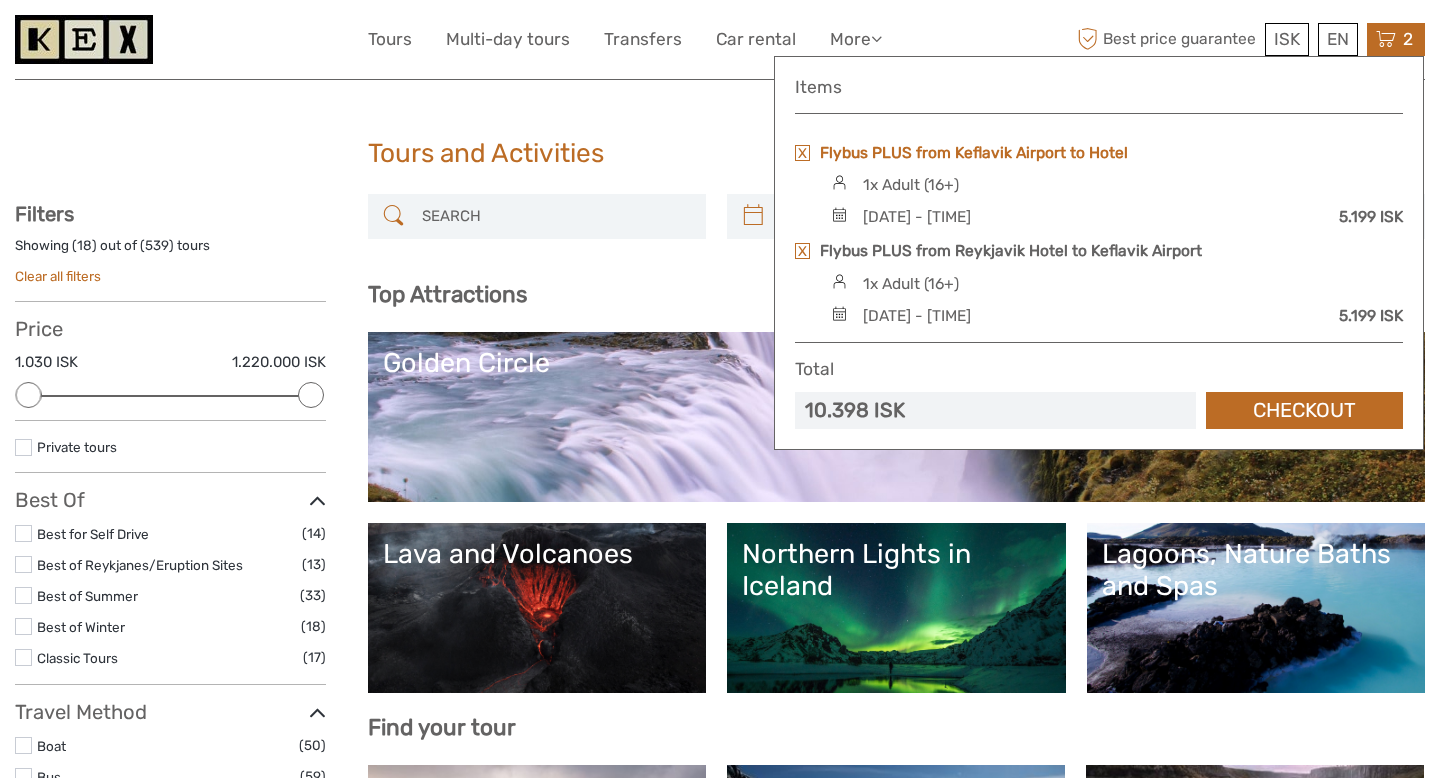 click on "Flybus PLUS from Keflavik Airport to Hotel" at bounding box center (974, 153) 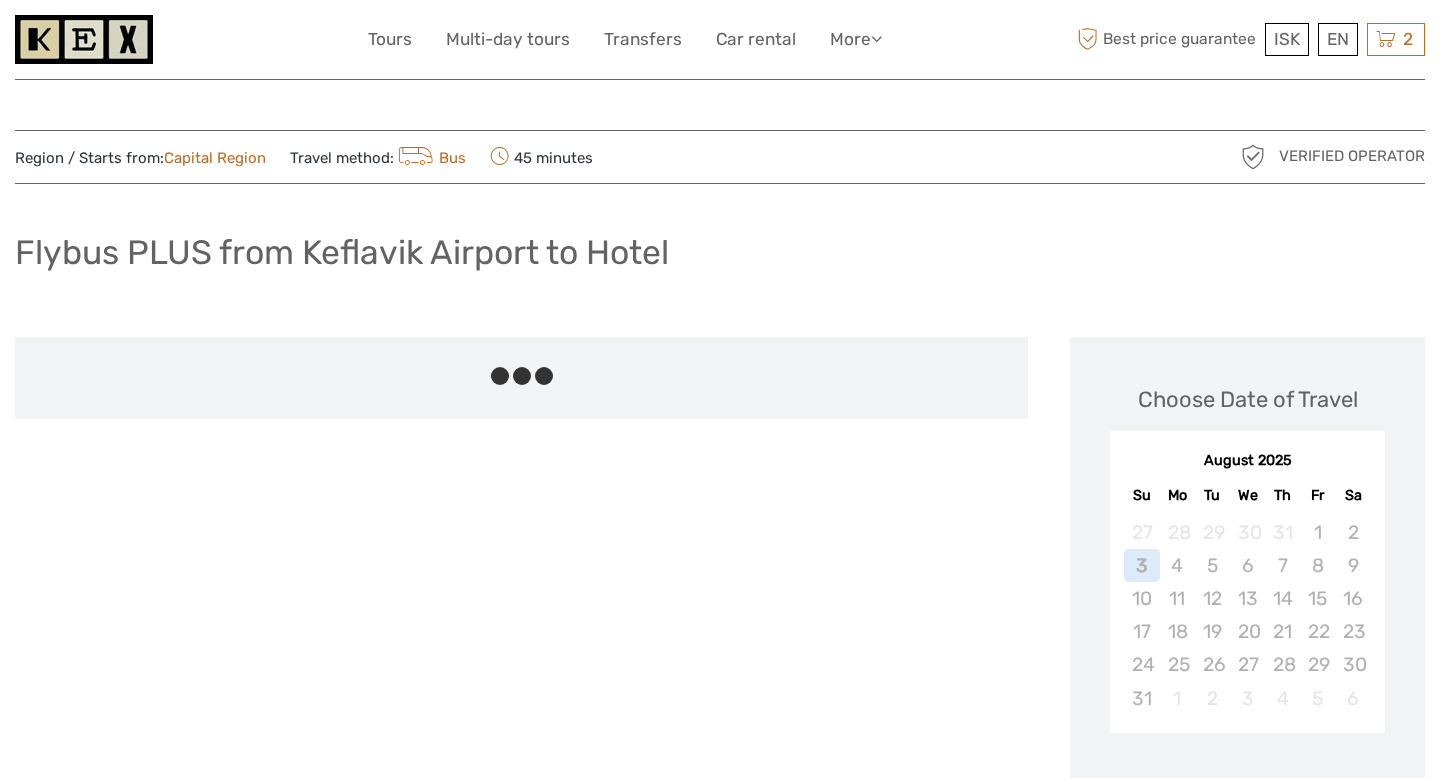 scroll, scrollTop: 0, scrollLeft: 0, axis: both 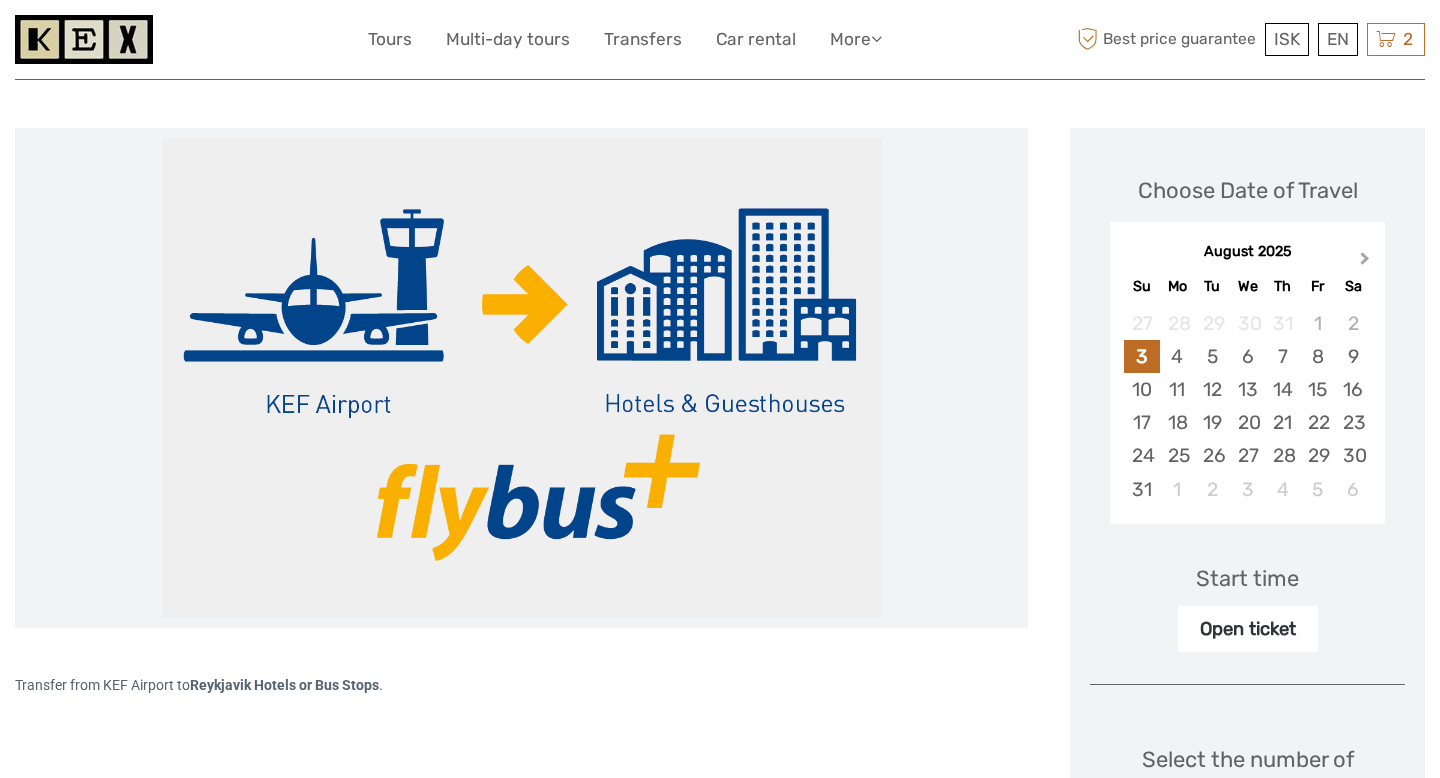 click on "Next Month" at bounding box center (1365, 262) 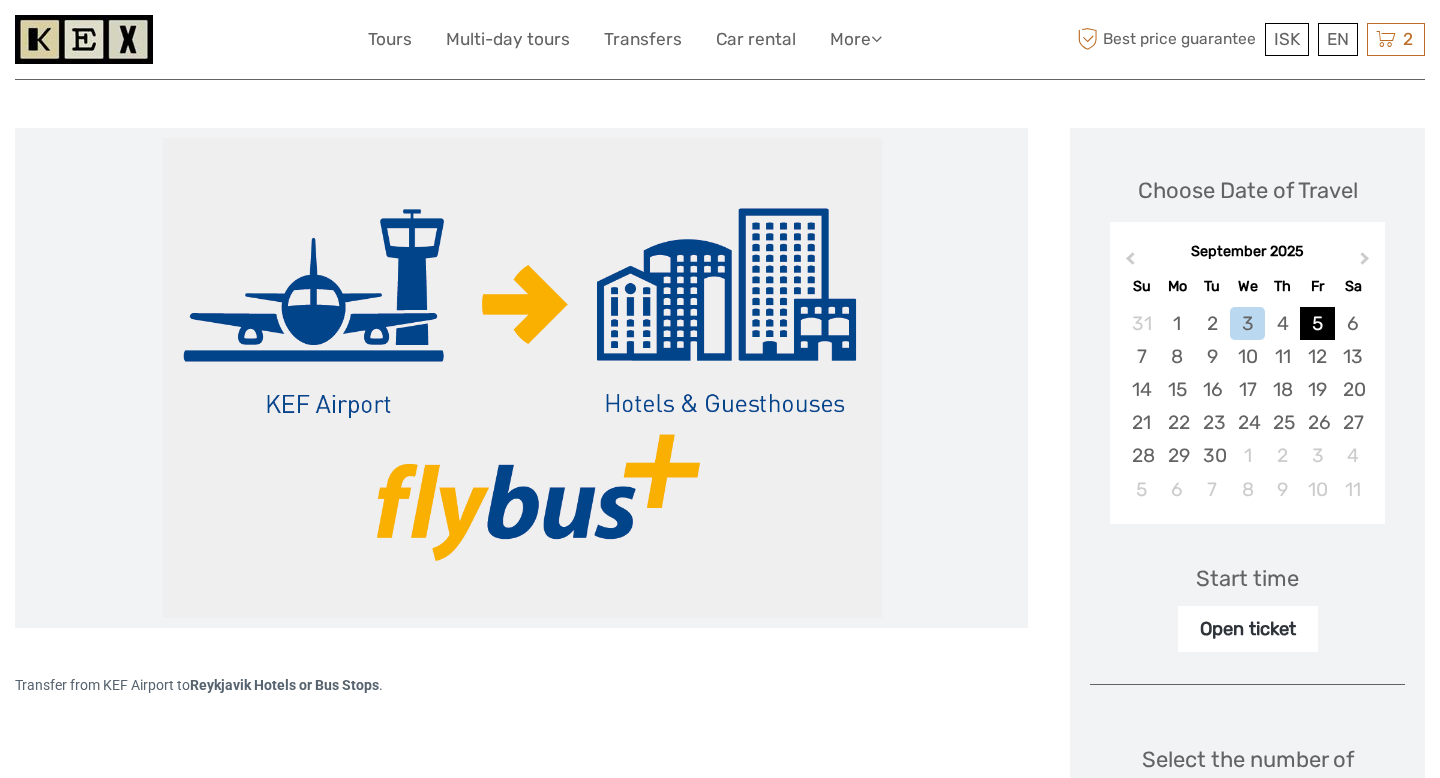 click on "5" at bounding box center (1317, 323) 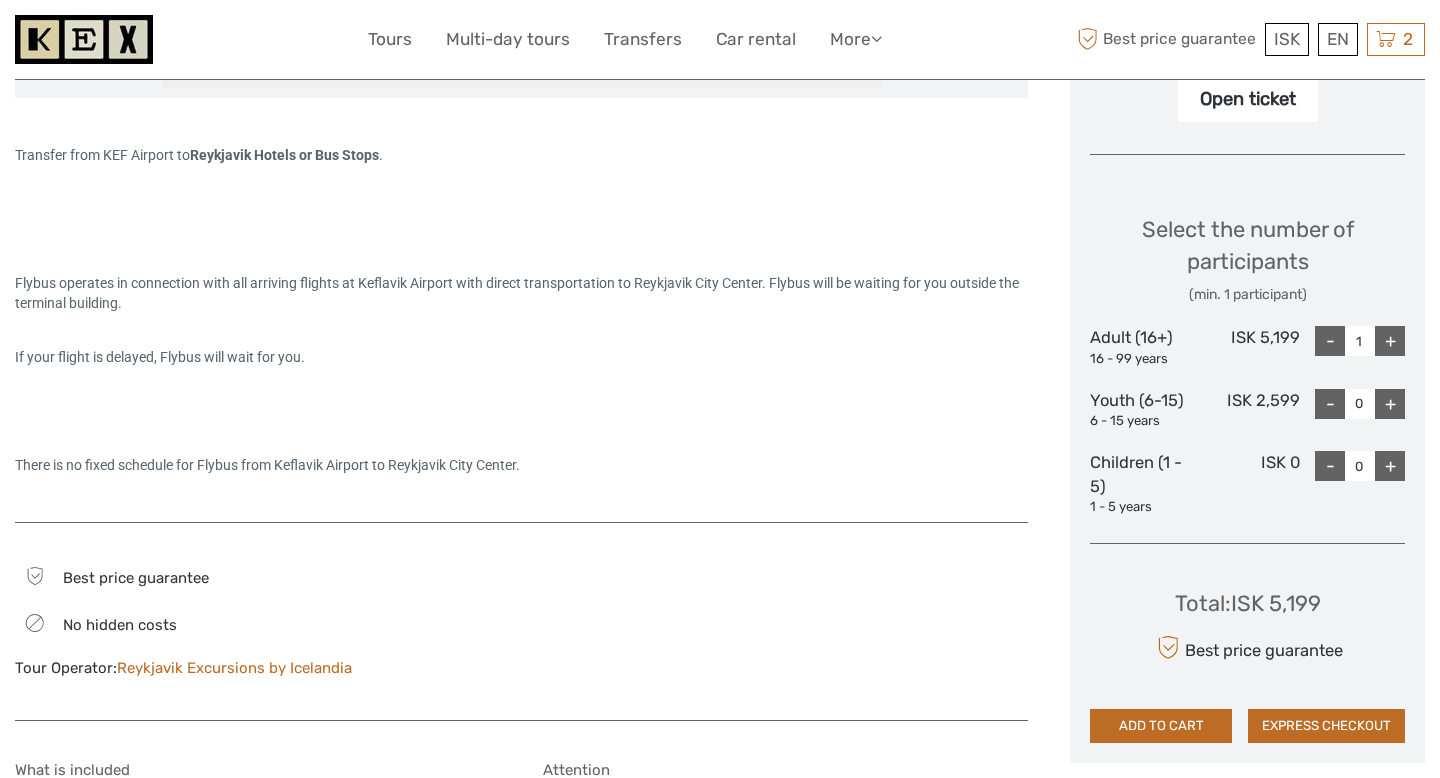 scroll, scrollTop: 780, scrollLeft: 0, axis: vertical 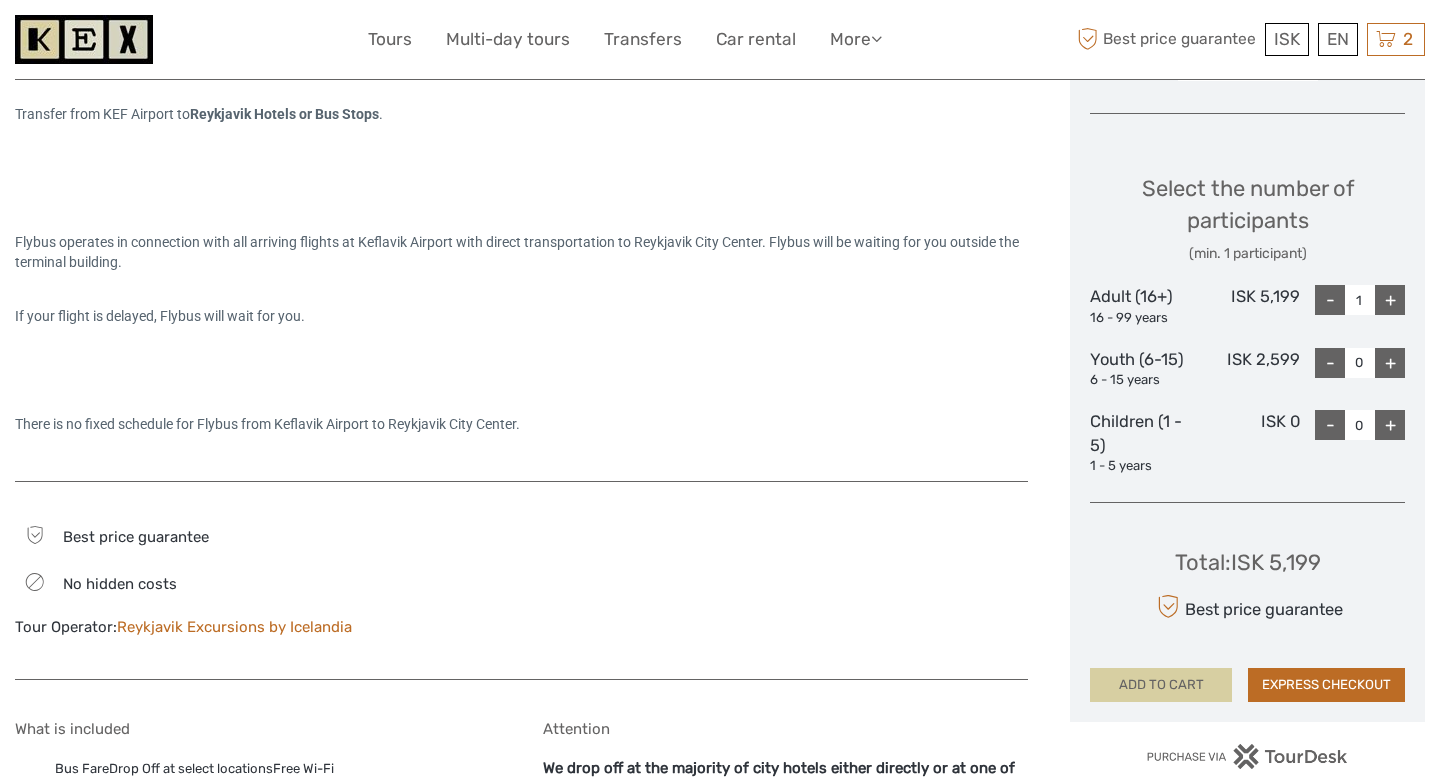 click on "ADD TO CART" at bounding box center (1161, 685) 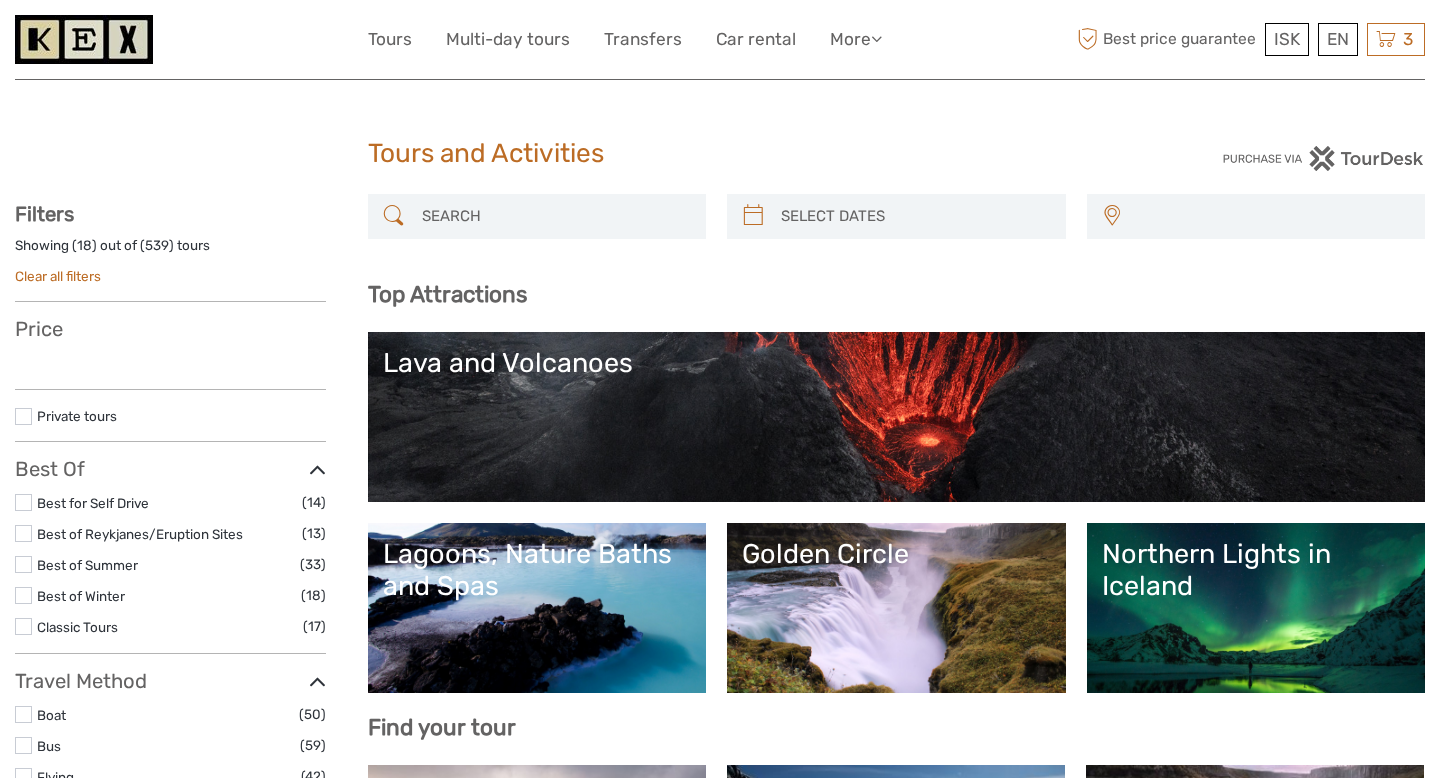 select 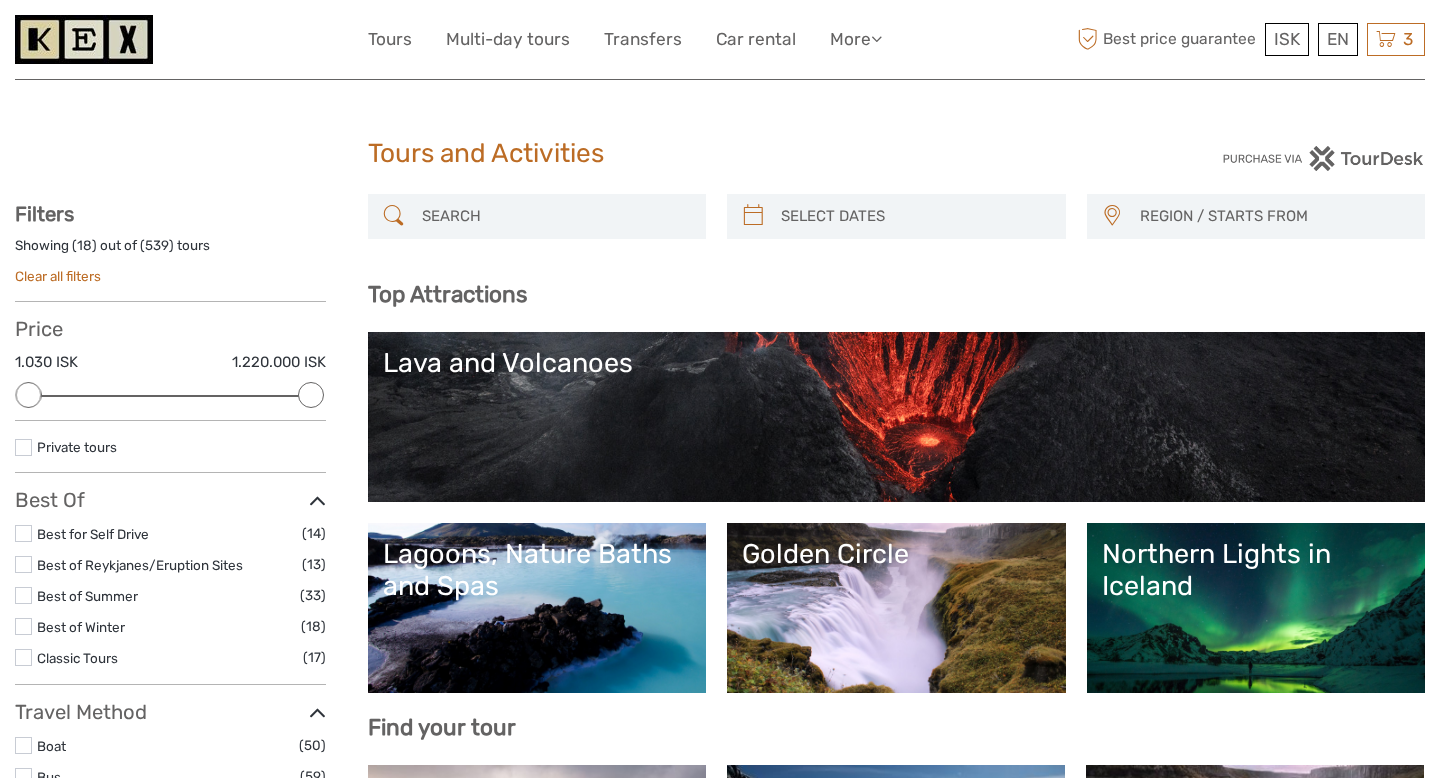 scroll, scrollTop: 0, scrollLeft: 0, axis: both 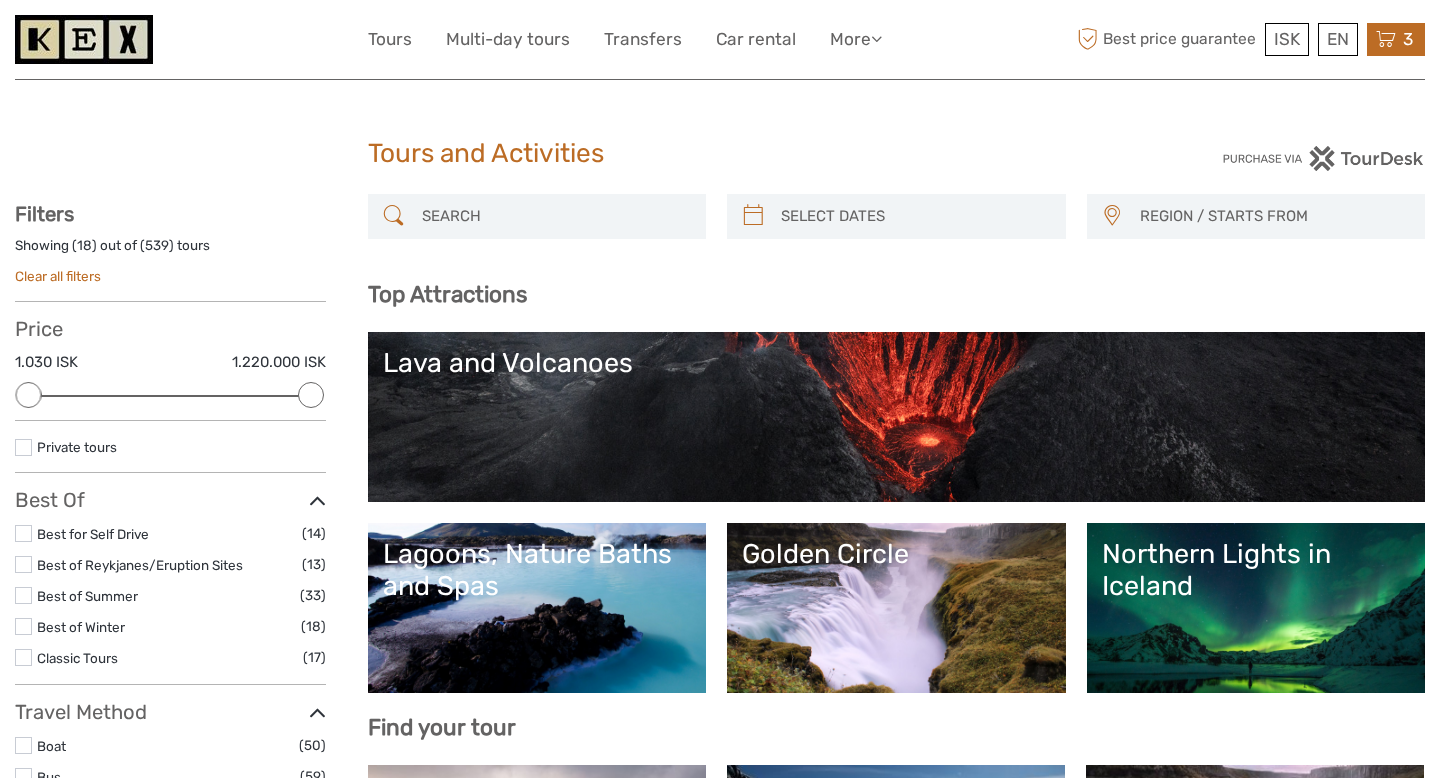click at bounding box center (1386, 39) 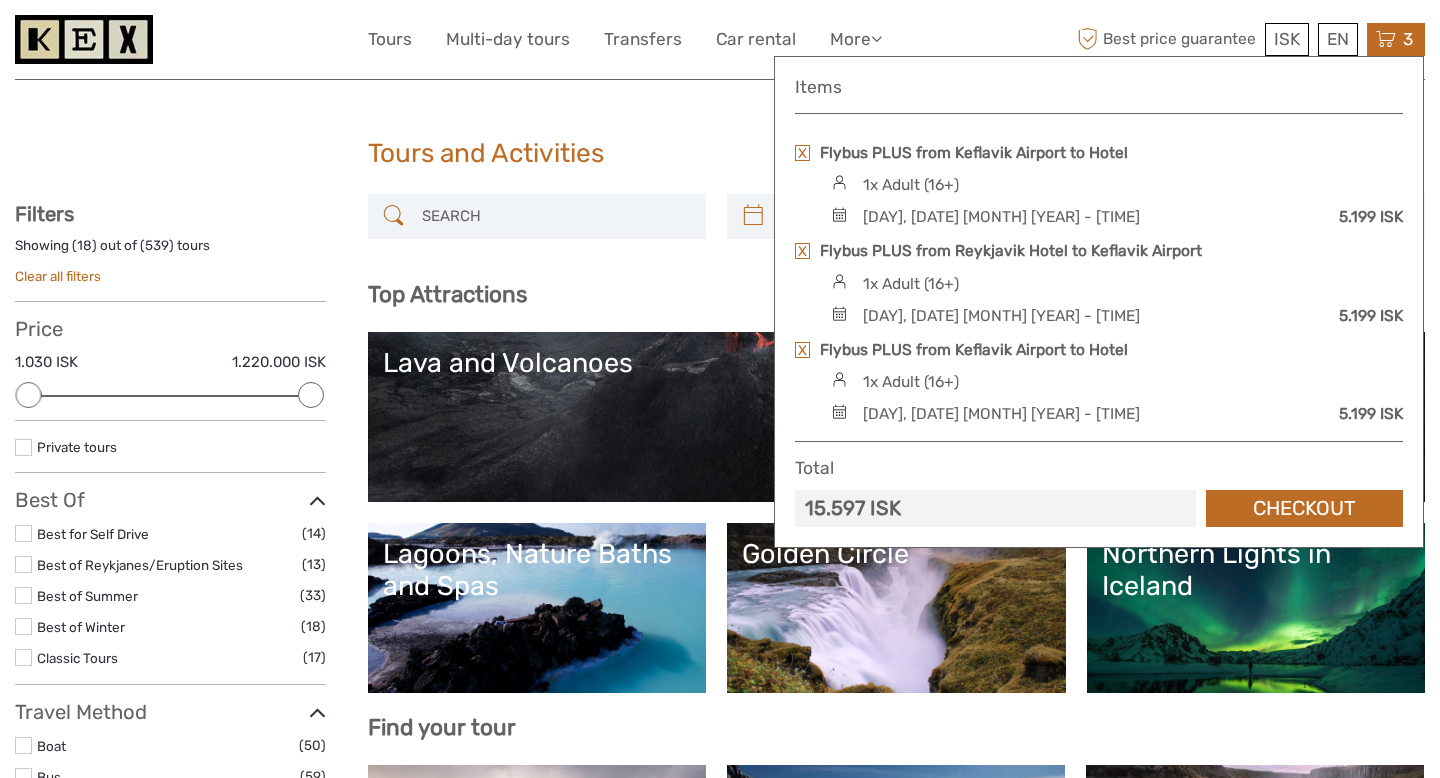 click at bounding box center [802, 153] 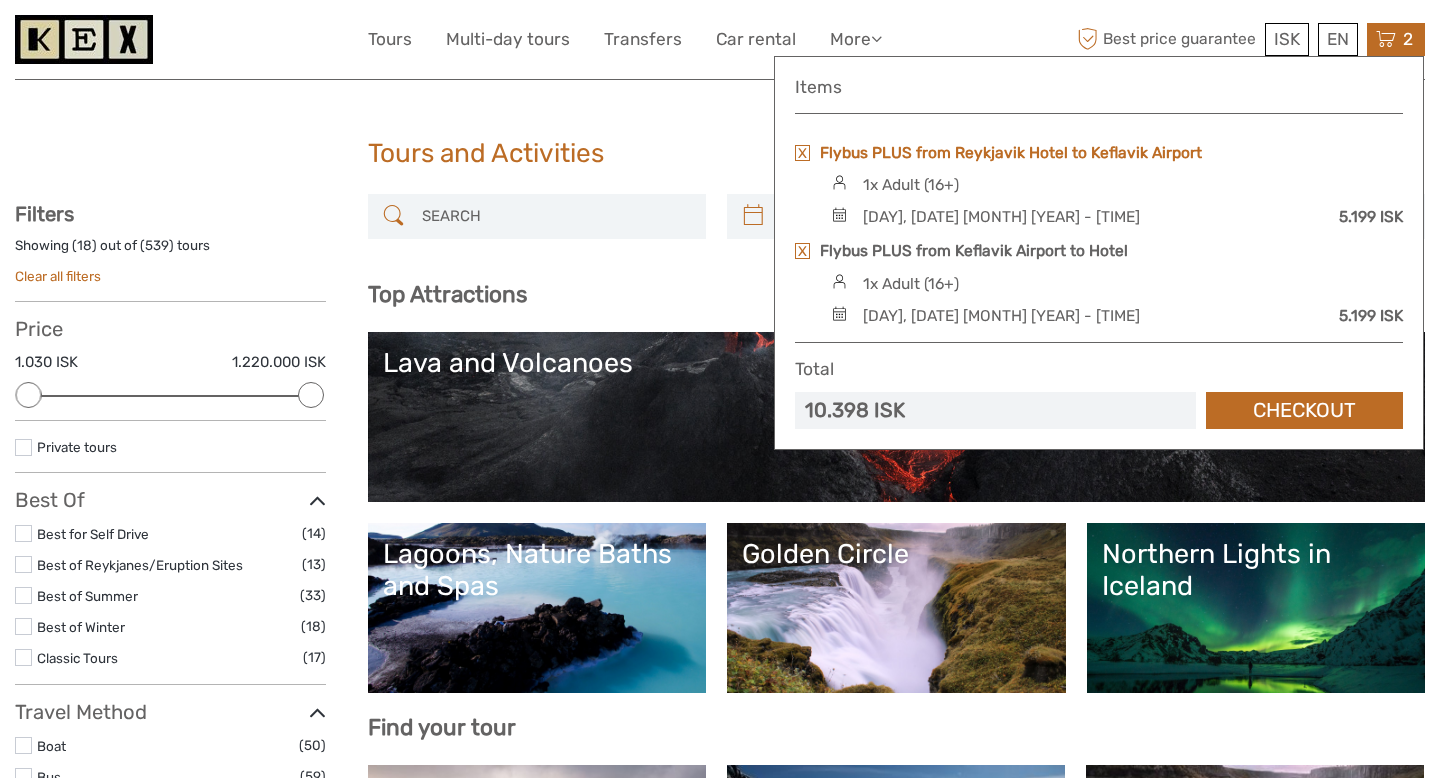 click on "Flybus PLUS from Reykjavik Hotel to Keflavik Airport" at bounding box center [1011, 153] 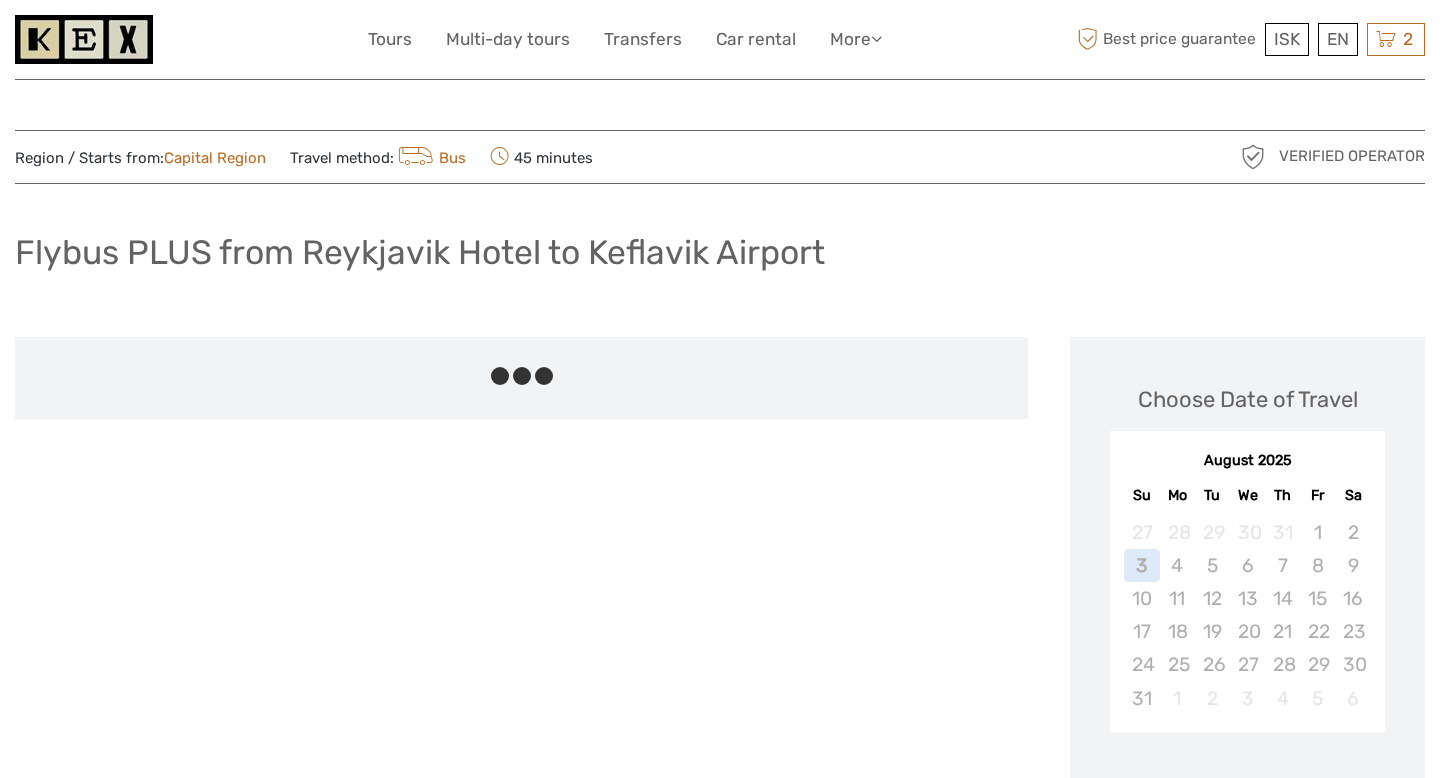 scroll, scrollTop: 0, scrollLeft: 0, axis: both 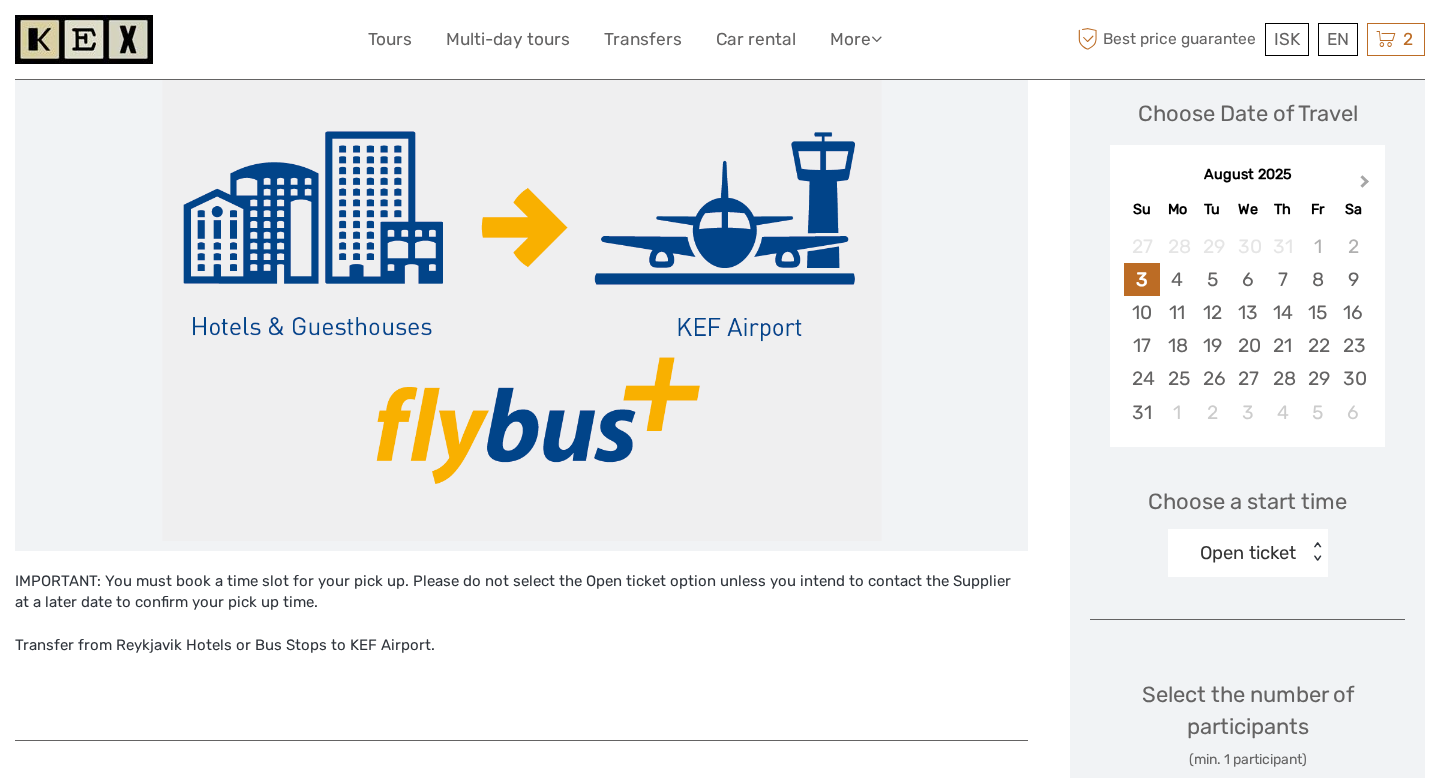 click on "Next Month" at bounding box center (1367, 186) 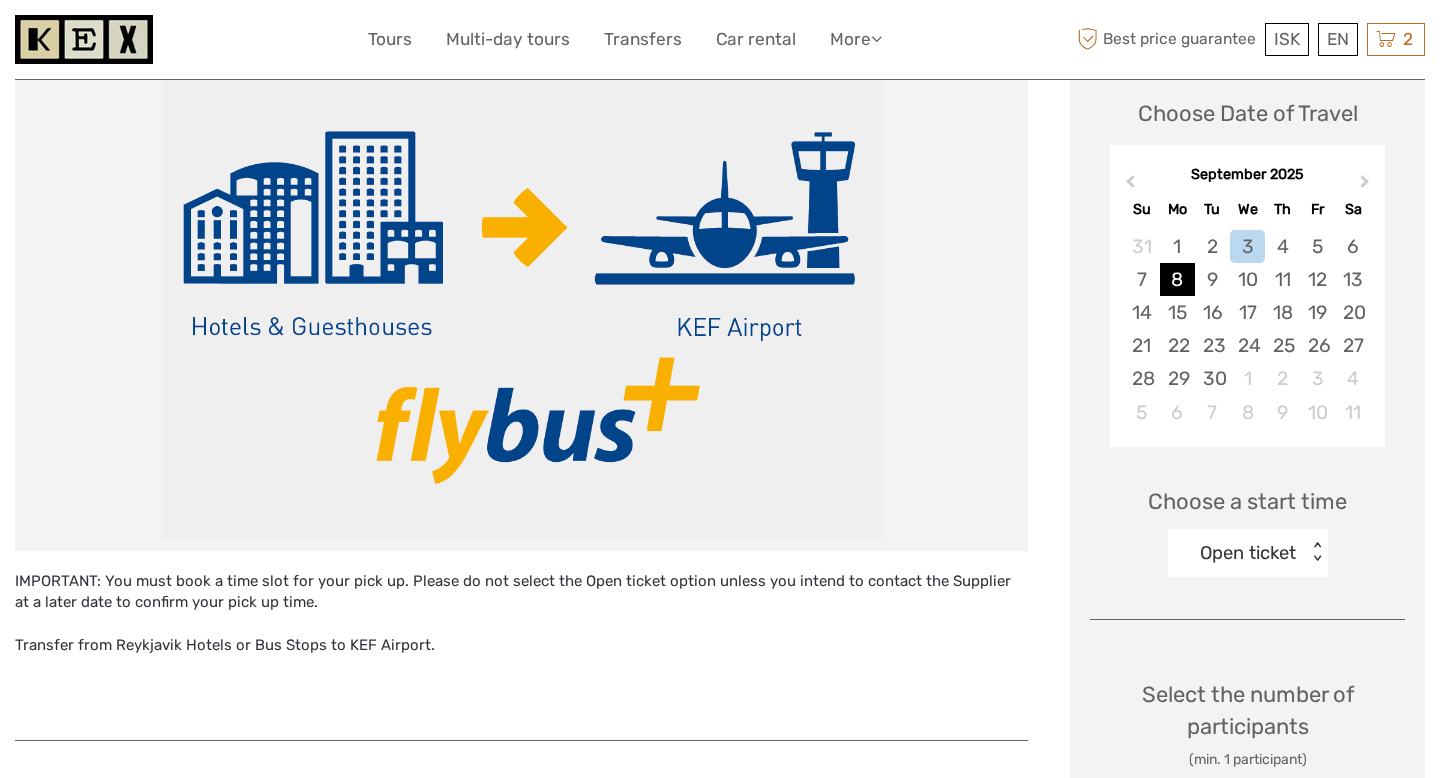 click on "8" at bounding box center (1177, 279) 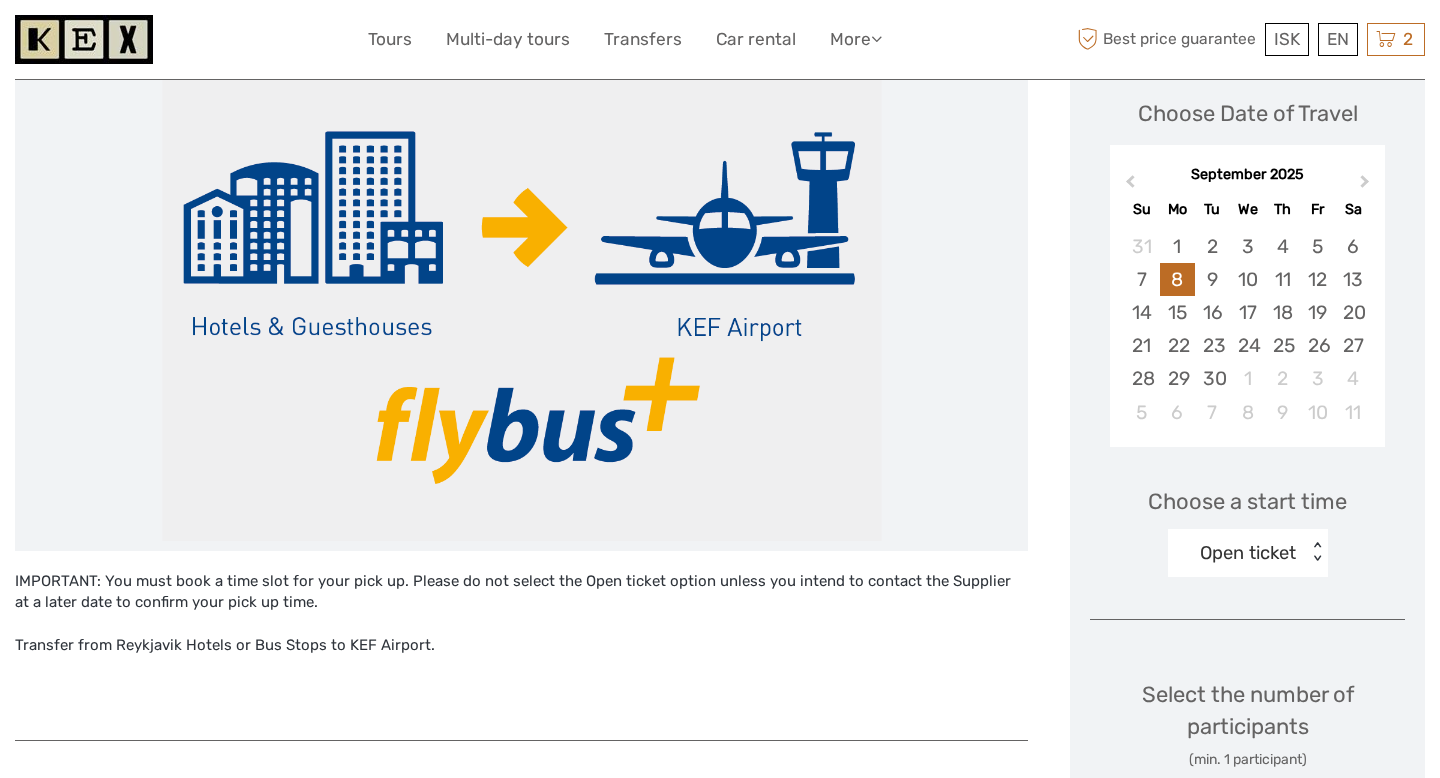 click on "Open ticket" at bounding box center [1237, 553] 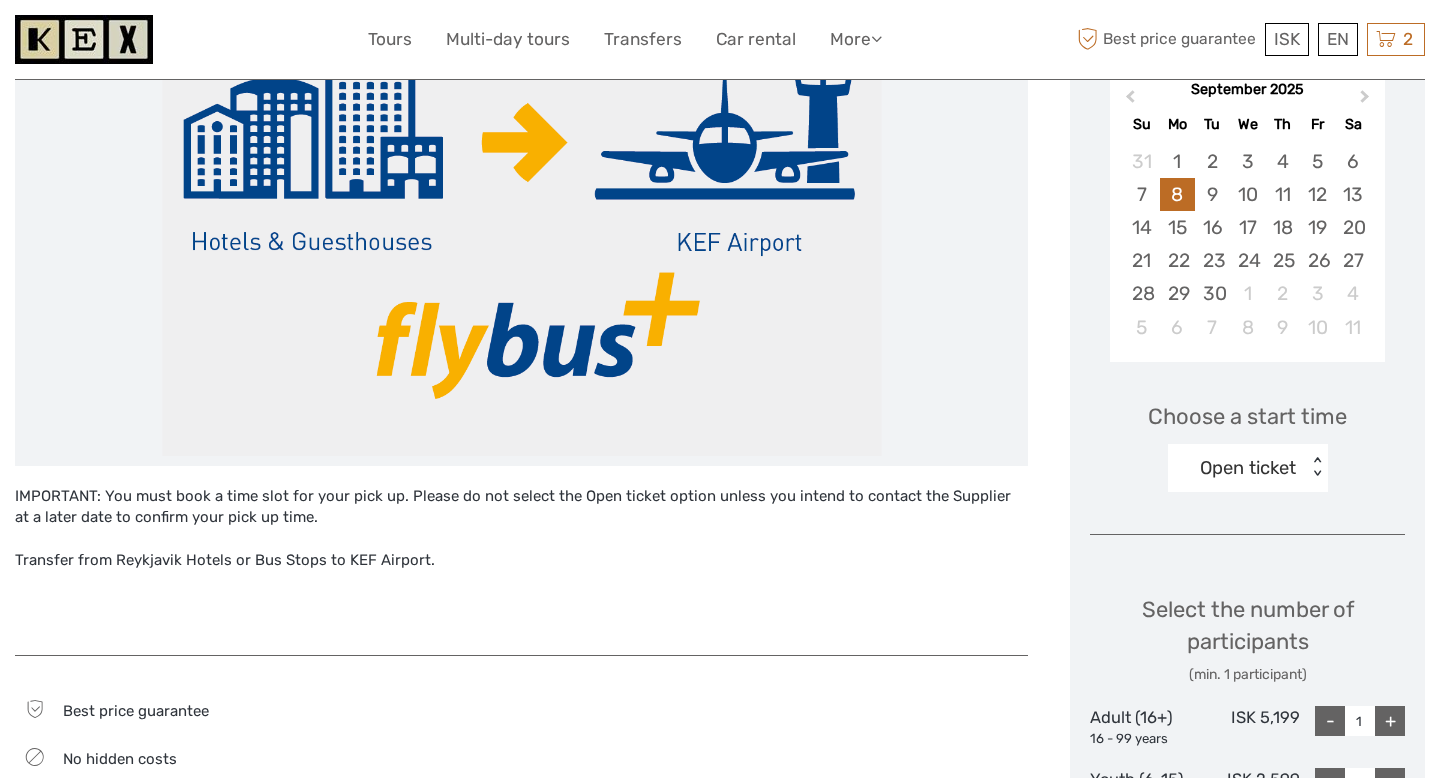 scroll, scrollTop: 367, scrollLeft: 0, axis: vertical 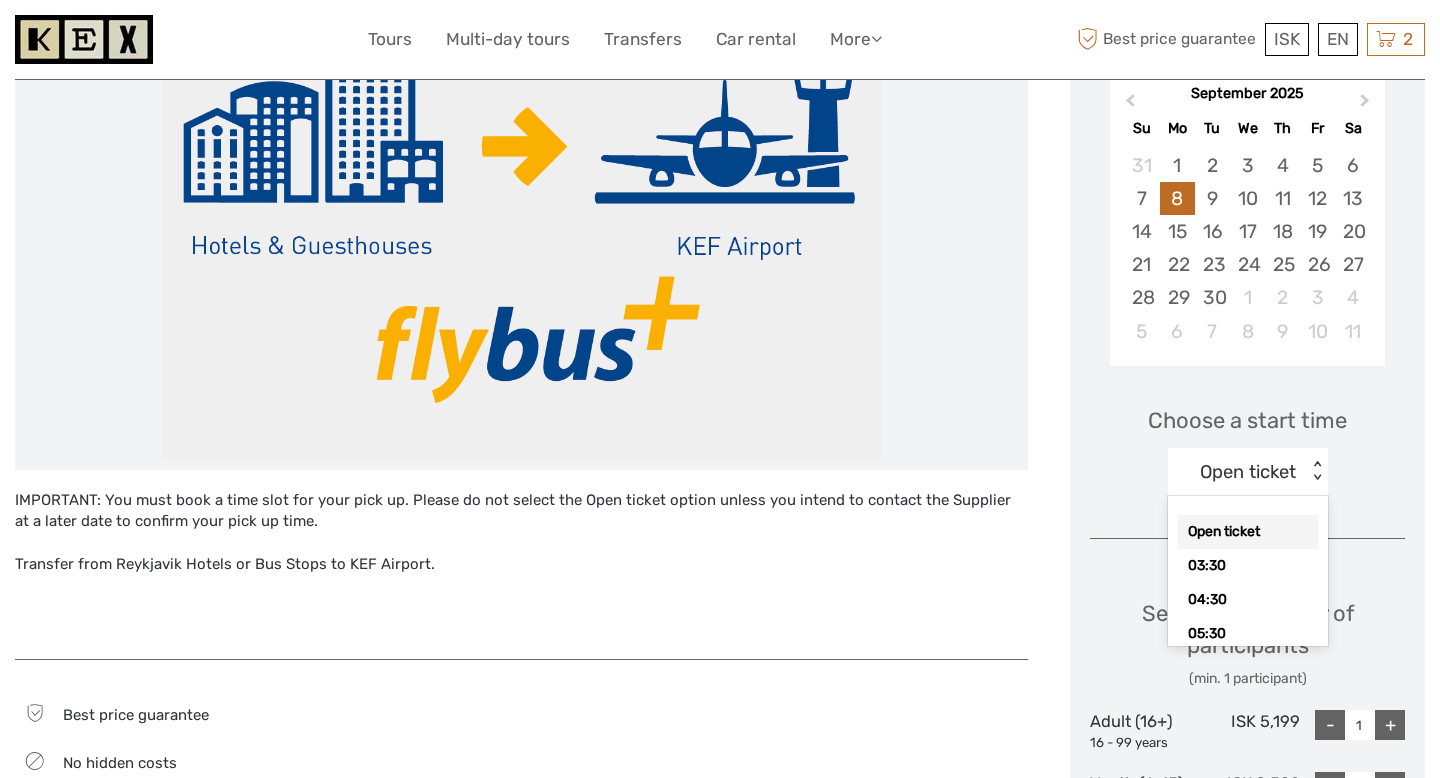 click on "Open ticket" at bounding box center [1237, 472] 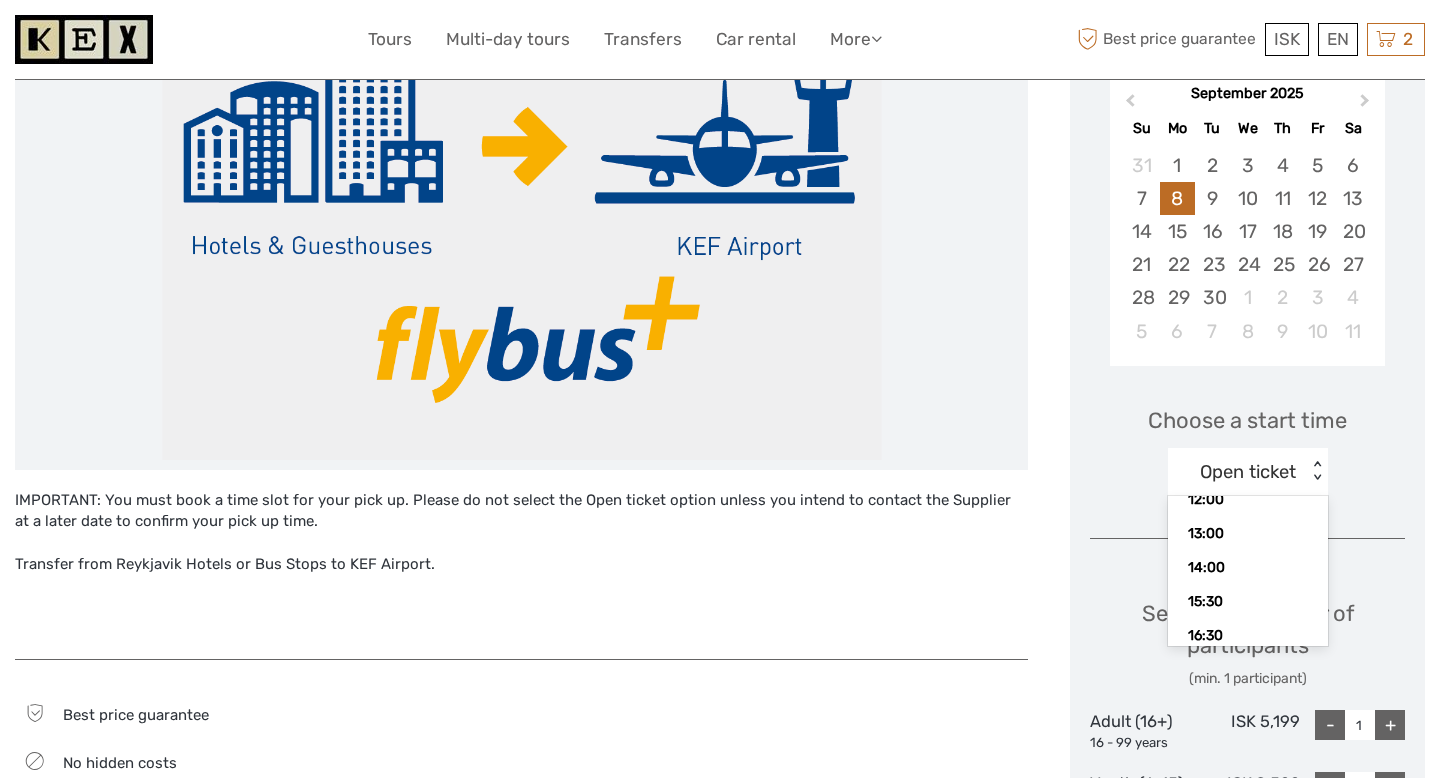 scroll, scrollTop: 376, scrollLeft: 0, axis: vertical 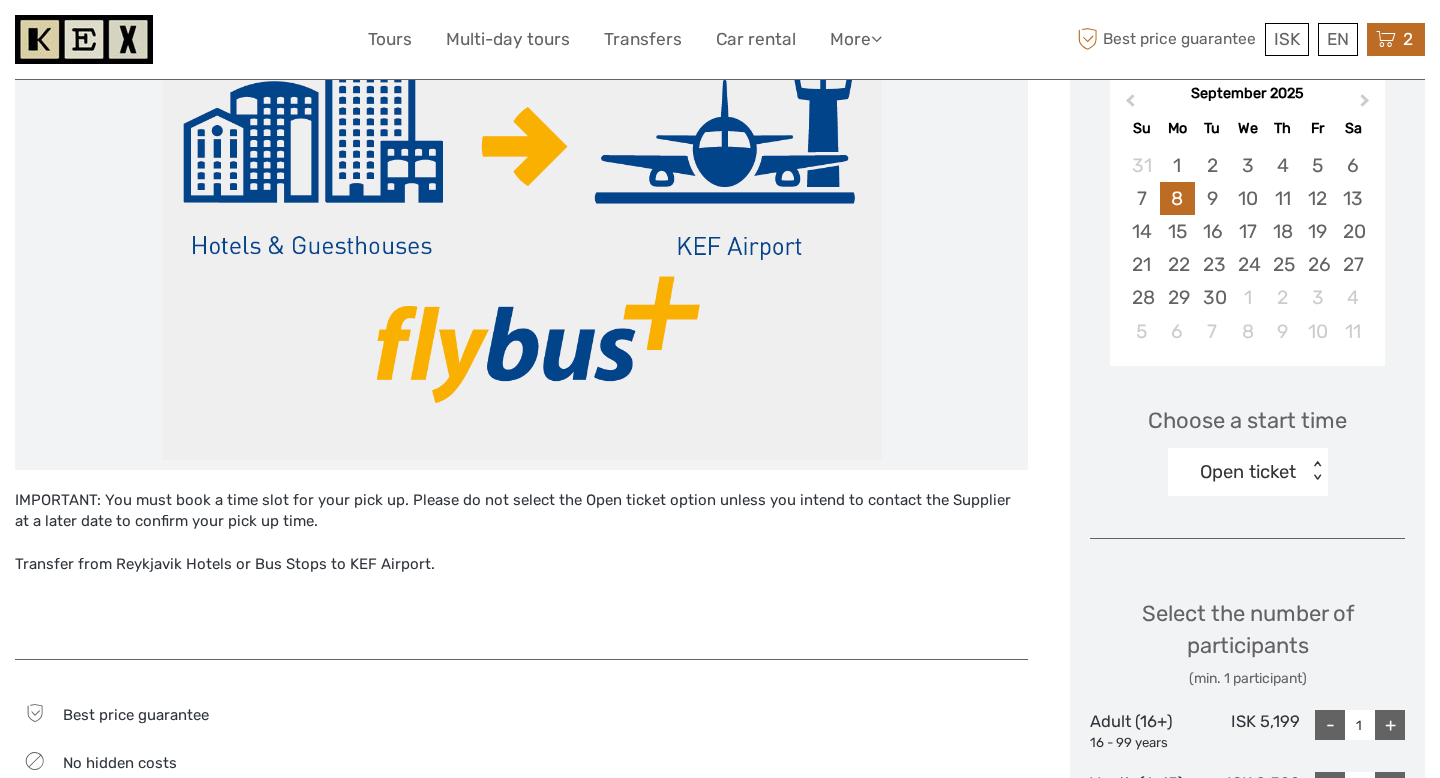 click at bounding box center [1386, 39] 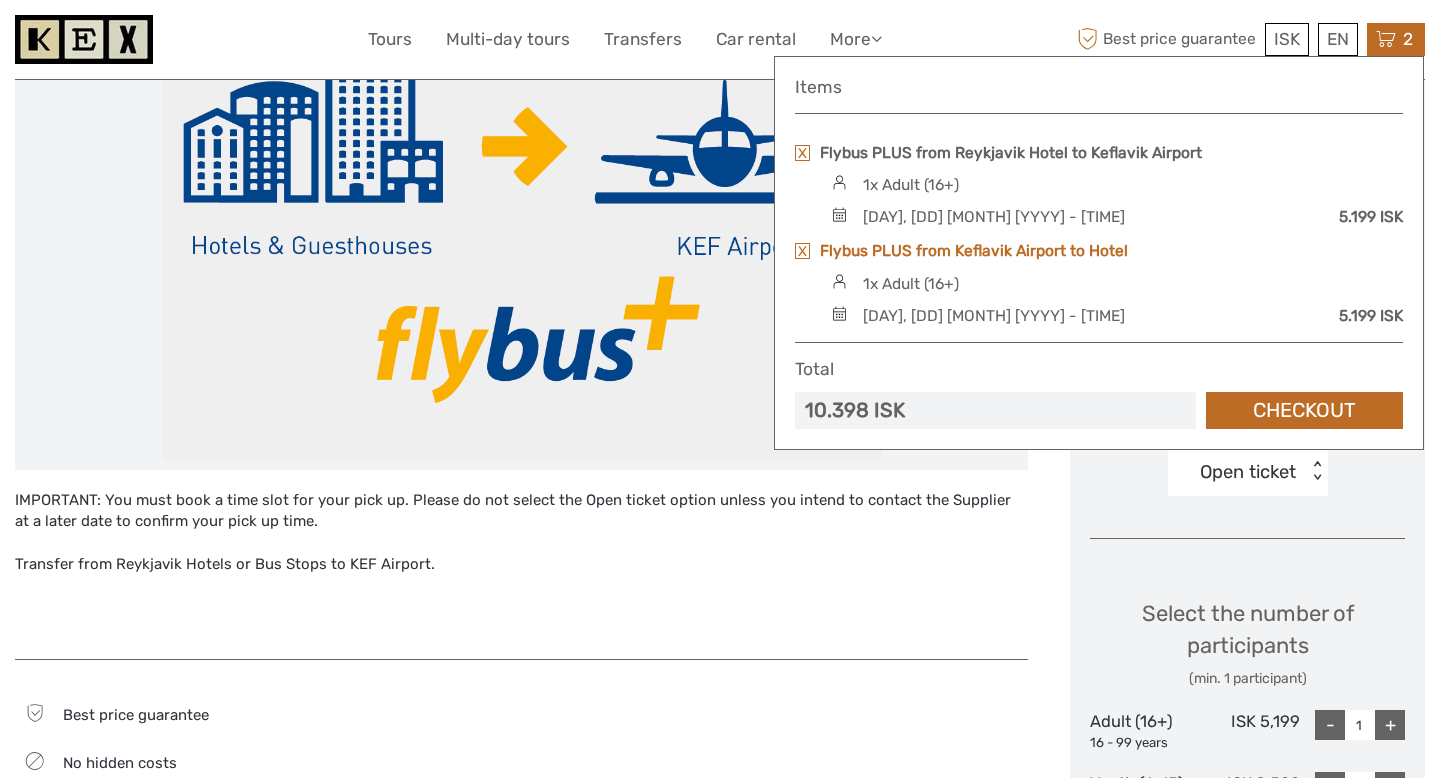 click on "Flybus PLUS from Keflavik Airport to Hotel" at bounding box center (974, 251) 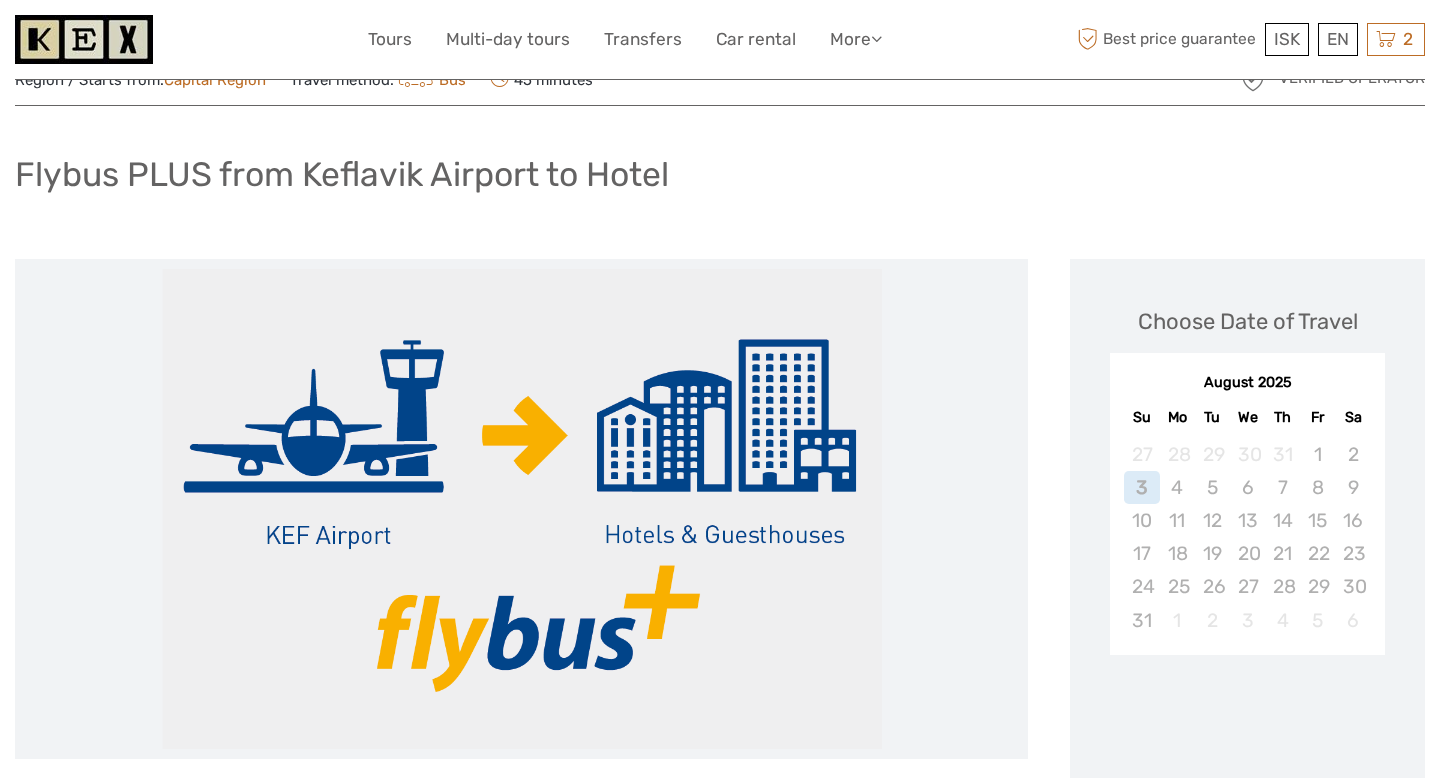 scroll, scrollTop: 240, scrollLeft: 0, axis: vertical 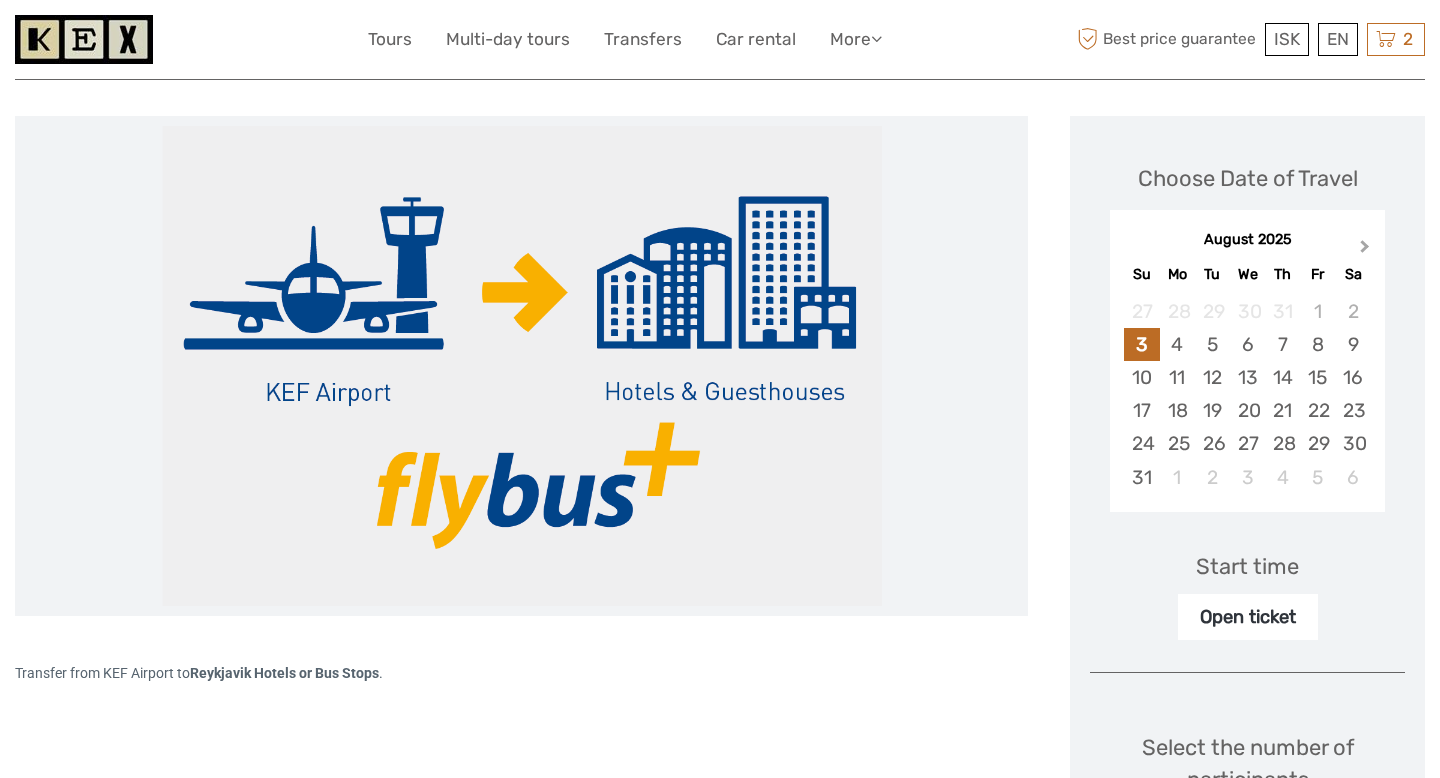 click on "Next Month" at bounding box center [1367, 251] 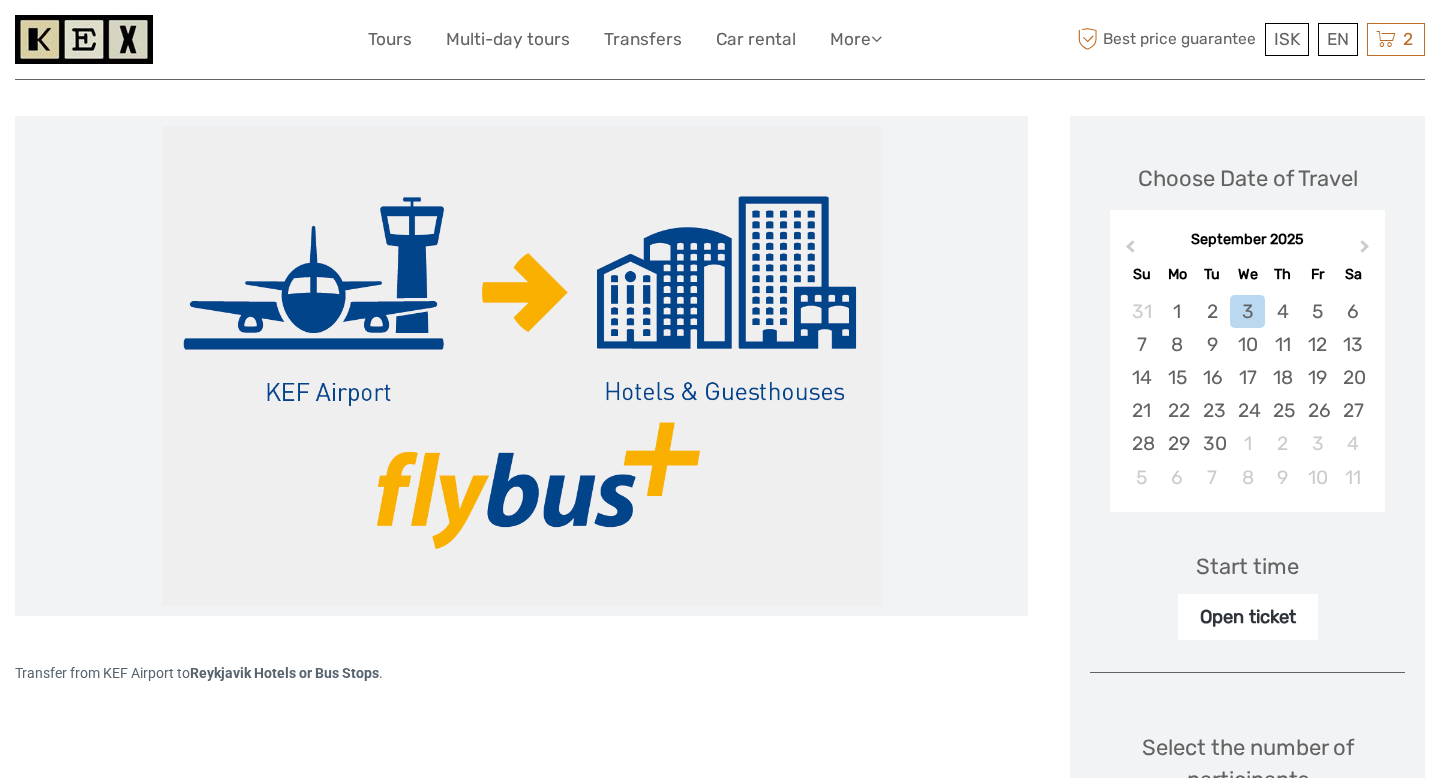 click on "Open ticket" at bounding box center [1248, 617] 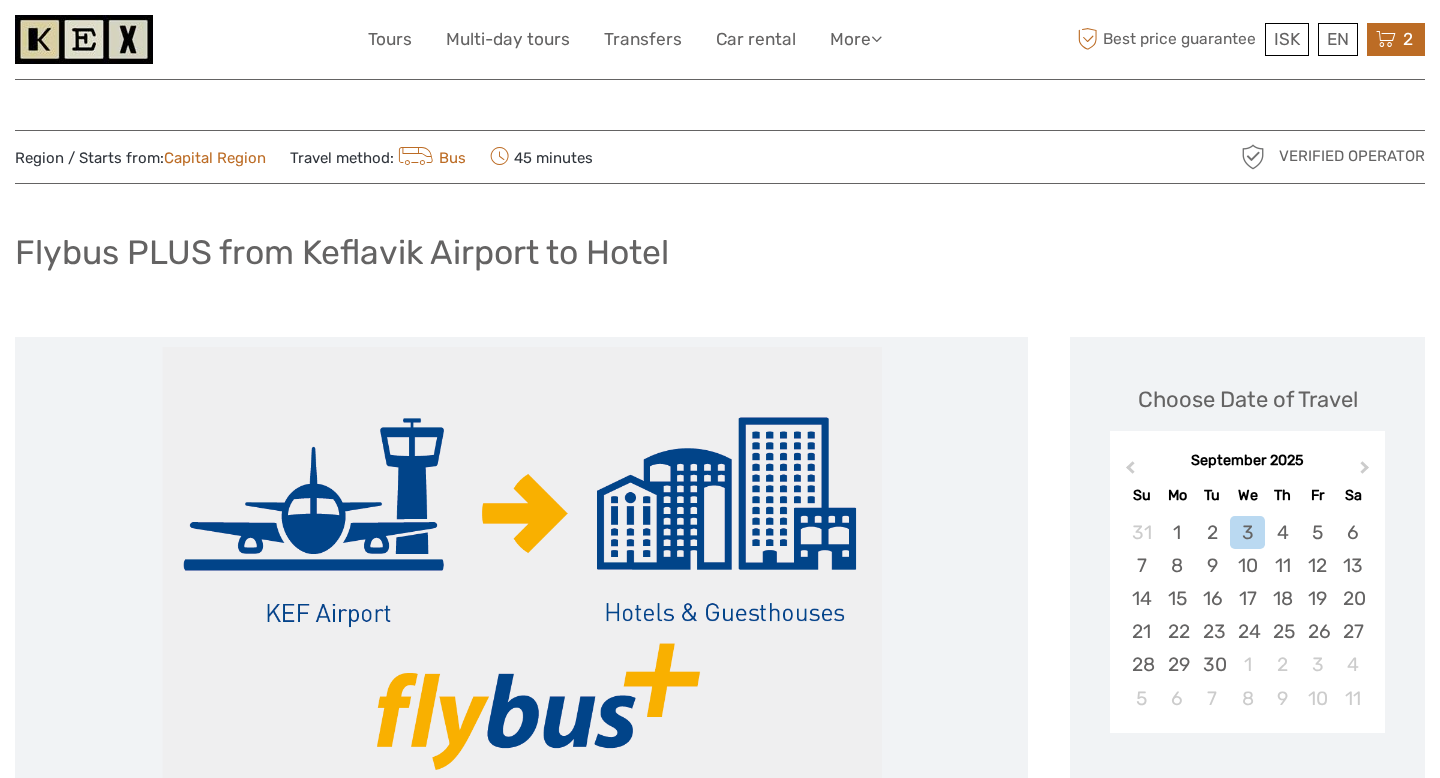 click on "2
Items
Flybus PLUS from [CITY] Hotel to [CITY] Airport
1x Adult (16+)
[DAY], [NUMBER] [MONTH] [YEAR] - [TIME]
5.199 ISK
Flybus PLUS from [CITY] Airport to Hotel
1x Adult (16+)
[DAY], [NUMBER] [MONTH] [YEAR] - [TIME]
5.199 ISK
Total
10.398 ISK
Checkout
The shopping cart is empty." at bounding box center (1396, 39) 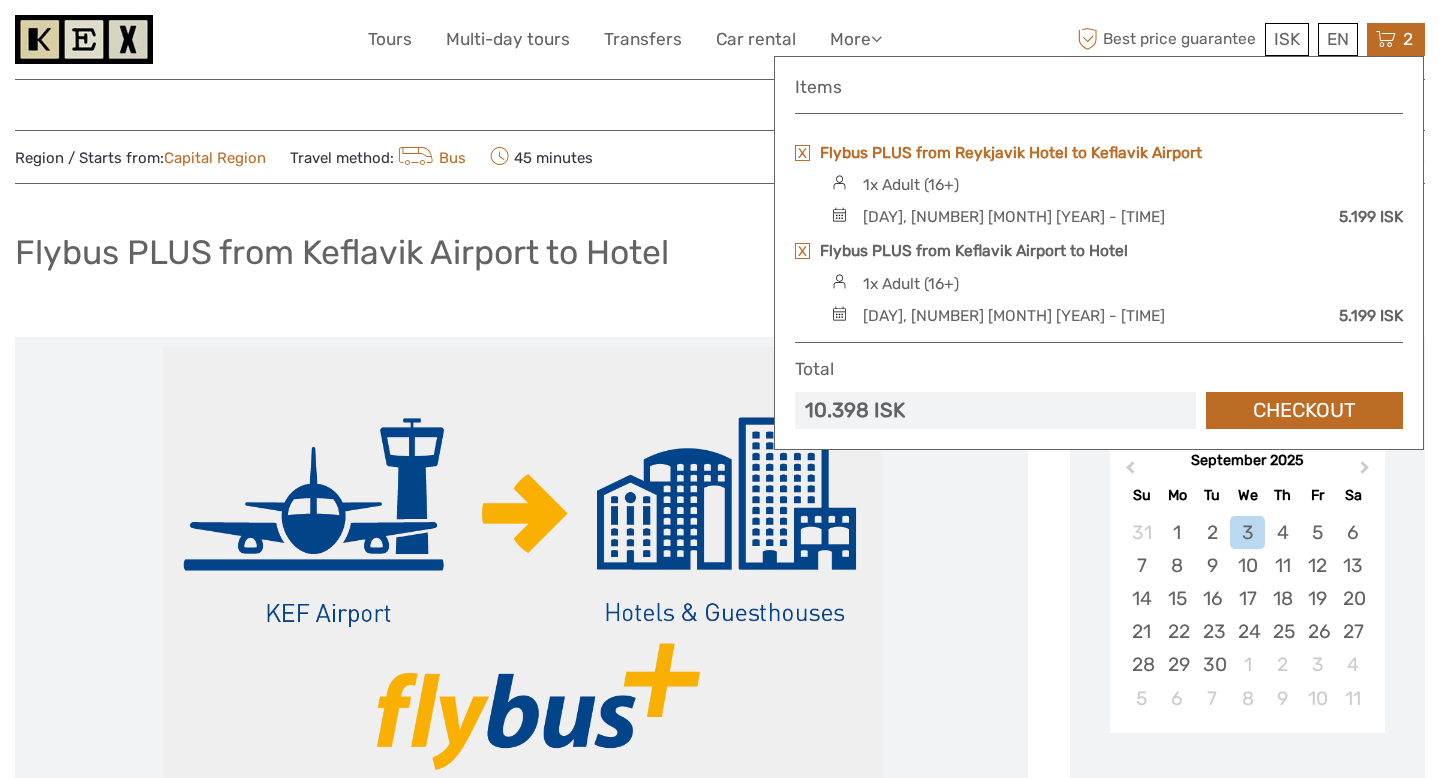 click on "Flybus PLUS from Reykjavik Hotel to Keflavik Airport" at bounding box center [1011, 153] 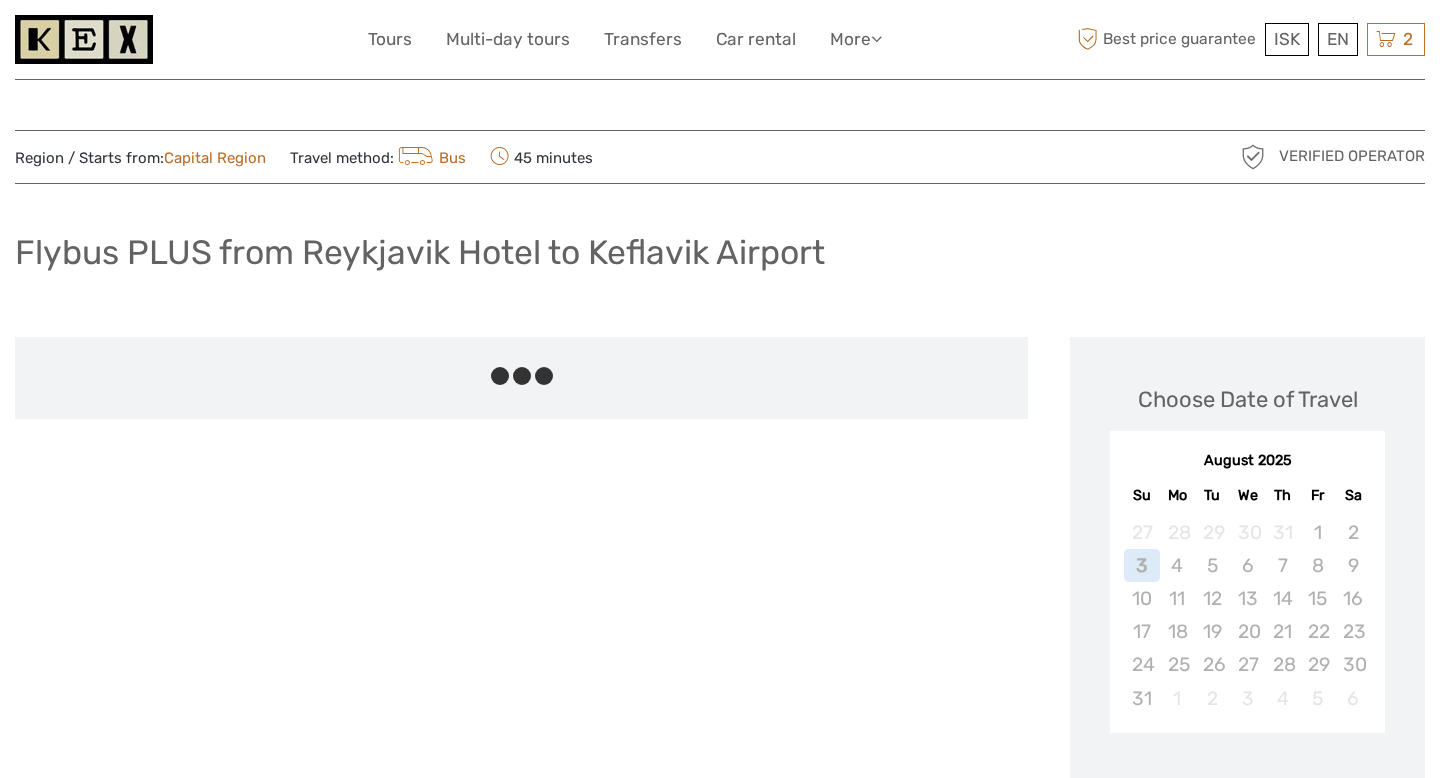 scroll, scrollTop: 0, scrollLeft: 0, axis: both 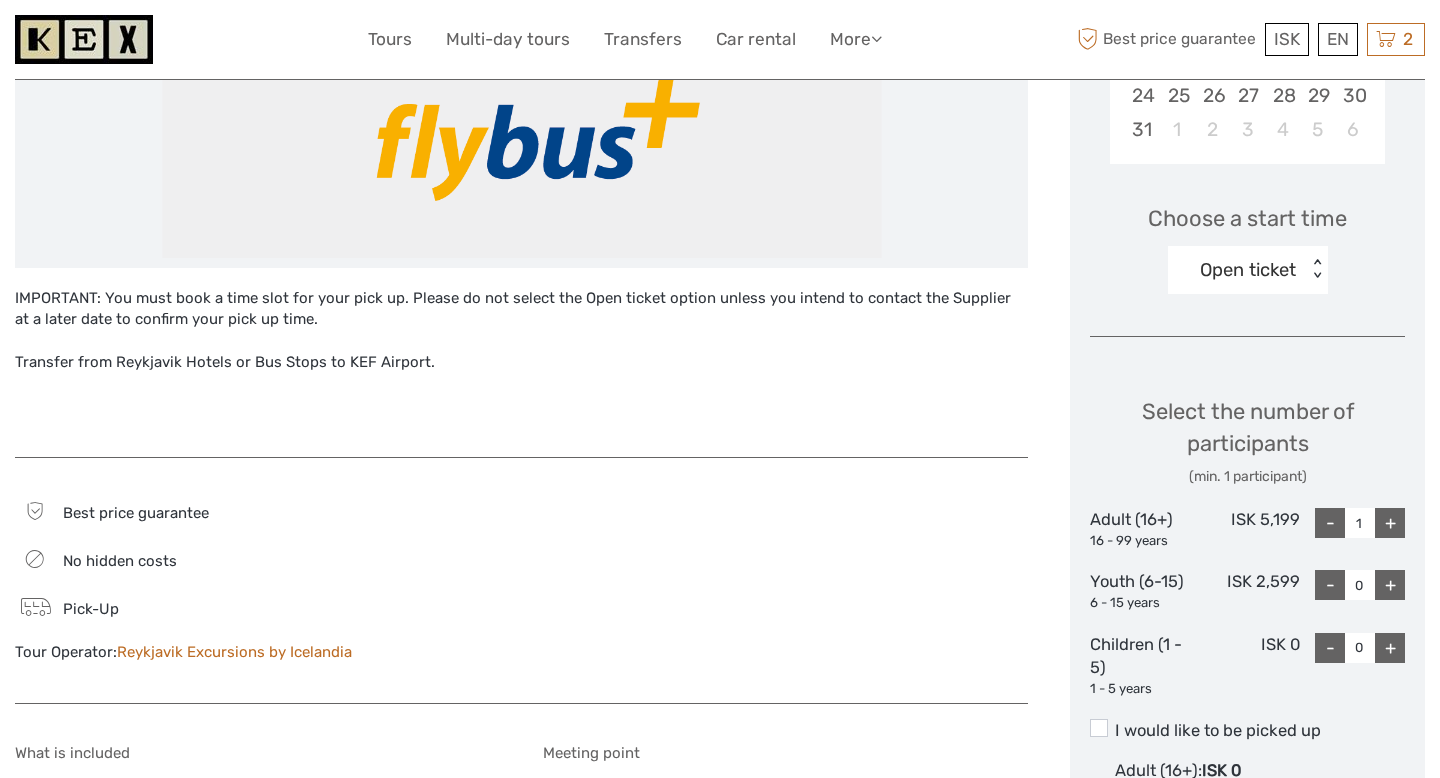 click on "Open ticket" at bounding box center [1248, 270] 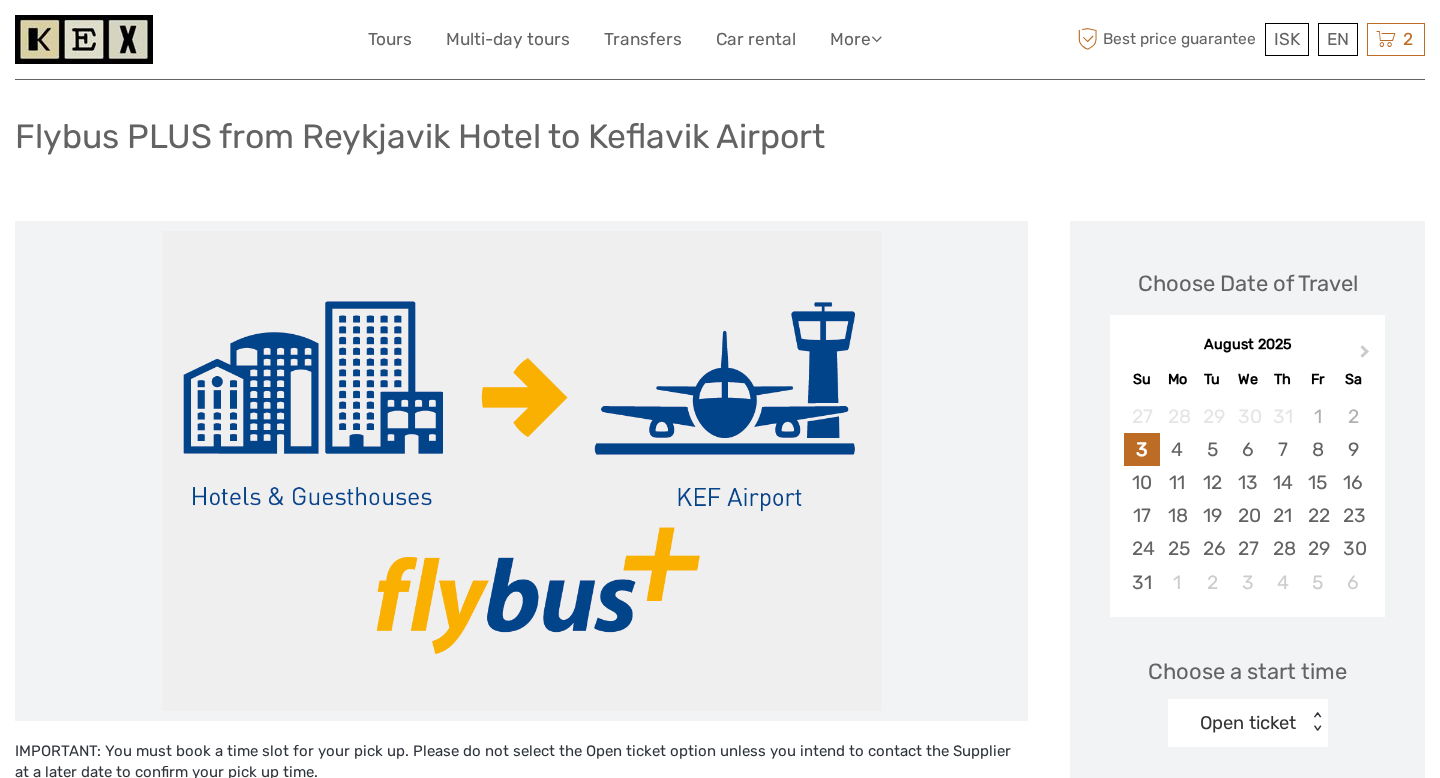 scroll, scrollTop: 83, scrollLeft: 0, axis: vertical 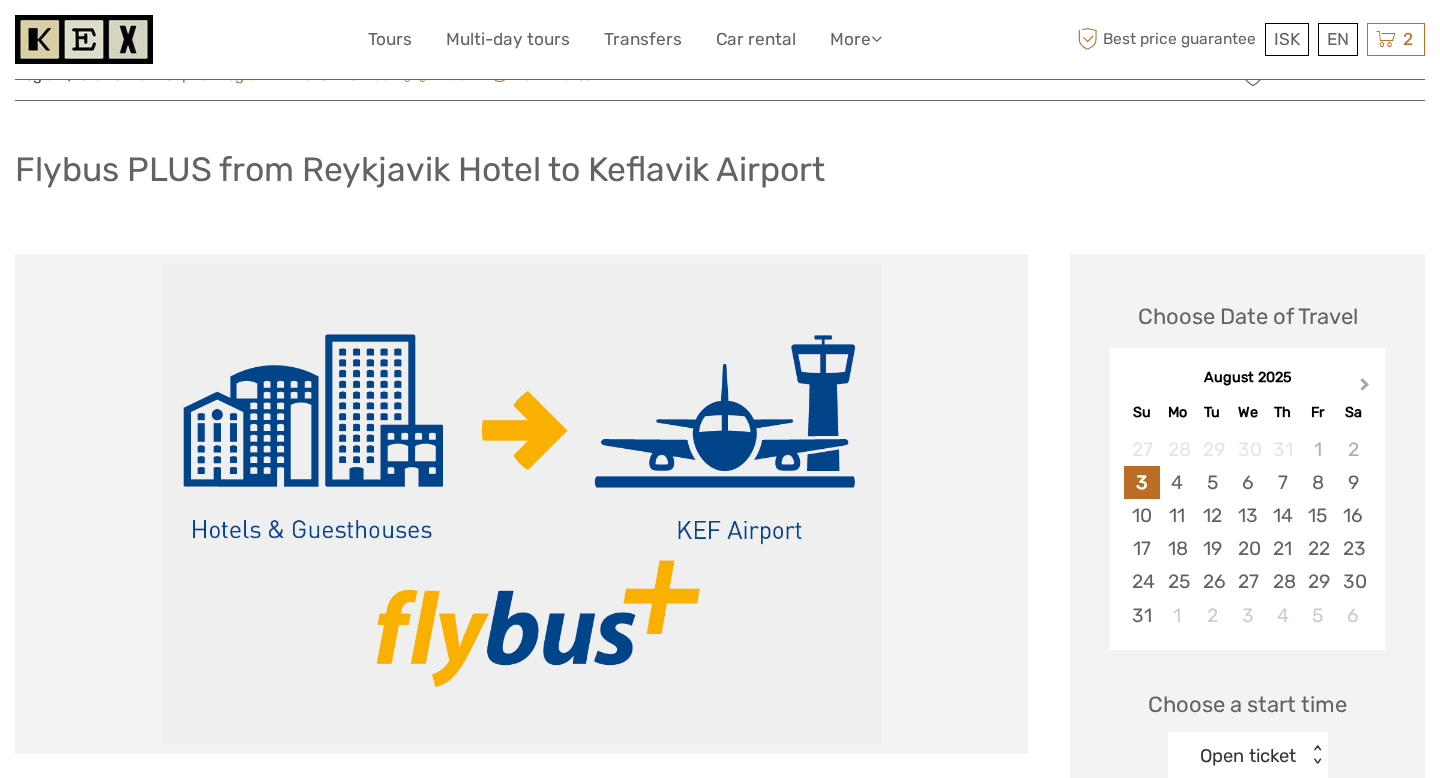 click on "Next Month" at bounding box center [1367, 389] 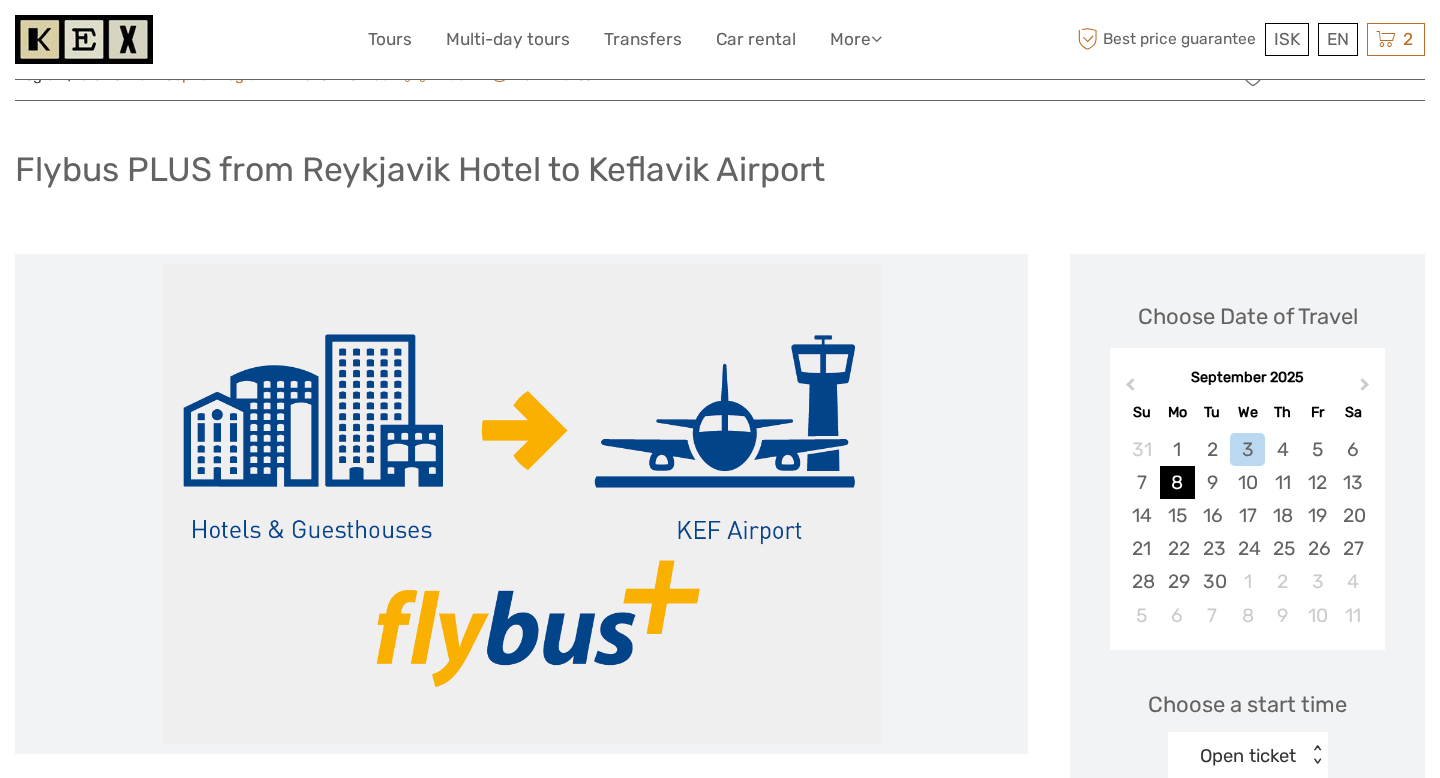 click on "8" at bounding box center (1177, 482) 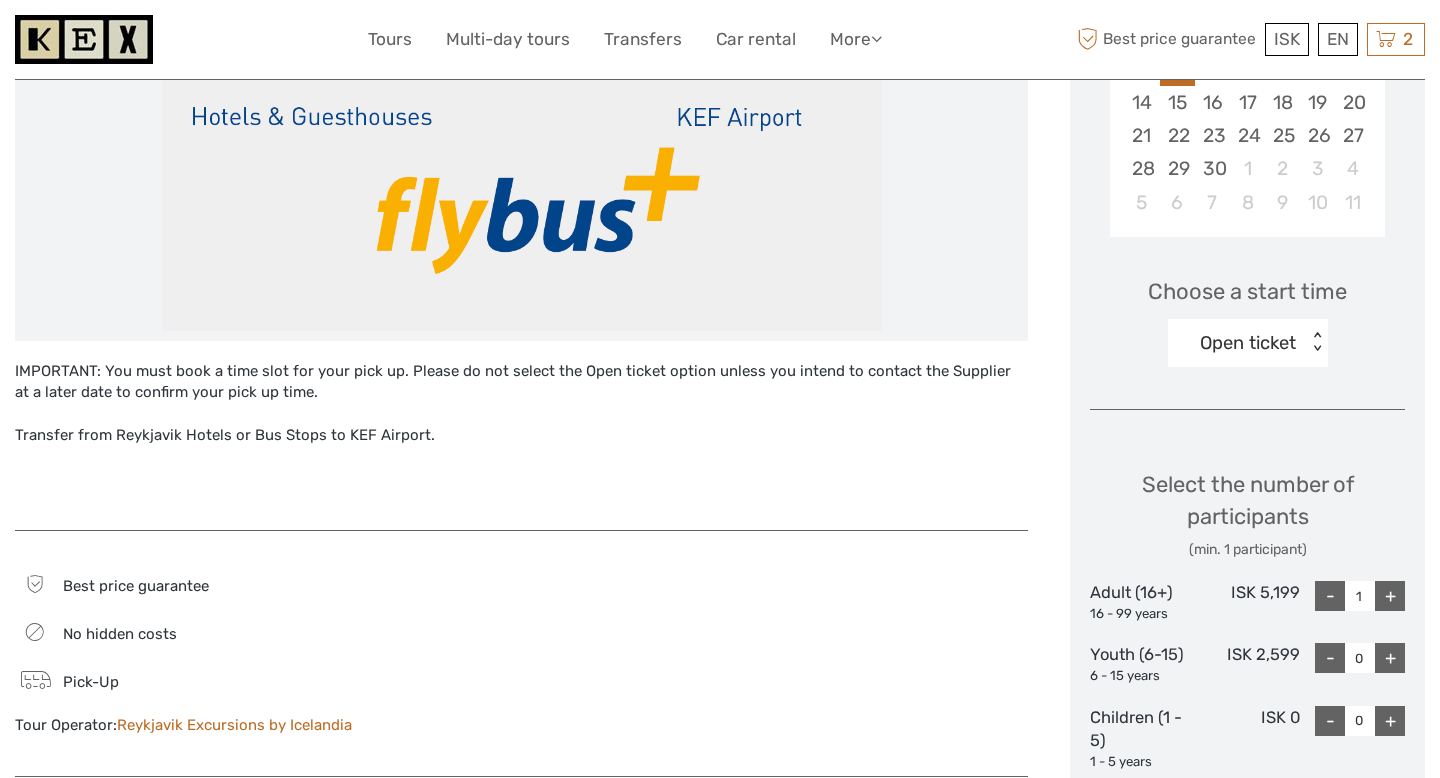 scroll, scrollTop: 557, scrollLeft: 0, axis: vertical 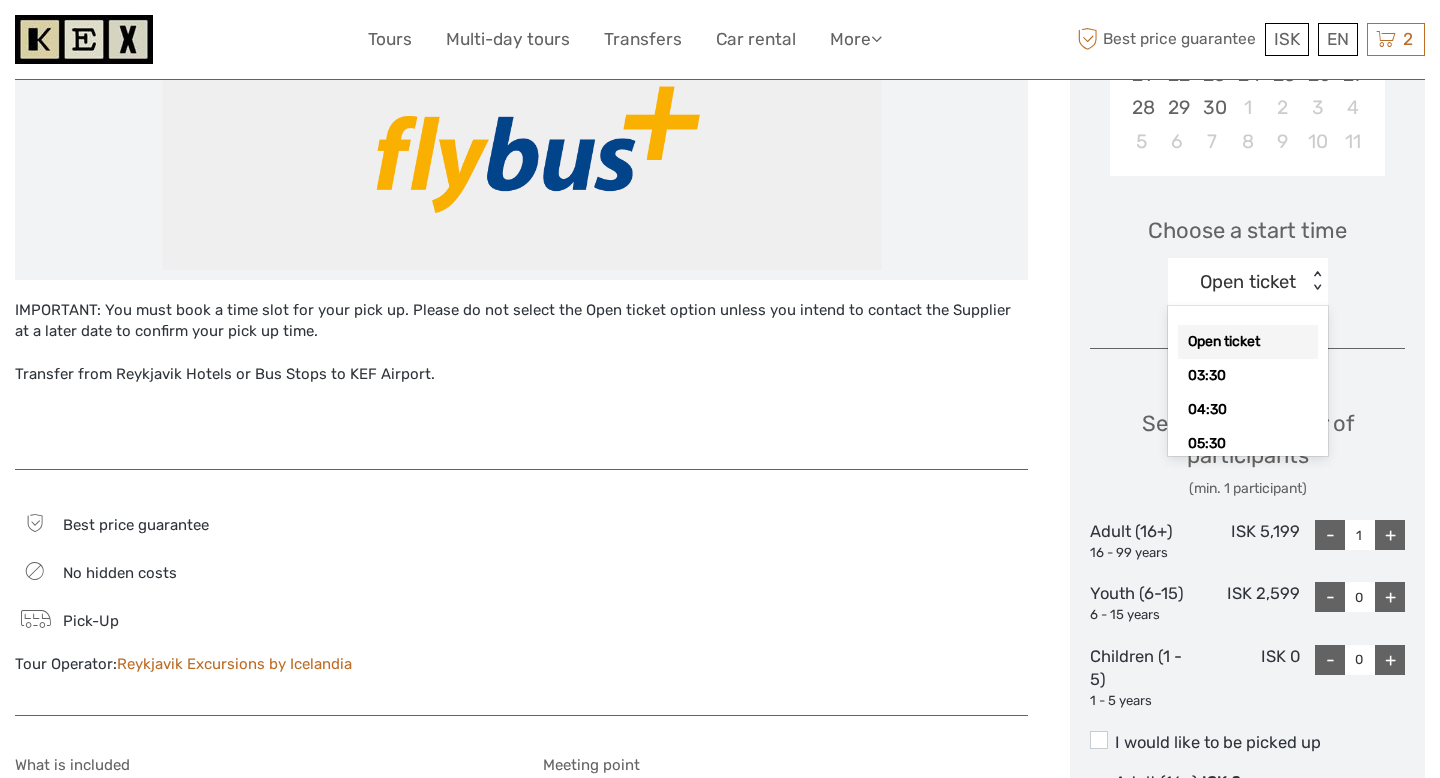 click on "Open ticket" at bounding box center (1237, 282) 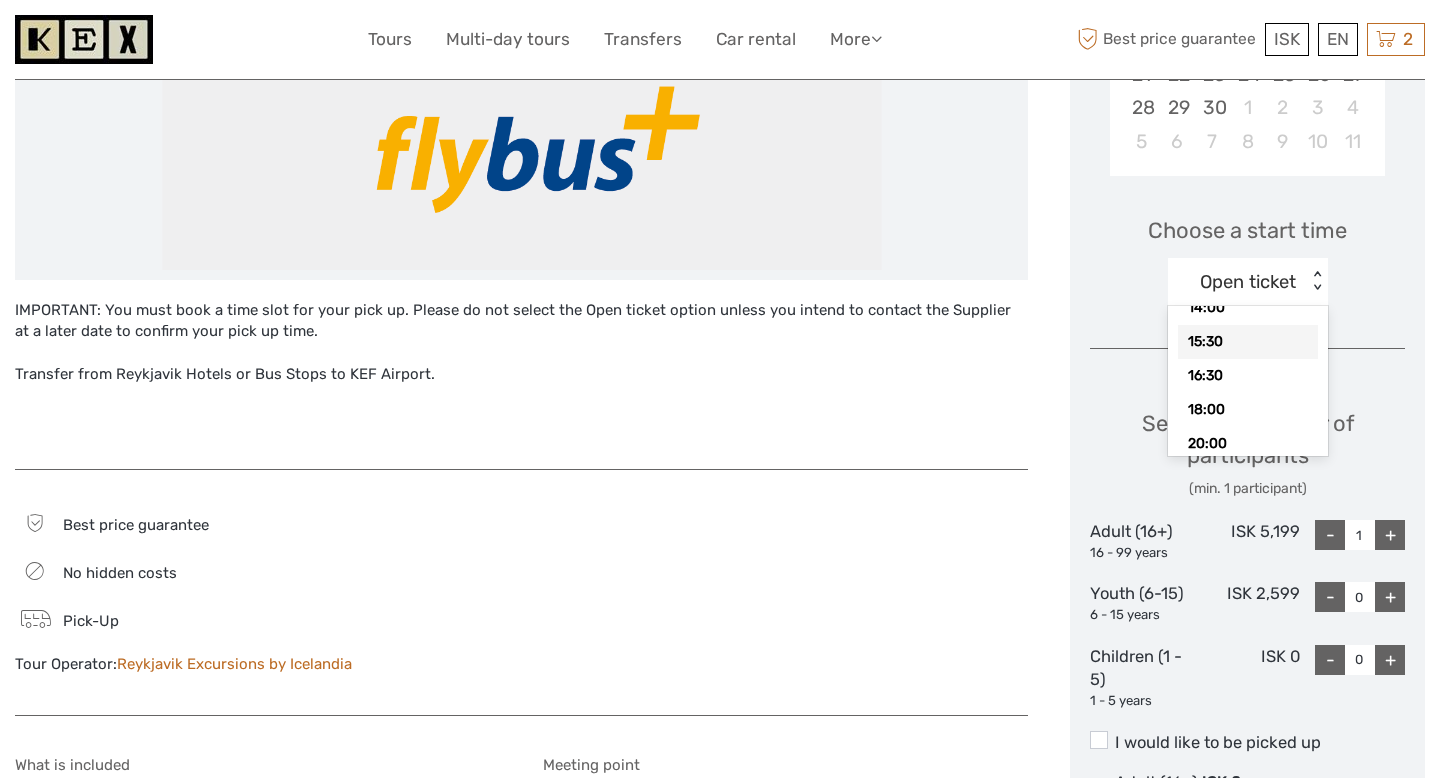 scroll, scrollTop: 409, scrollLeft: 0, axis: vertical 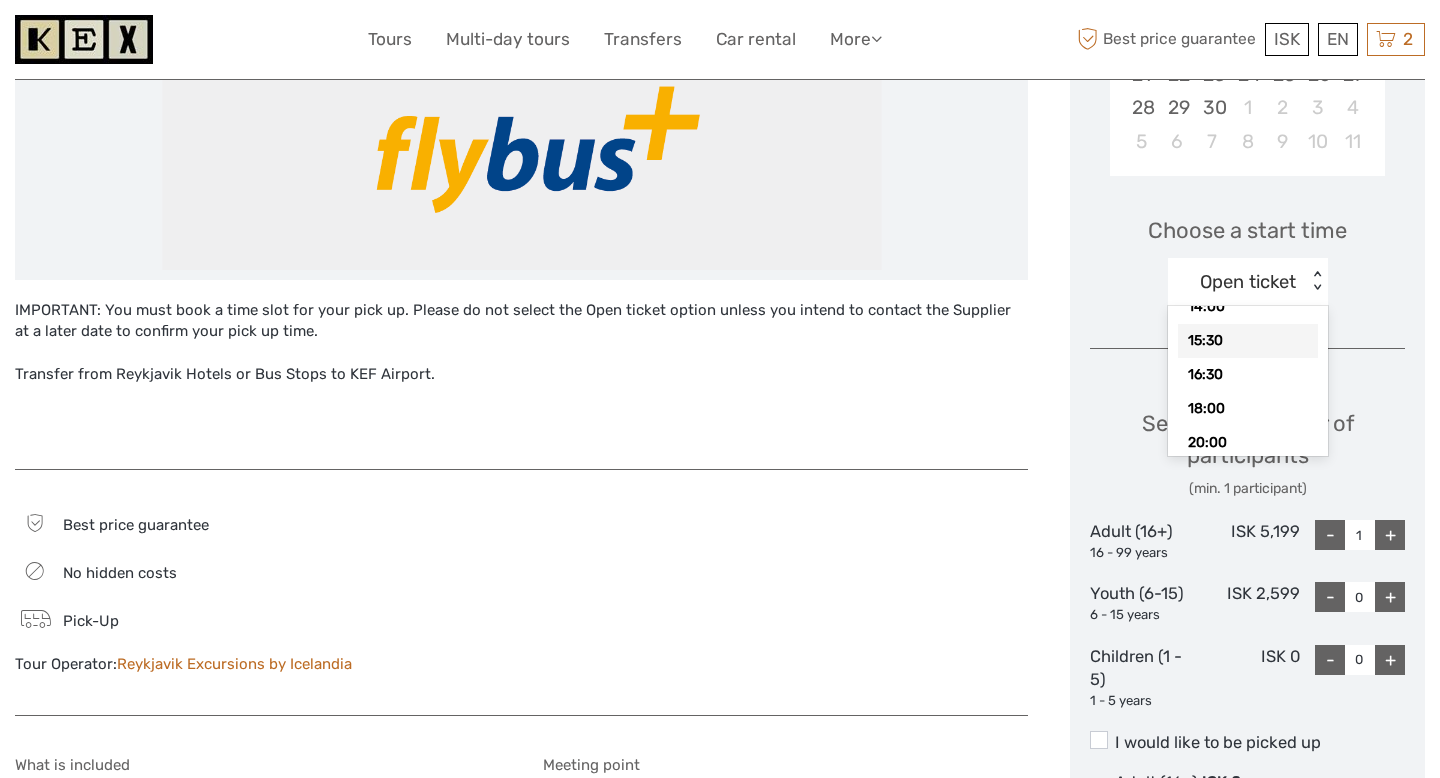 click on "15:30" at bounding box center (1248, 341) 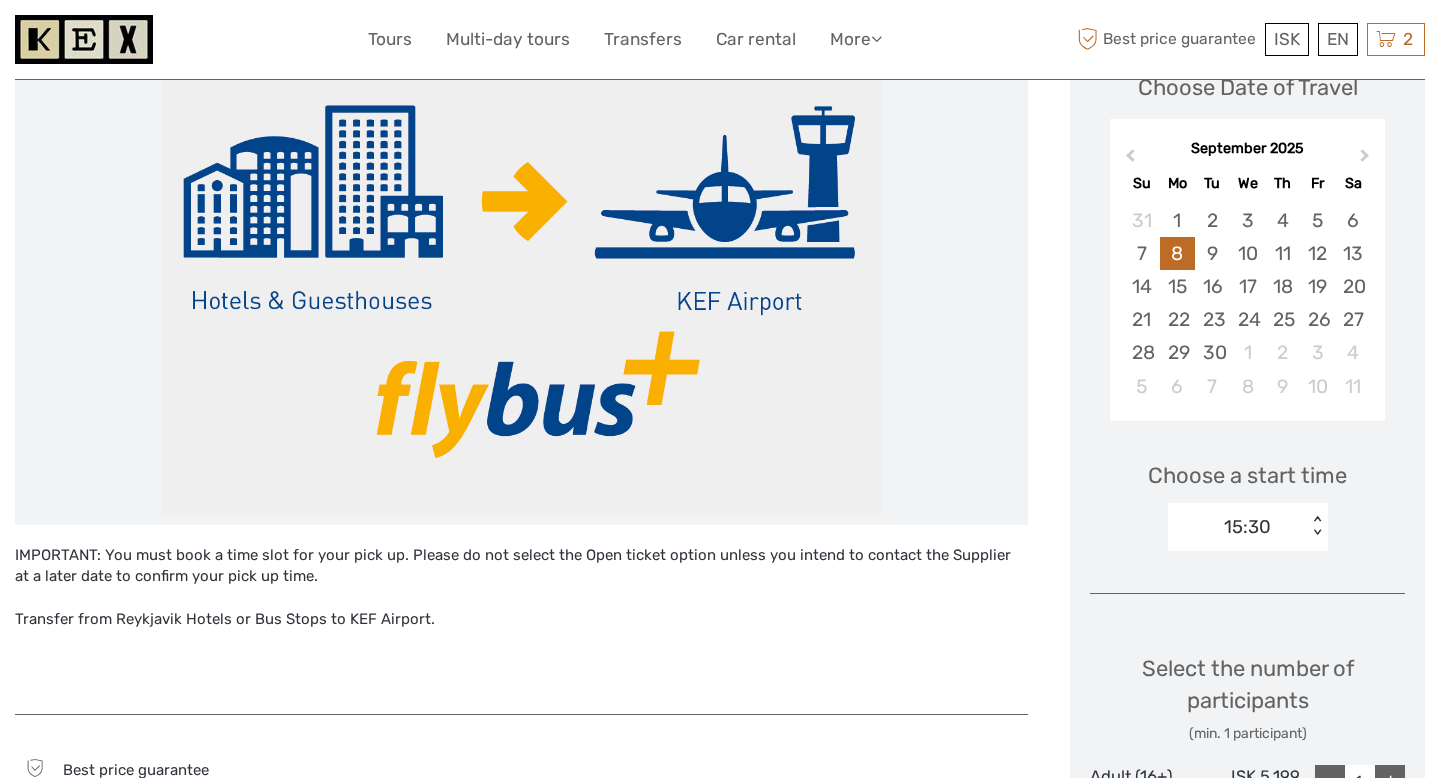 scroll, scrollTop: 311, scrollLeft: 0, axis: vertical 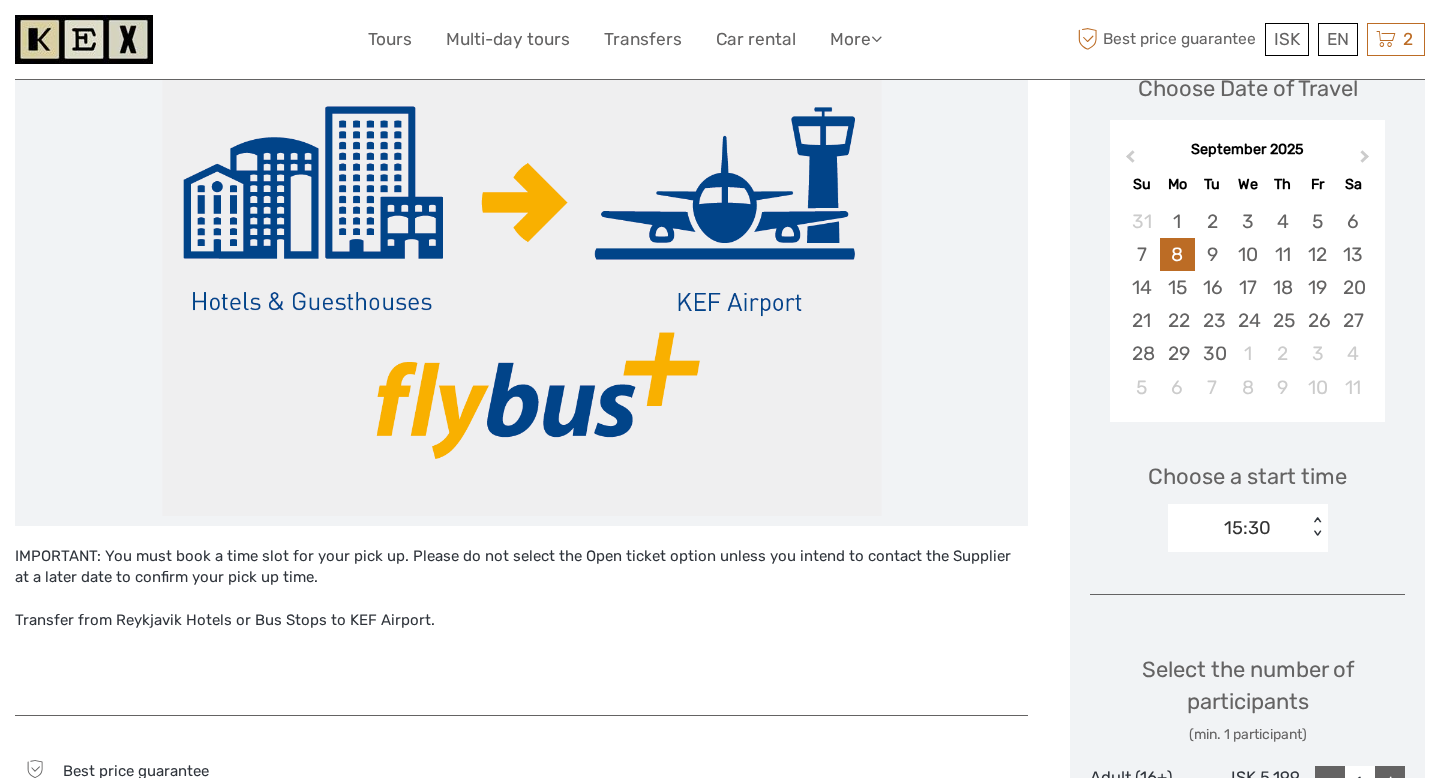 click on "15:30" at bounding box center [1247, 528] 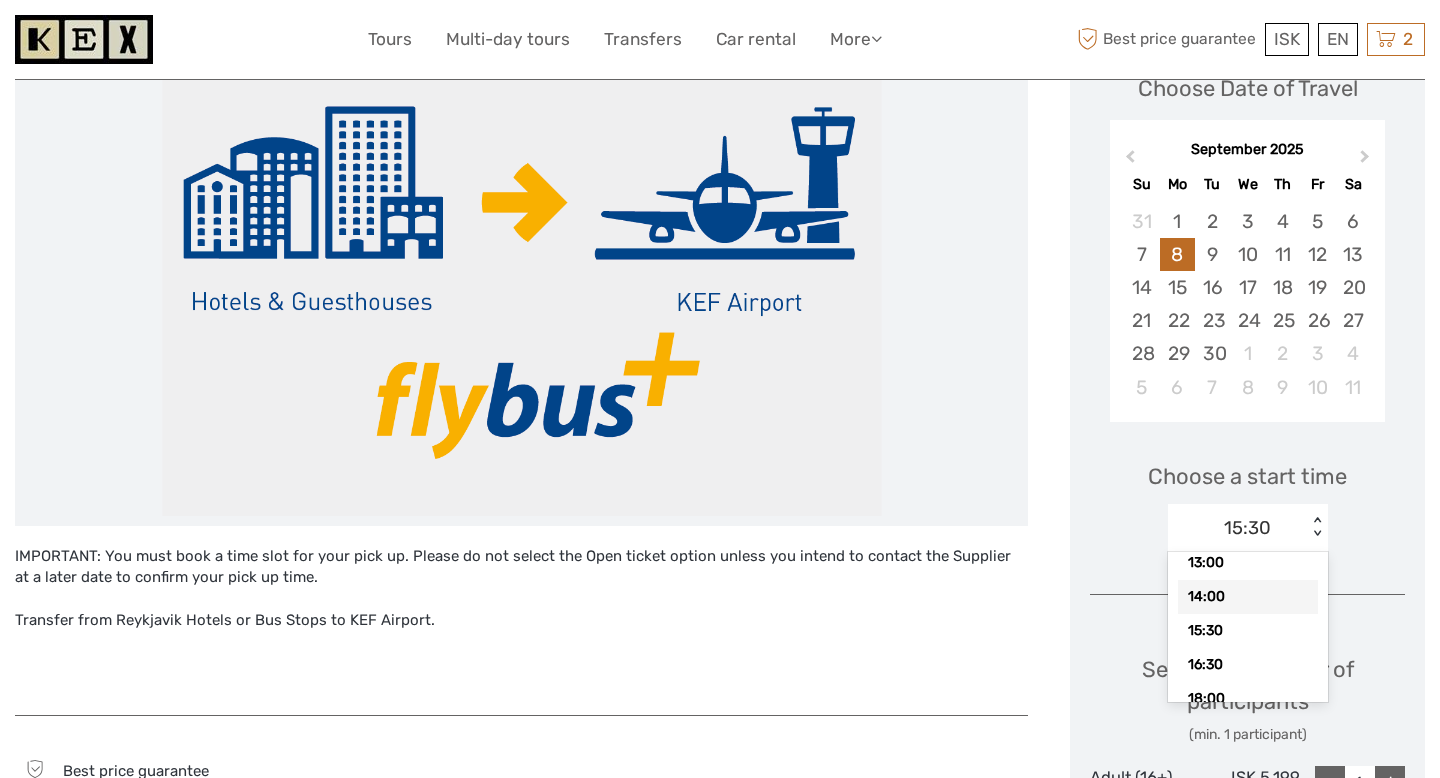 scroll, scrollTop: 387, scrollLeft: 0, axis: vertical 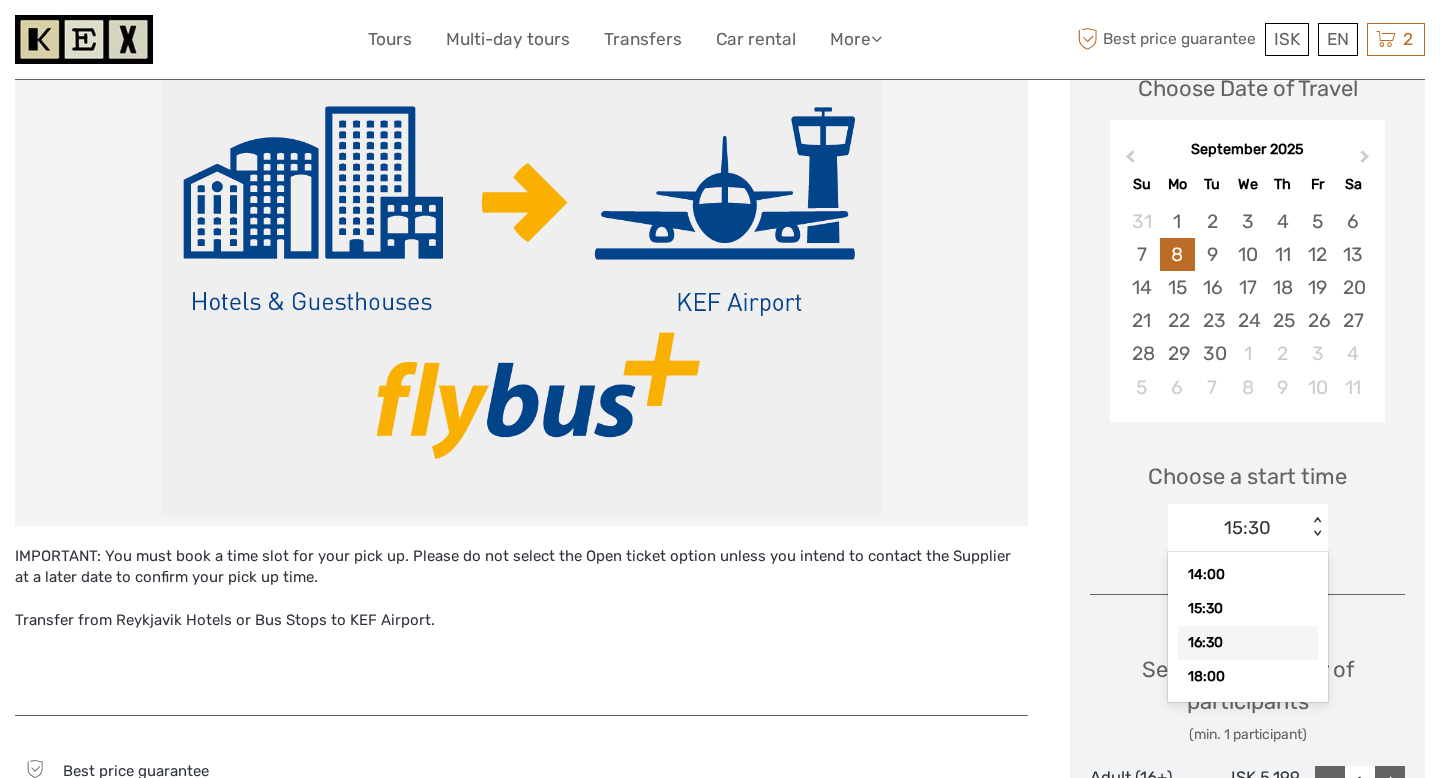 click on "16:30" at bounding box center (1248, 643) 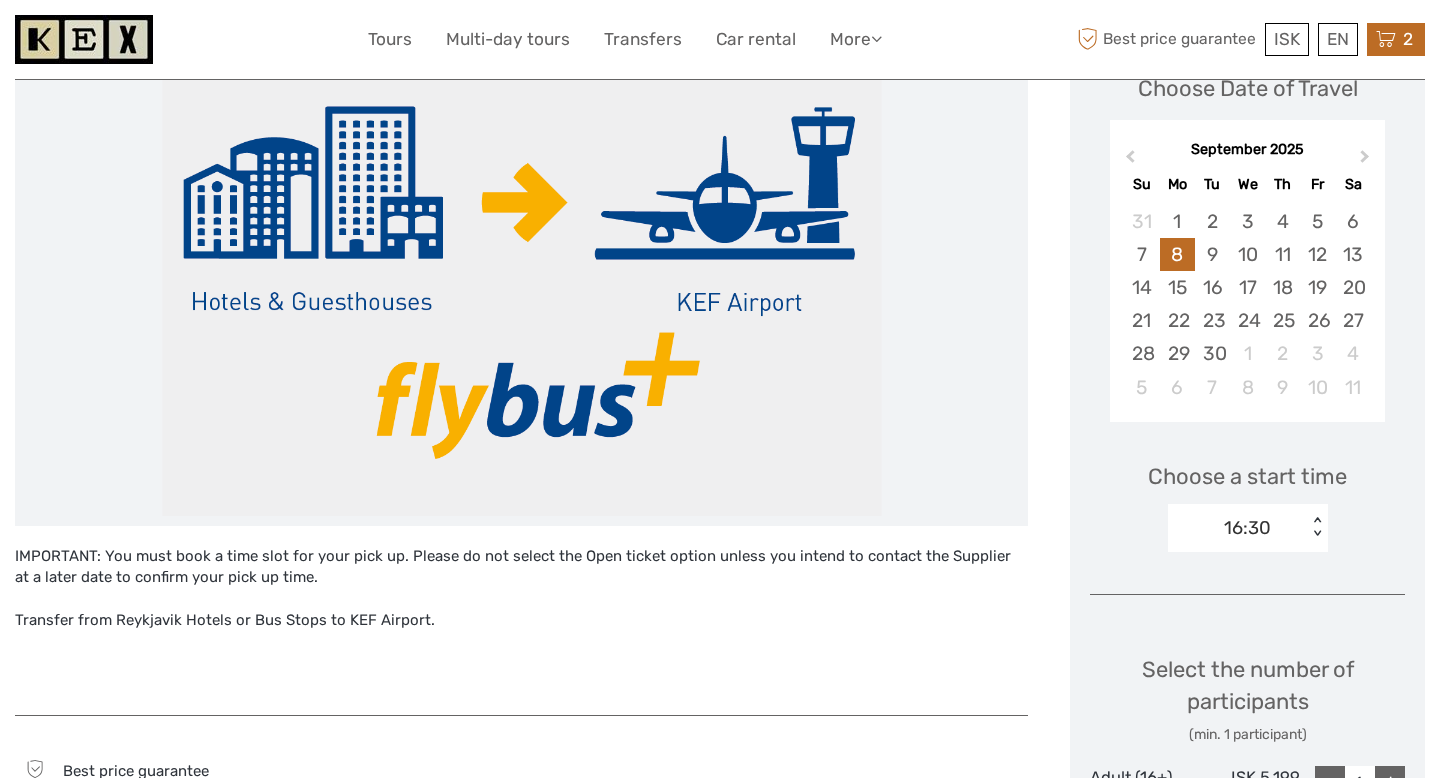 click at bounding box center [1386, 39] 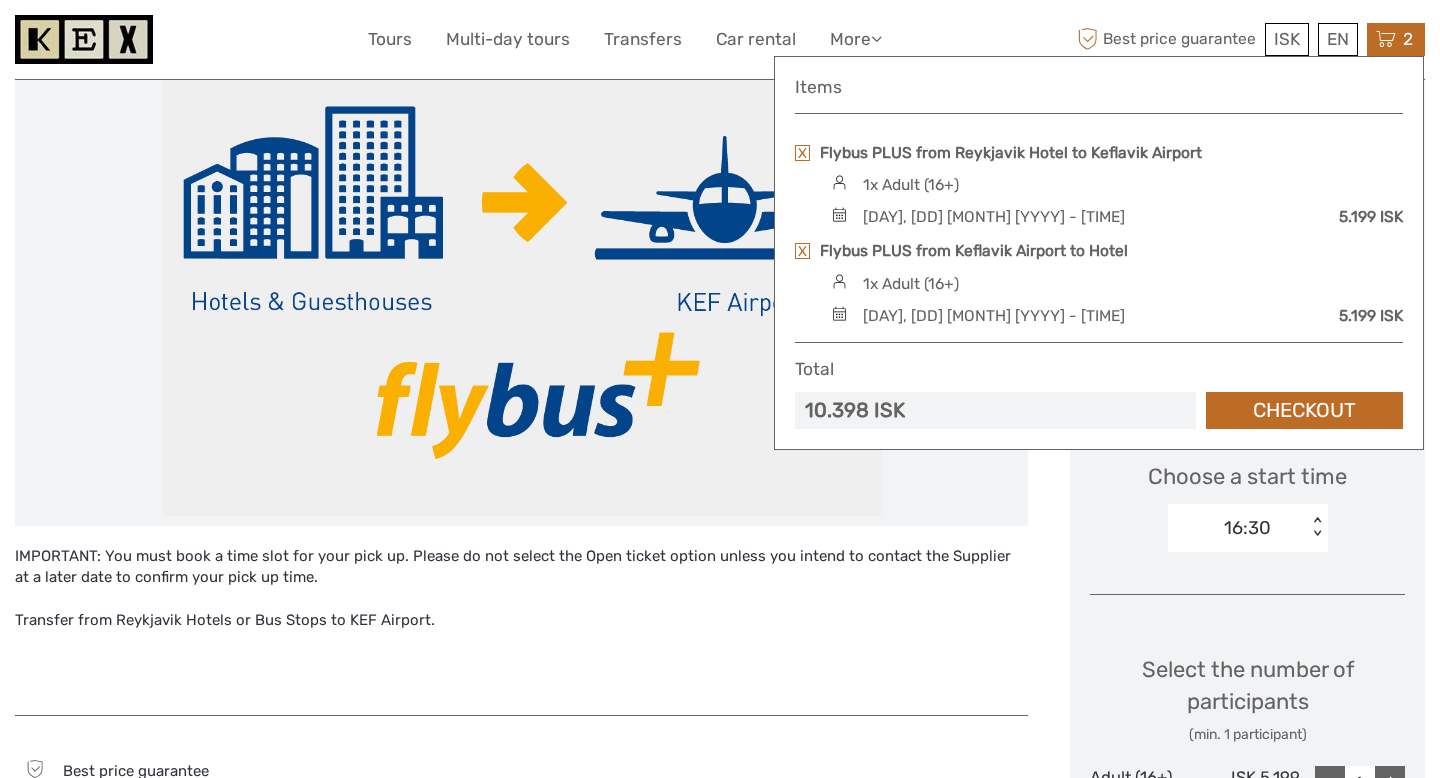 click at bounding box center [802, 153] 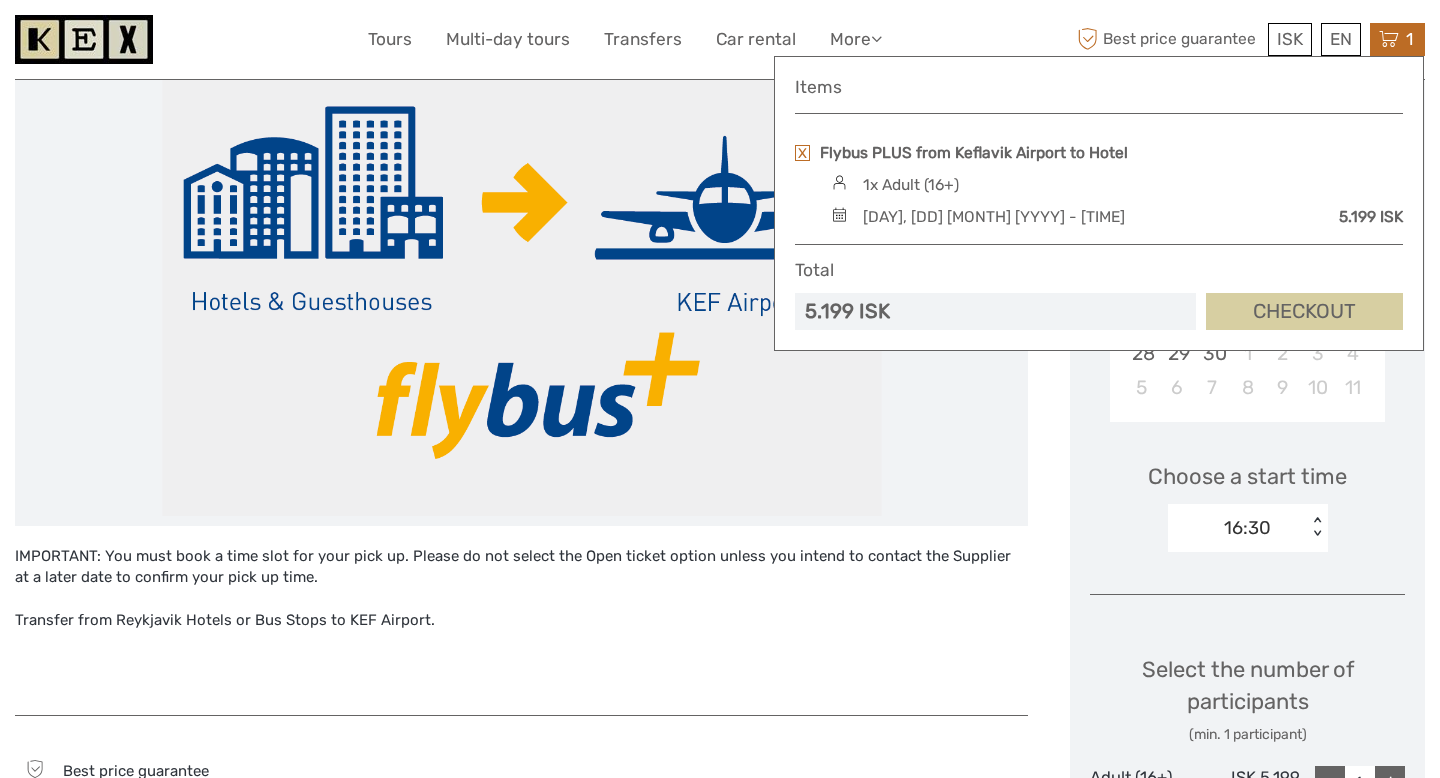 click on "Checkout" at bounding box center (1304, 311) 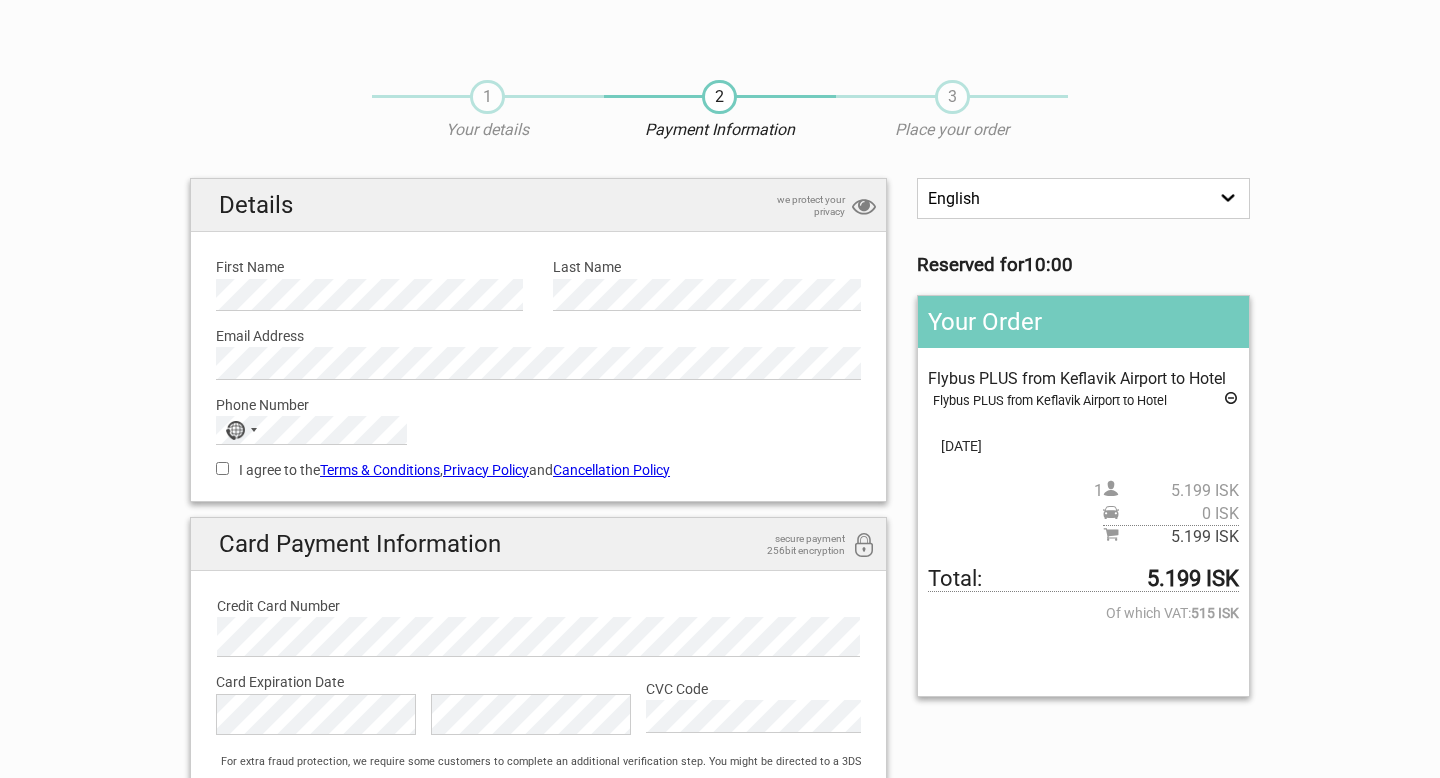 scroll, scrollTop: 0, scrollLeft: 0, axis: both 